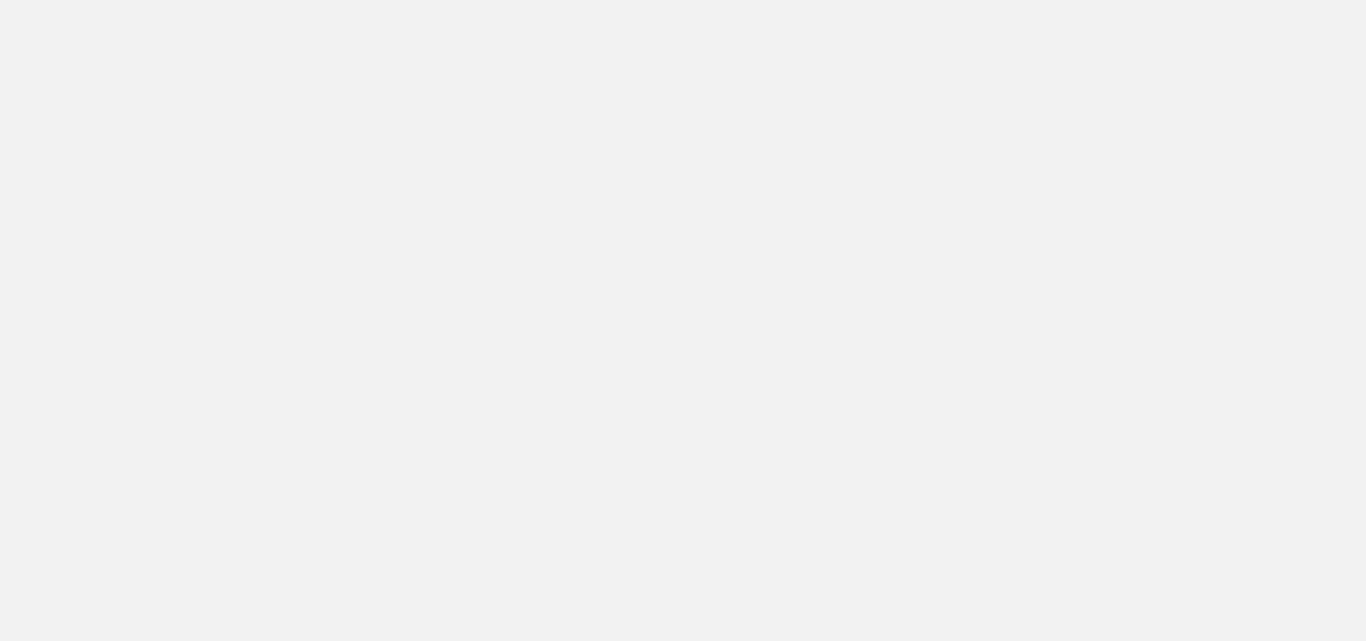 scroll, scrollTop: 0, scrollLeft: 0, axis: both 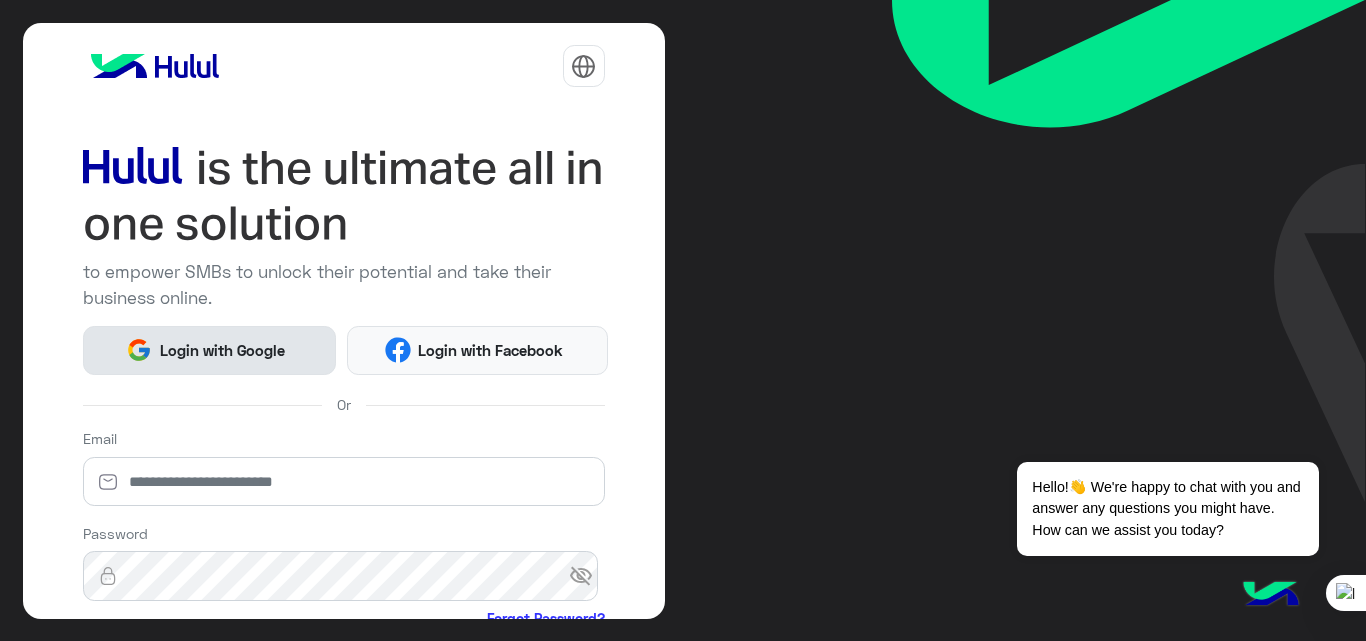 click on "Login with Google" 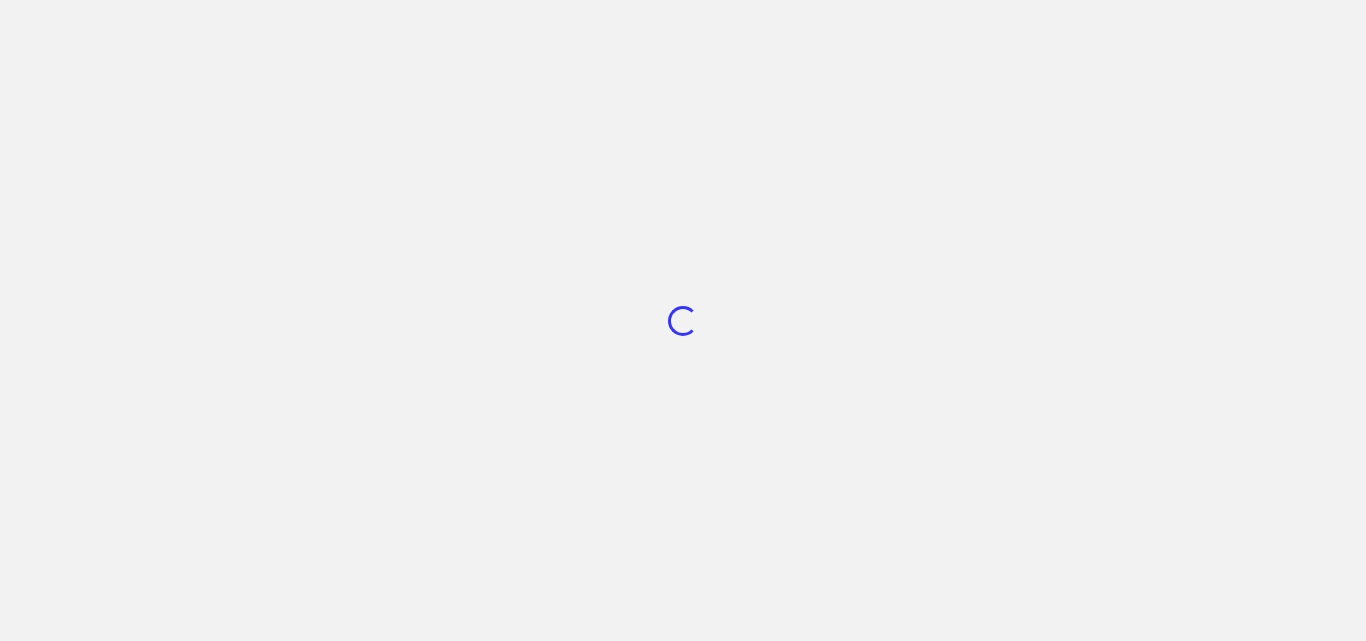 scroll, scrollTop: 0, scrollLeft: 0, axis: both 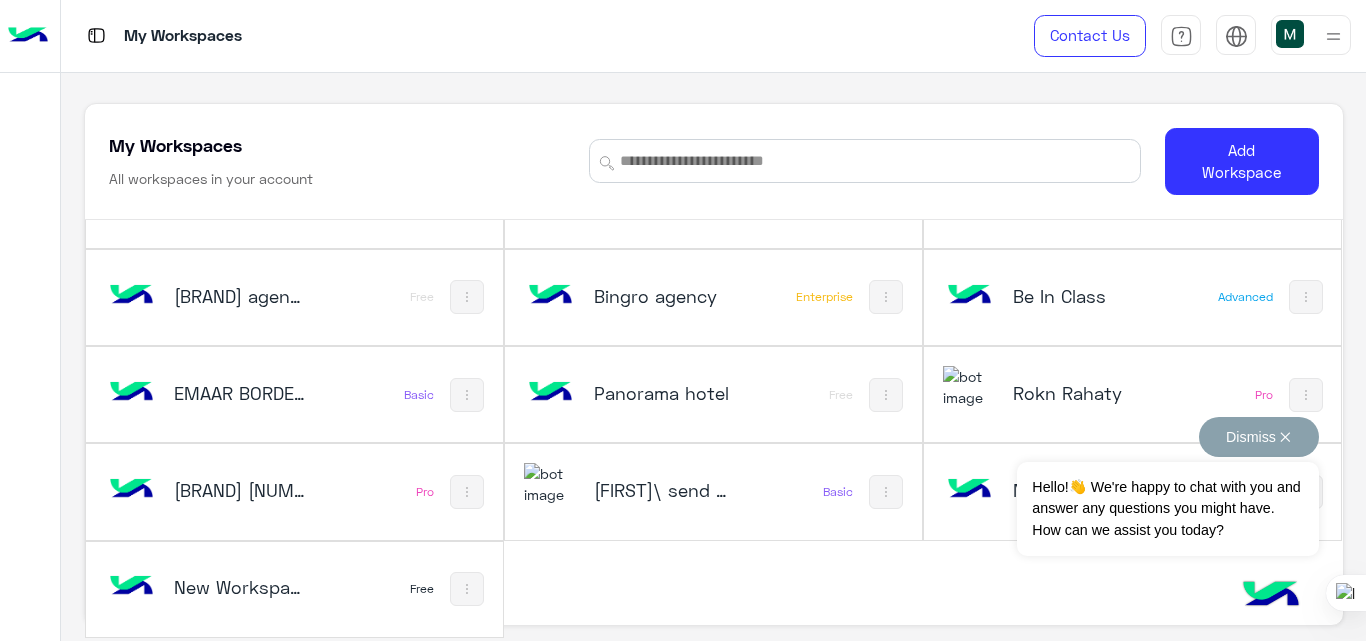 click on "Dismiss ✕" at bounding box center [1259, 437] 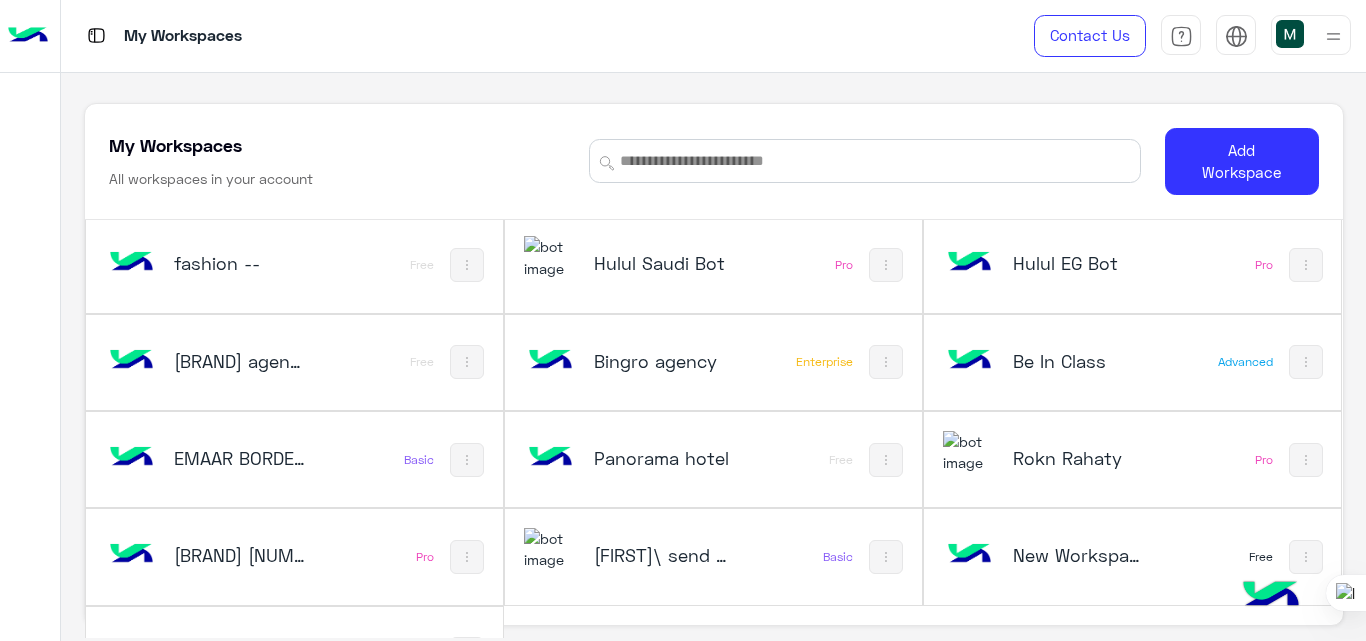 scroll, scrollTop: 0, scrollLeft: 0, axis: both 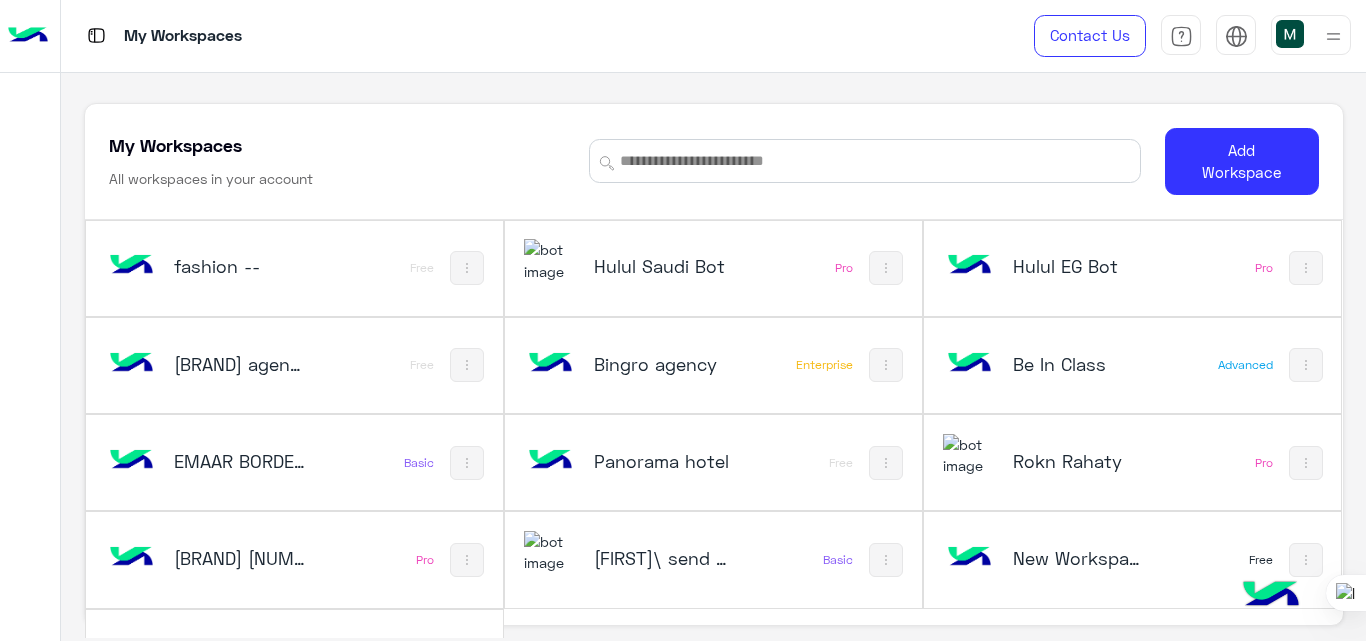 click on "Hulul Saudi Bot" at bounding box center [662, 266] 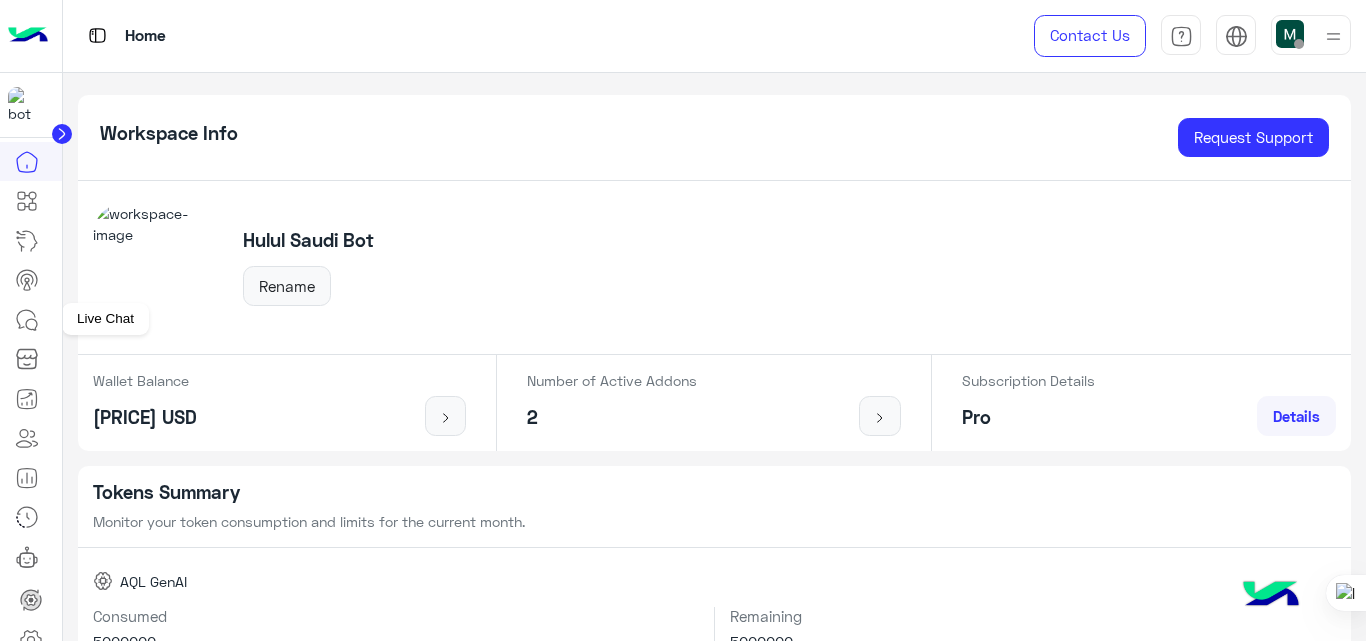 click 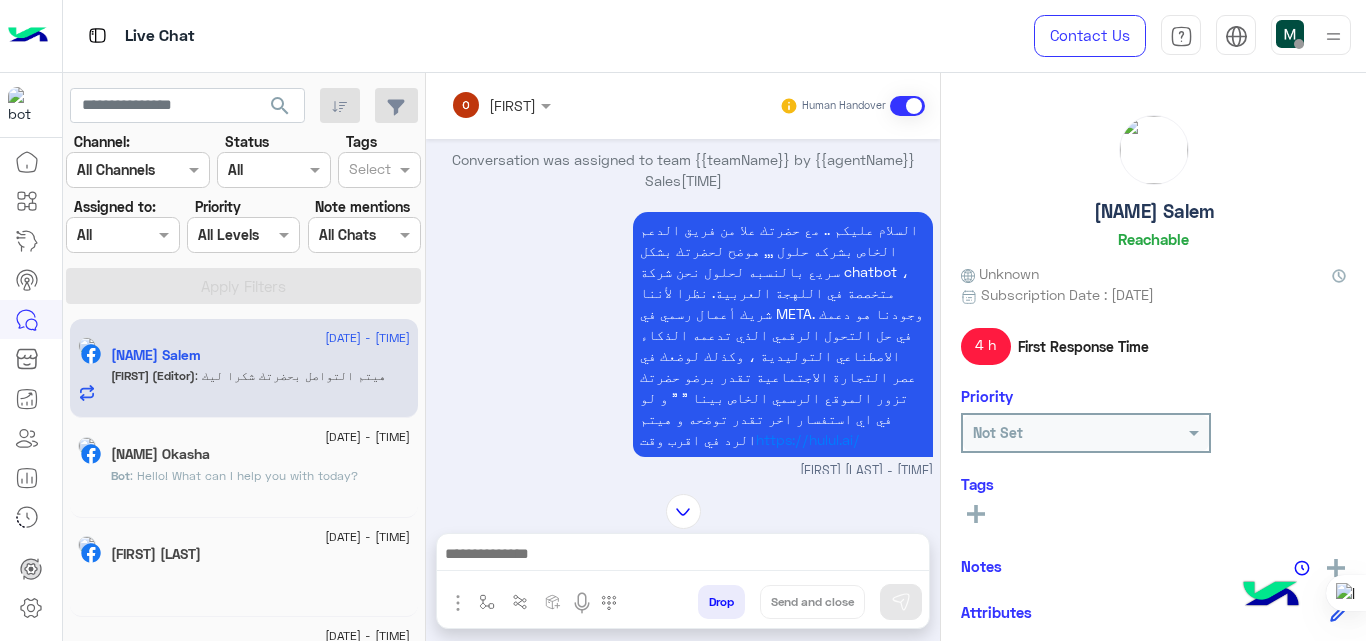 scroll, scrollTop: 24, scrollLeft: 0, axis: vertical 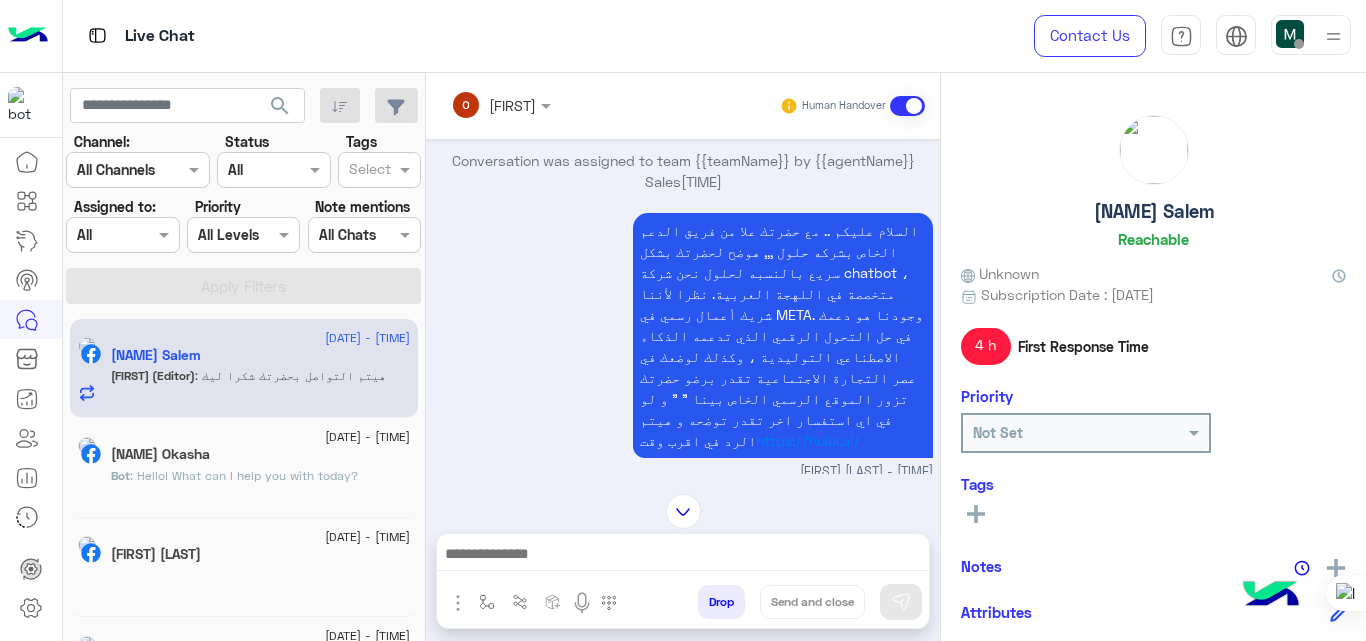 click on "6 August - 11:52 AM" 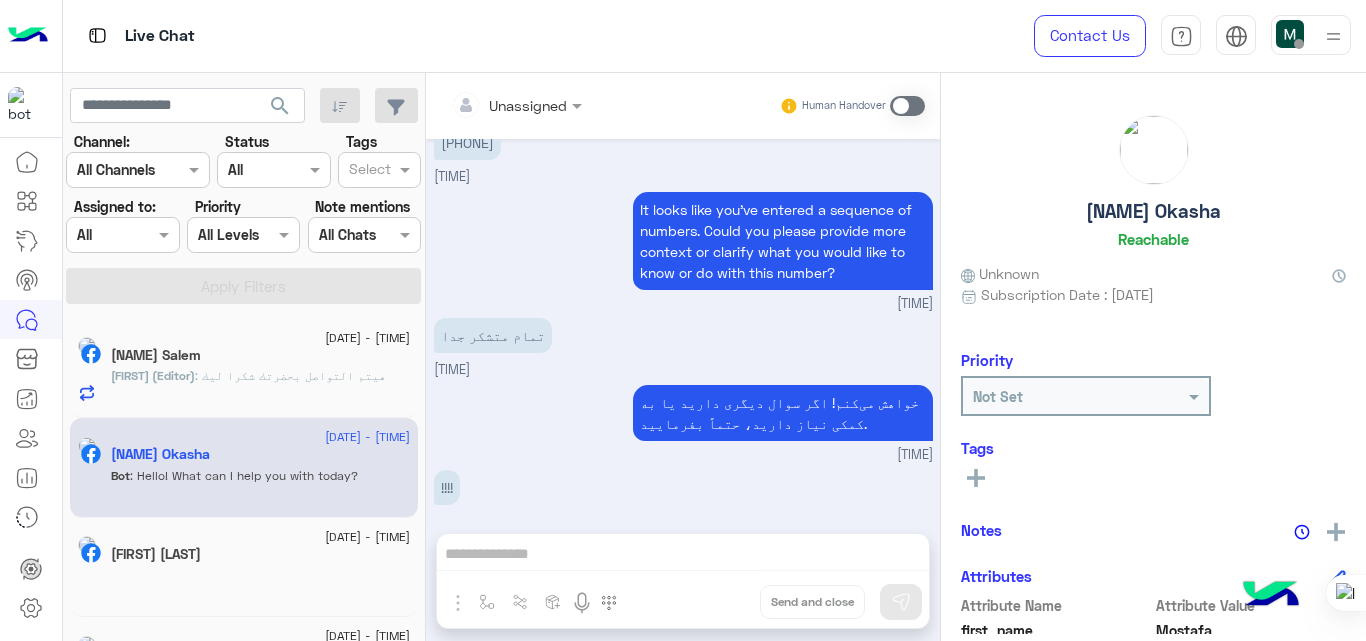 scroll, scrollTop: 504, scrollLeft: 0, axis: vertical 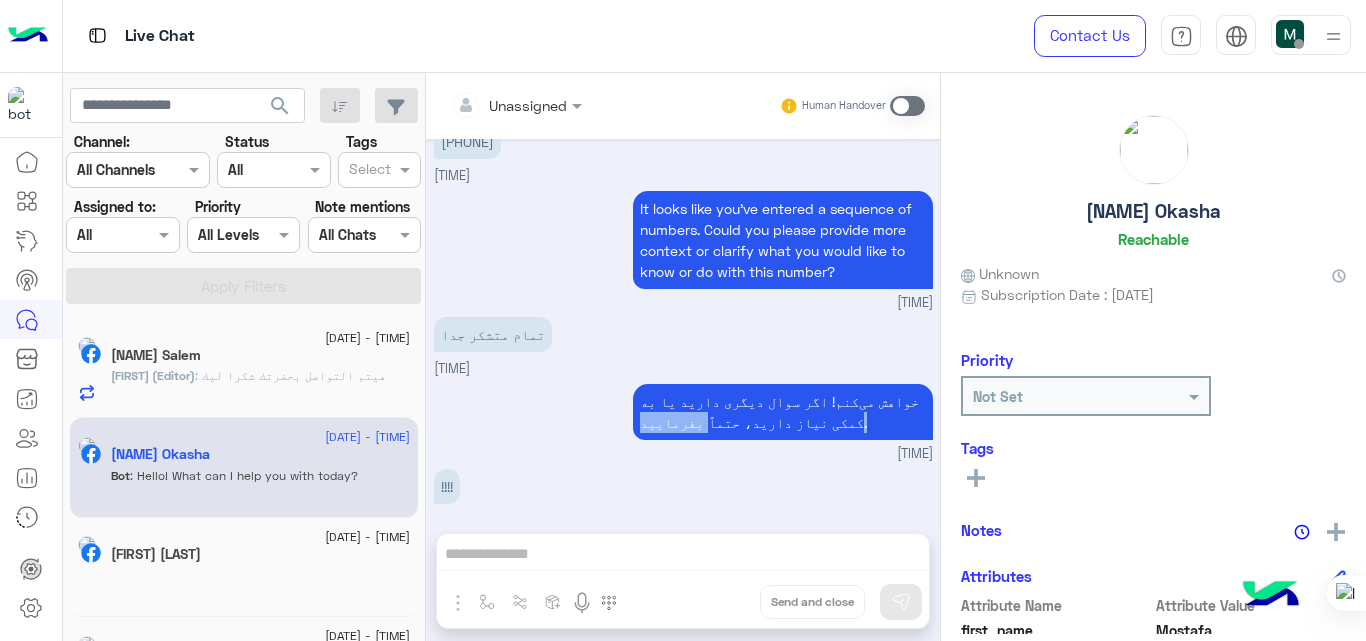drag, startPoint x: 683, startPoint y: 392, endPoint x: 817, endPoint y: 403, distance: 134.45073 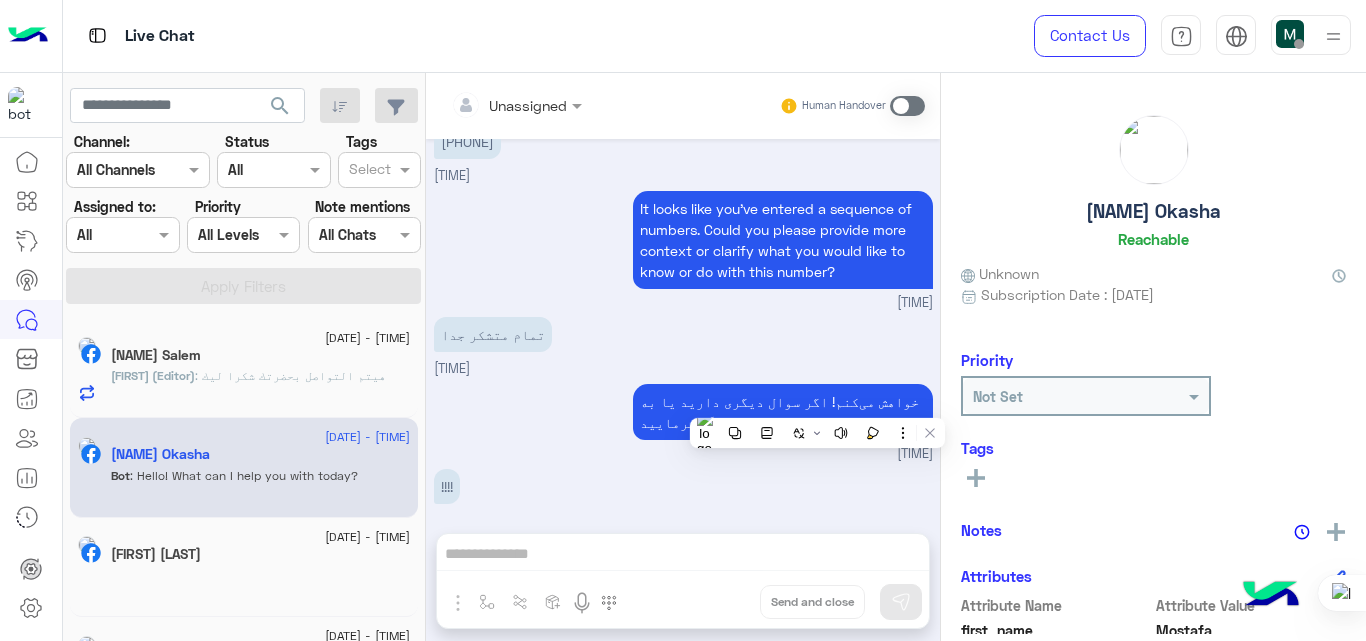click on "خواهش می‌کنم! اگر سوال دیگری دارید یا به کمکی نیاز دارید، حتماً بفرمایید." at bounding box center (783, 412) 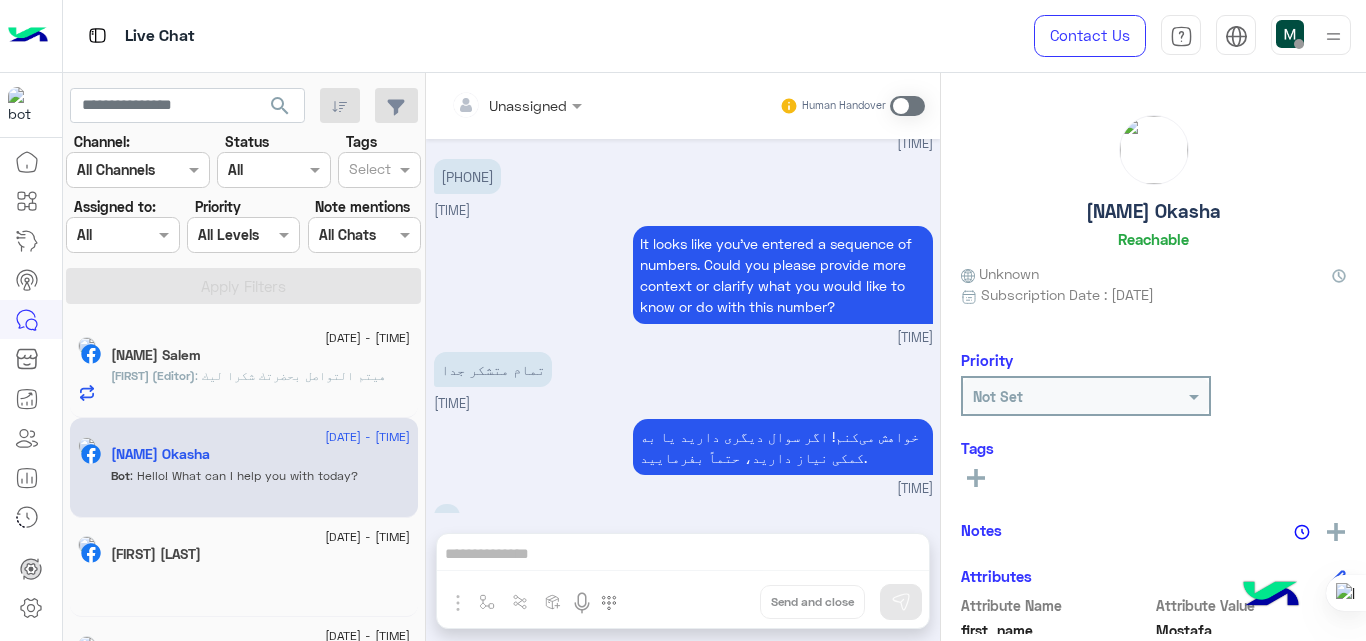 scroll, scrollTop: 564, scrollLeft: 0, axis: vertical 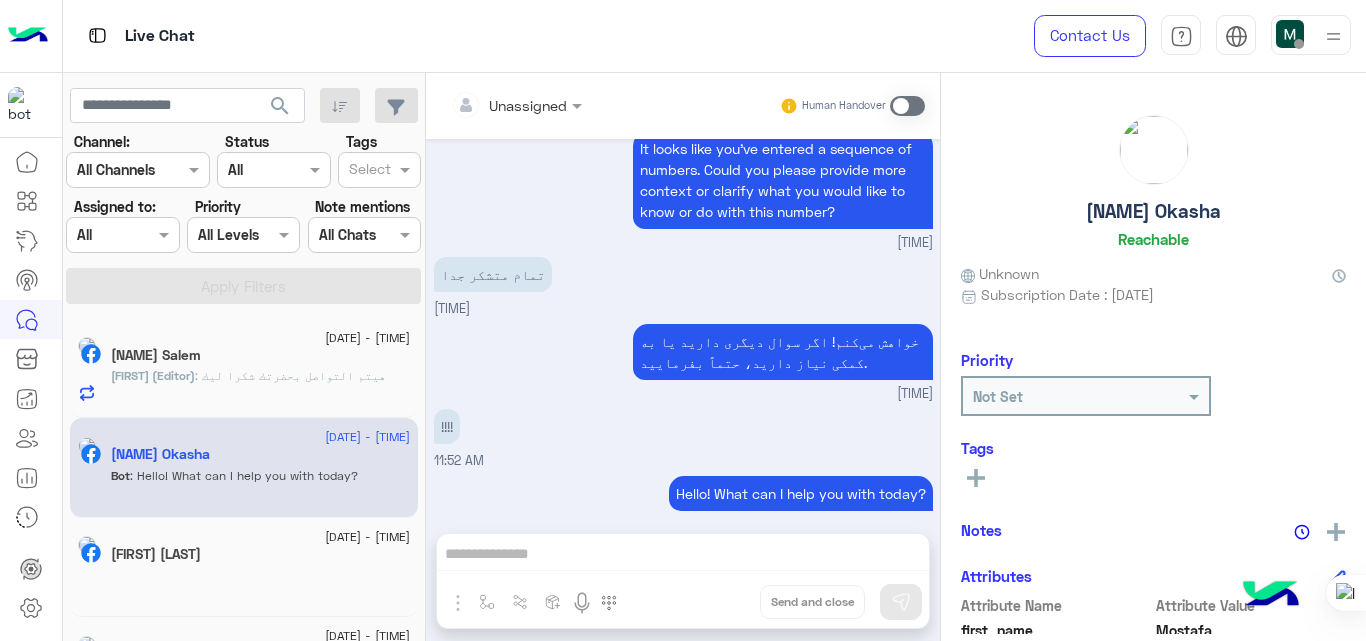 click on "Hello! What can I help you with today?" at bounding box center [801, 493] 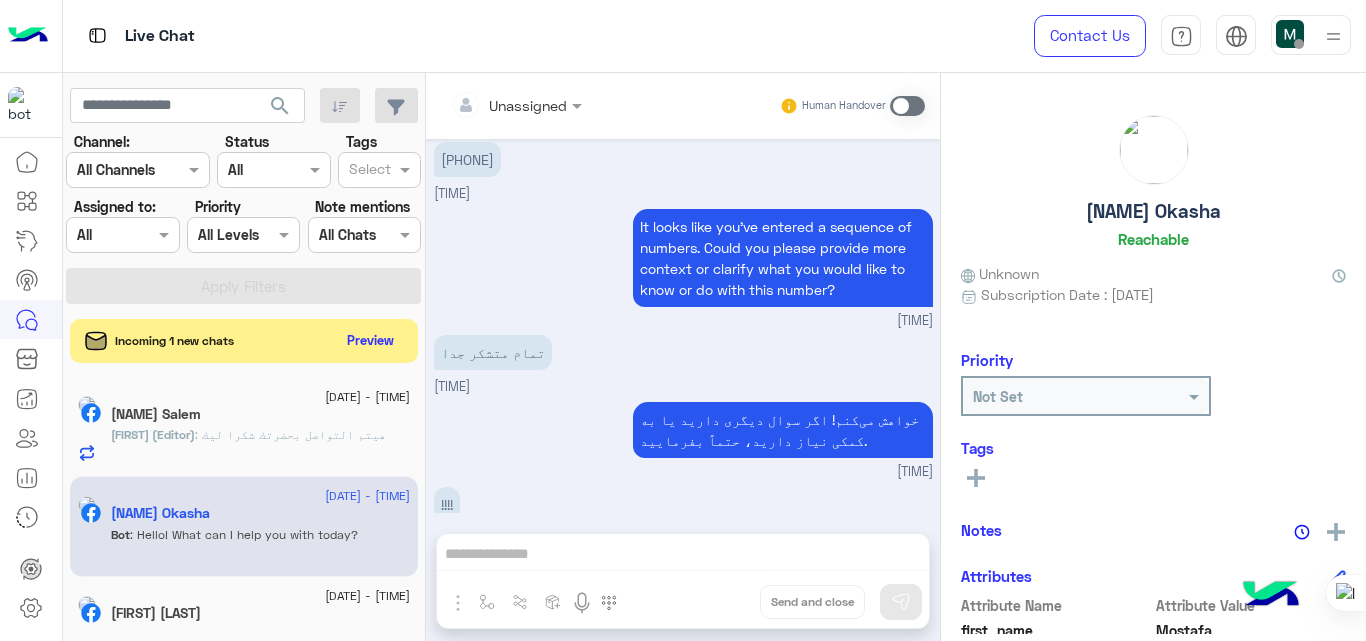 scroll, scrollTop: 448, scrollLeft: 0, axis: vertical 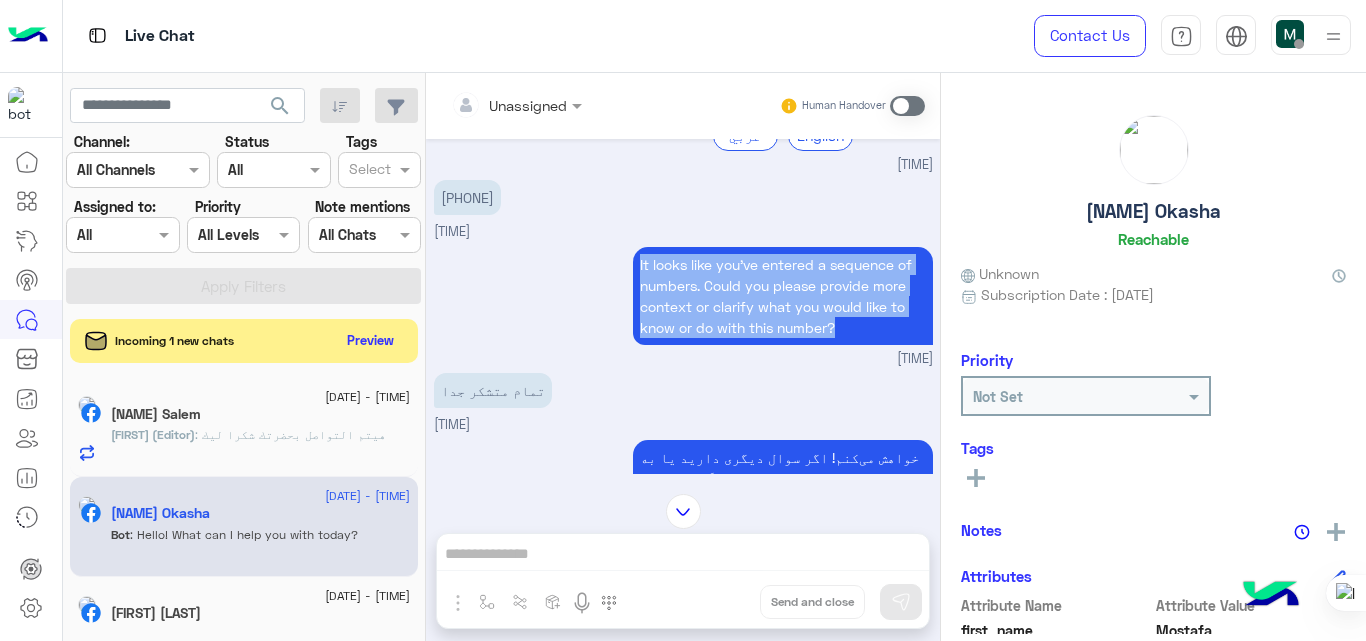 drag, startPoint x: 833, startPoint y: 311, endPoint x: 631, endPoint y: 240, distance: 214.11446 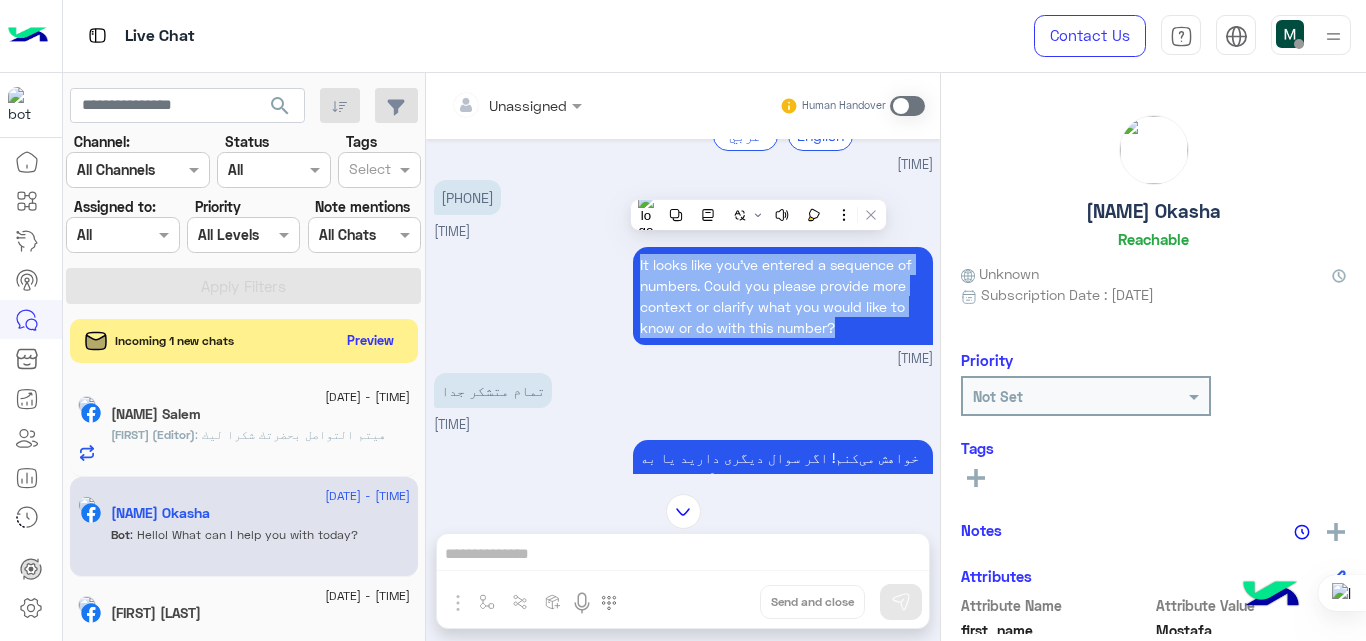 copy on "It looks like you've entered a sequence of numbers. Could you please provide more context or clarify what you would like to know or do with this number?" 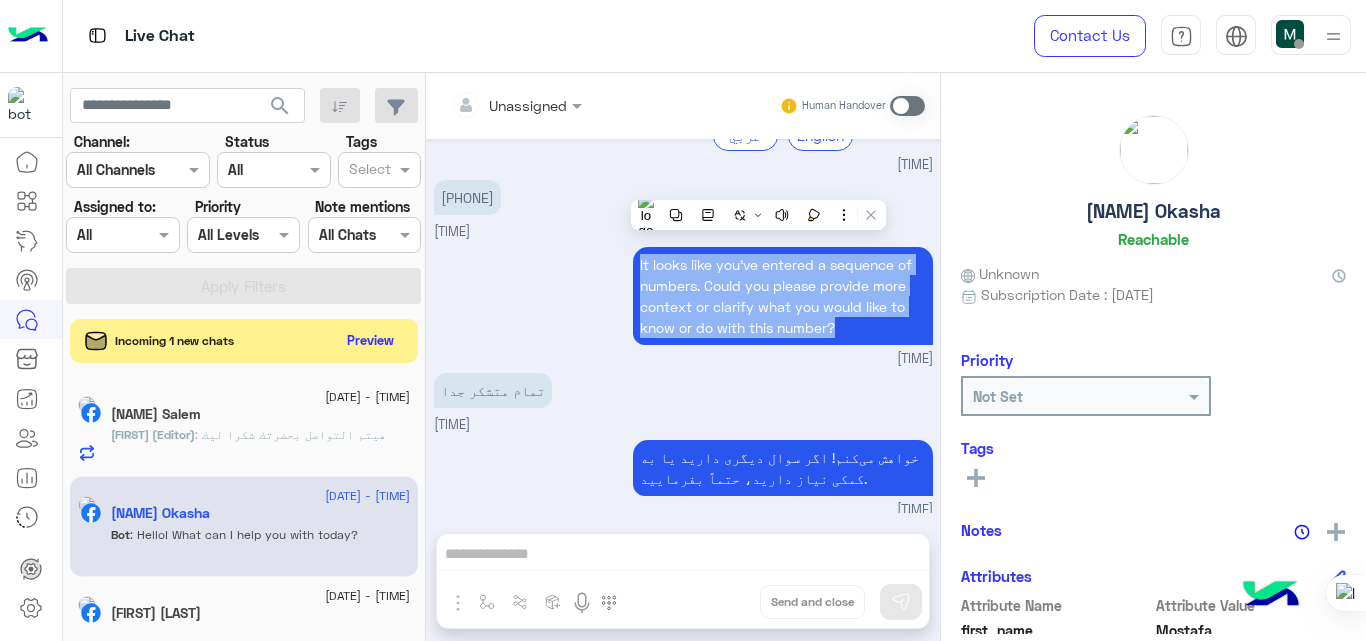 scroll, scrollTop: 526, scrollLeft: 0, axis: vertical 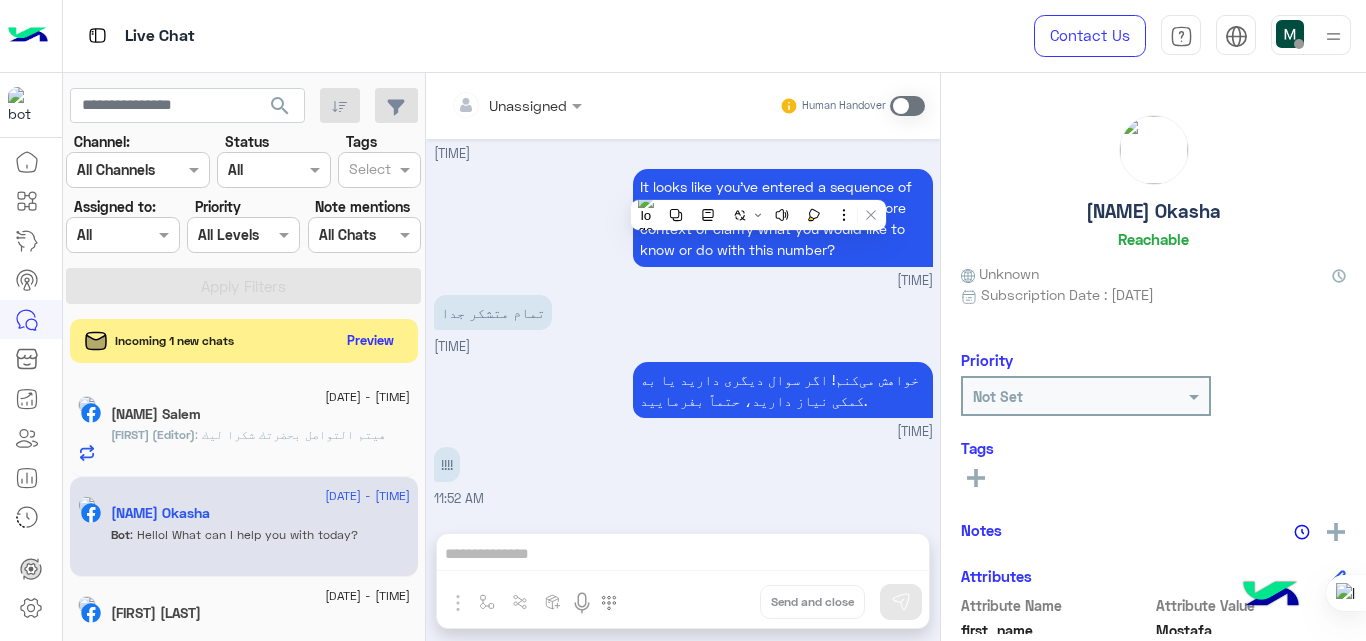 click on "تمام متشكر جدا   12:10 AM" at bounding box center (683, 323) 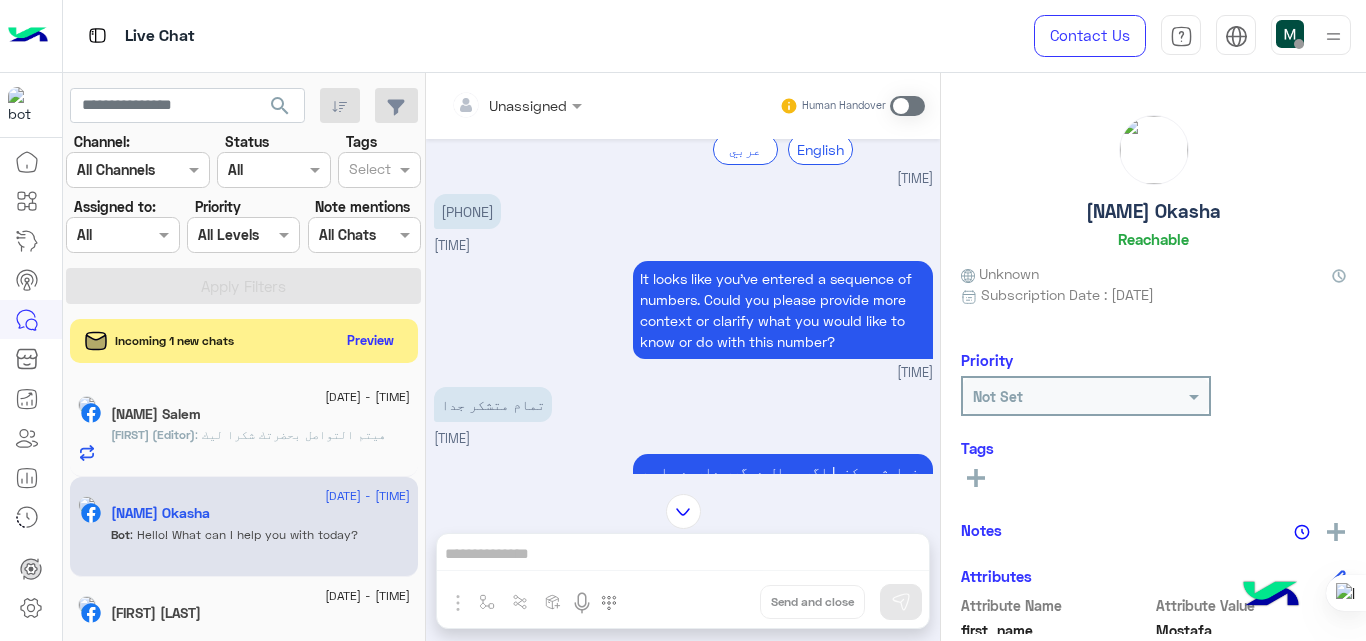 scroll, scrollTop: 433, scrollLeft: 0, axis: vertical 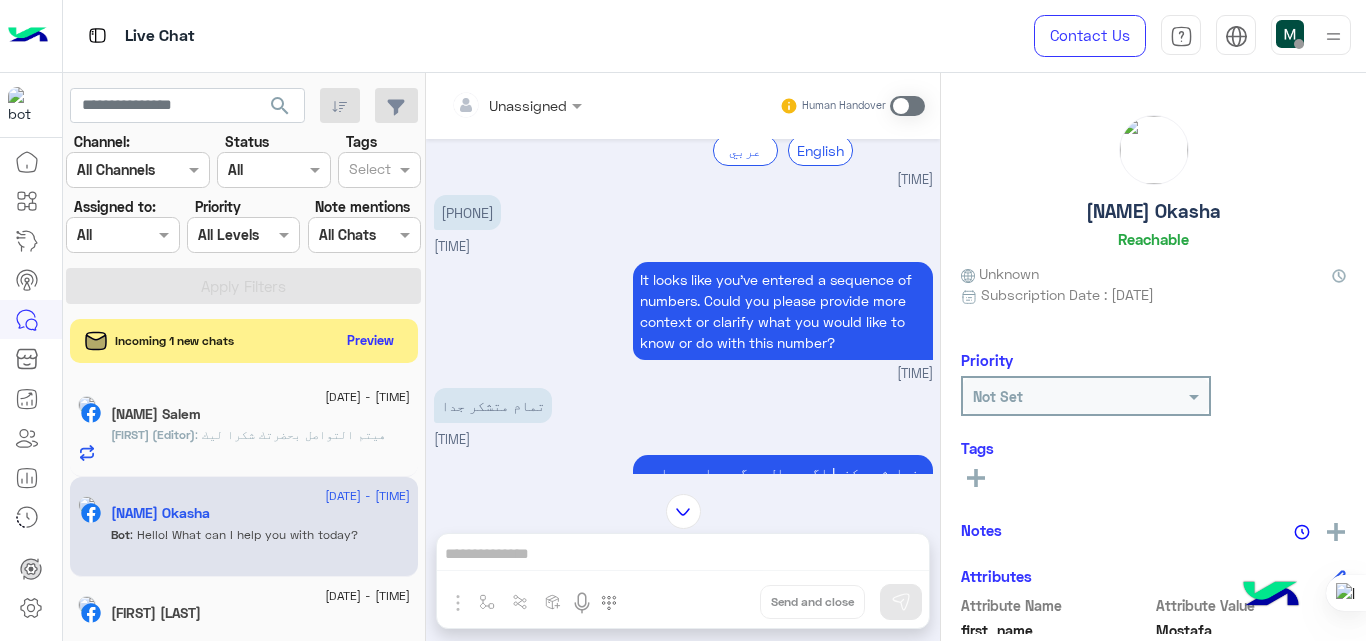 click on "It looks like you've entered a sequence of numbers. Could you please provide more context or clarify what you would like to know or do with this number?" at bounding box center [783, 311] 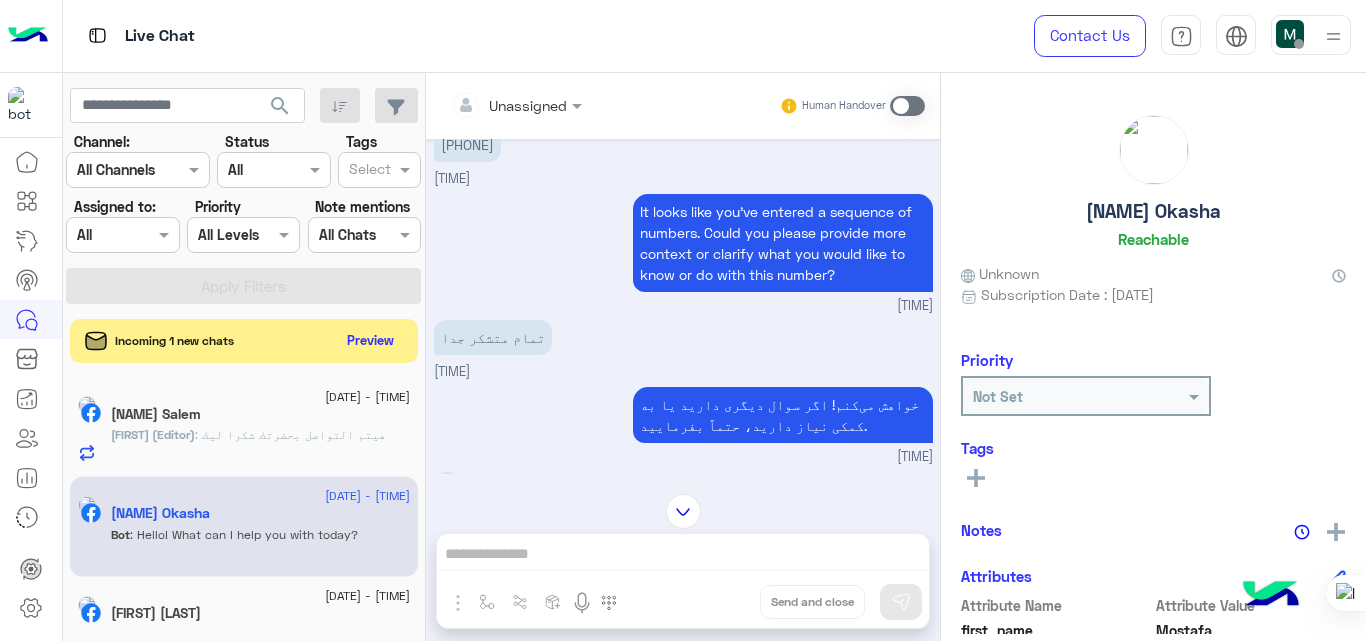 scroll, scrollTop: 564, scrollLeft: 0, axis: vertical 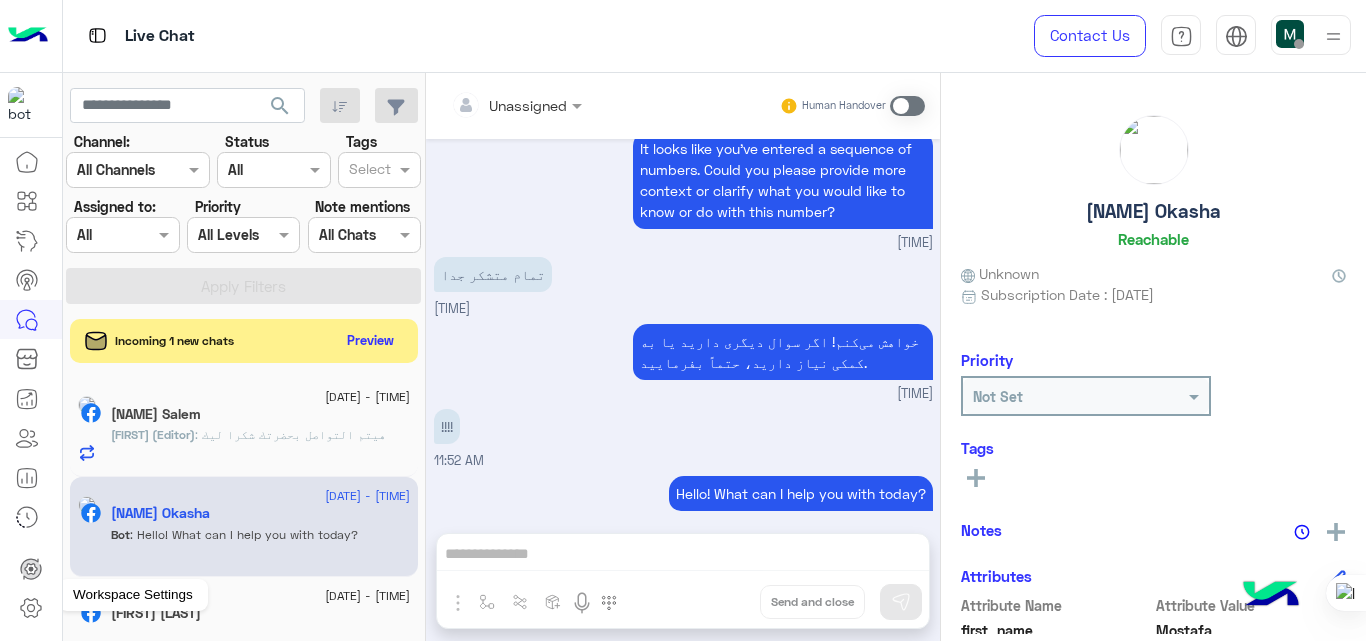 click 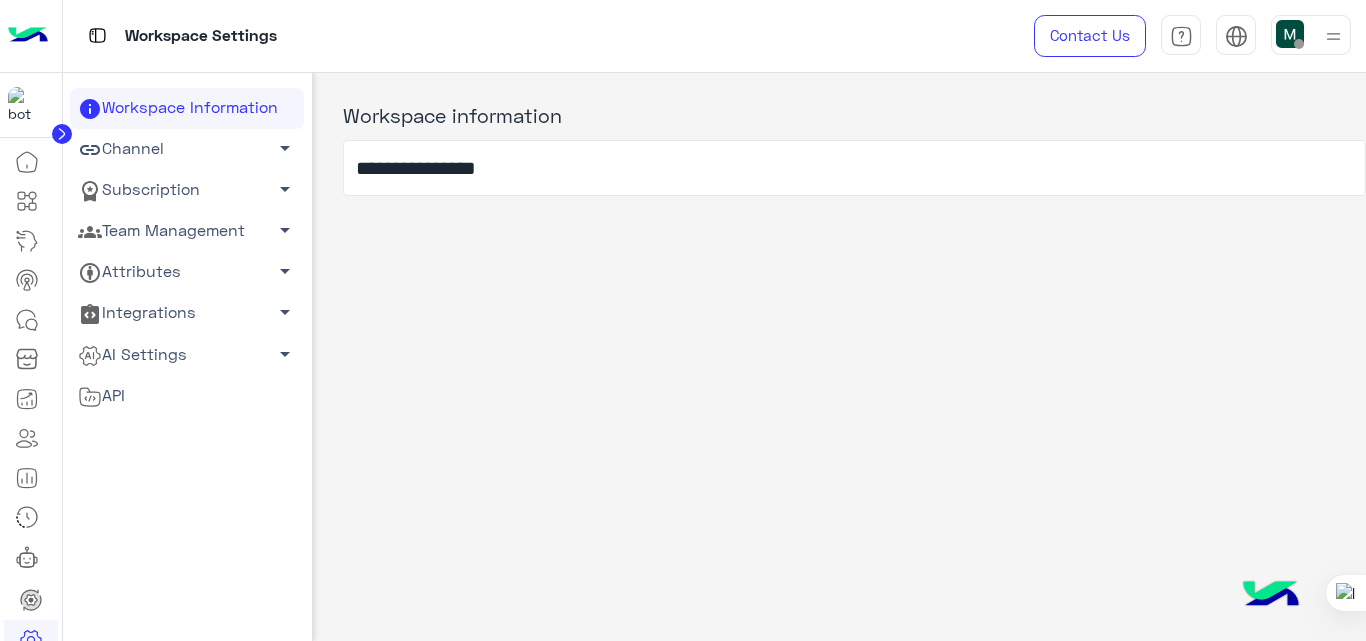 click on "AI Settings   arrow_drop_down" 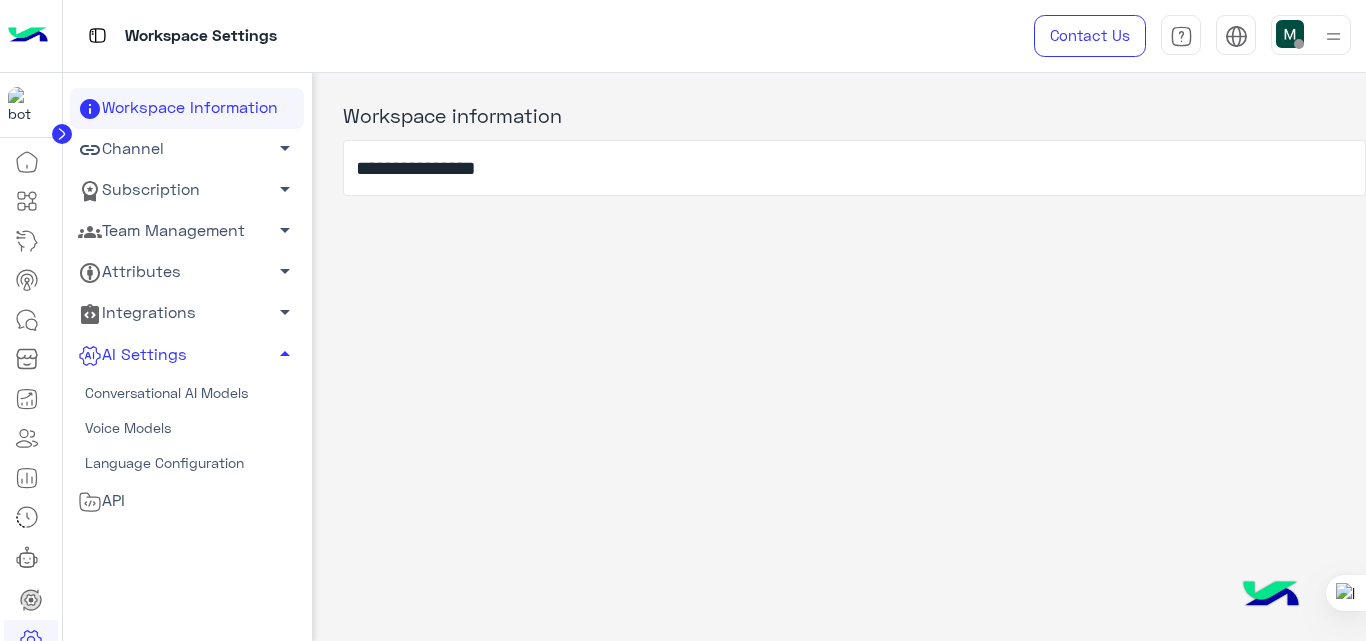 click on "Conversational AI Models" 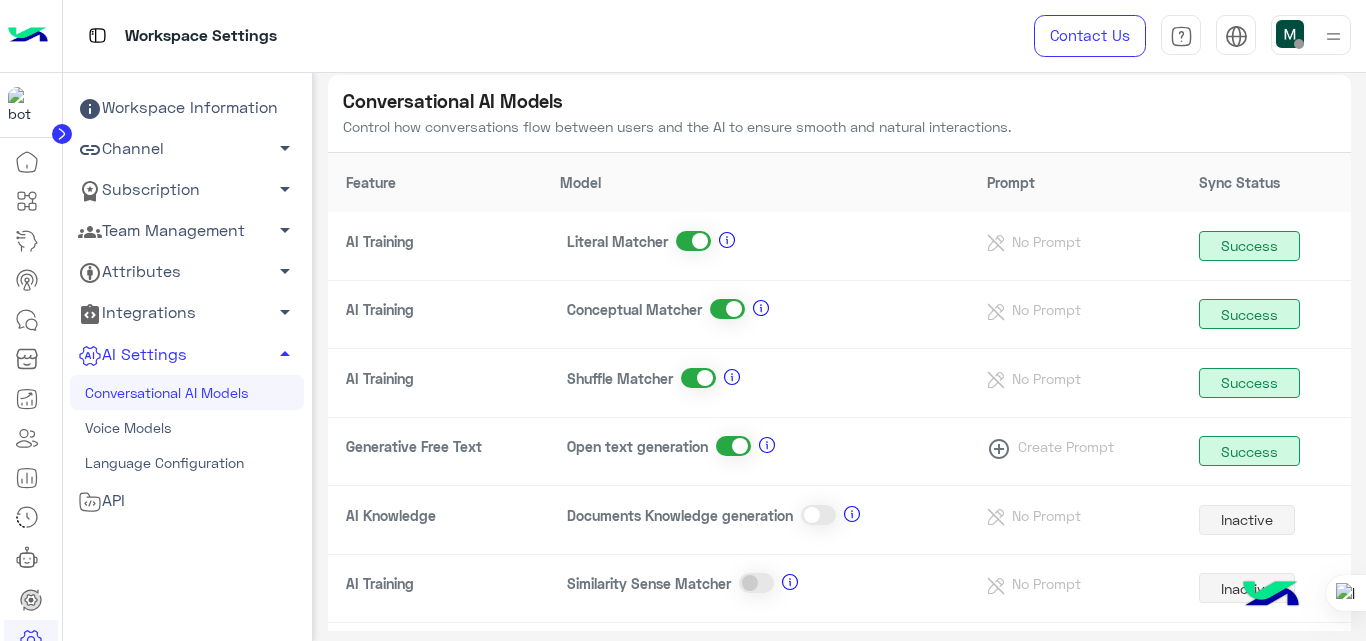 scroll, scrollTop: 169, scrollLeft: 0, axis: vertical 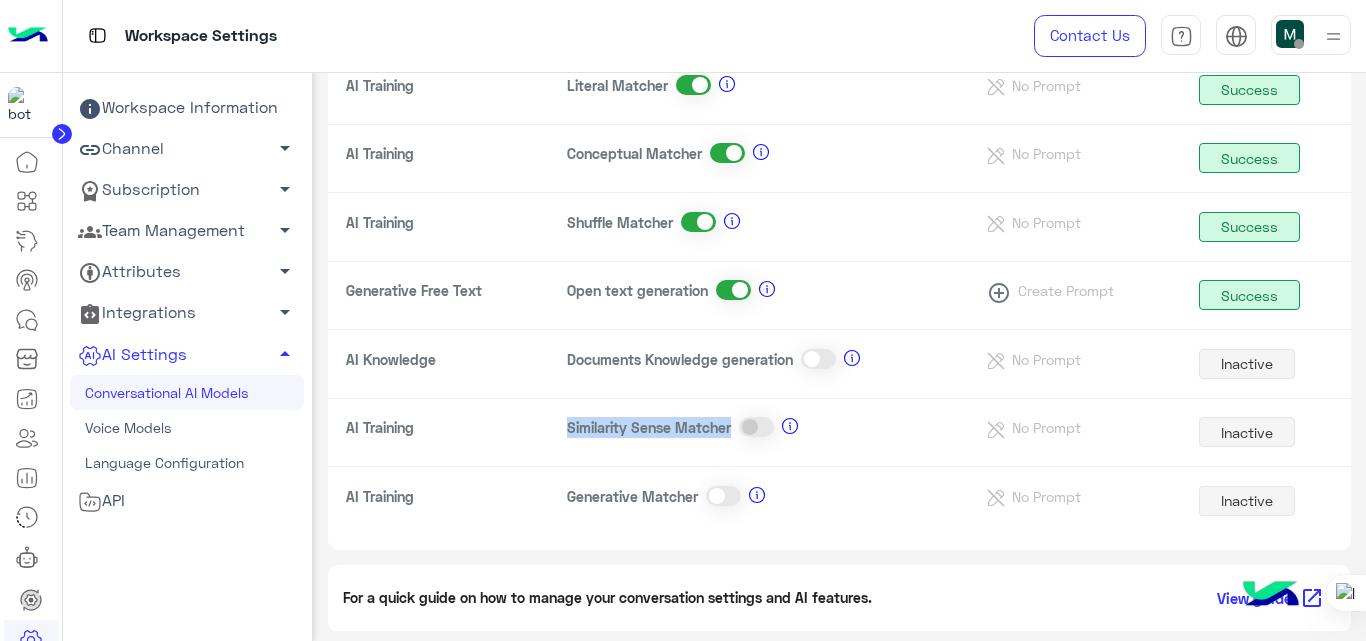 drag, startPoint x: 727, startPoint y: 426, endPoint x: 556, endPoint y: 405, distance: 172.28465 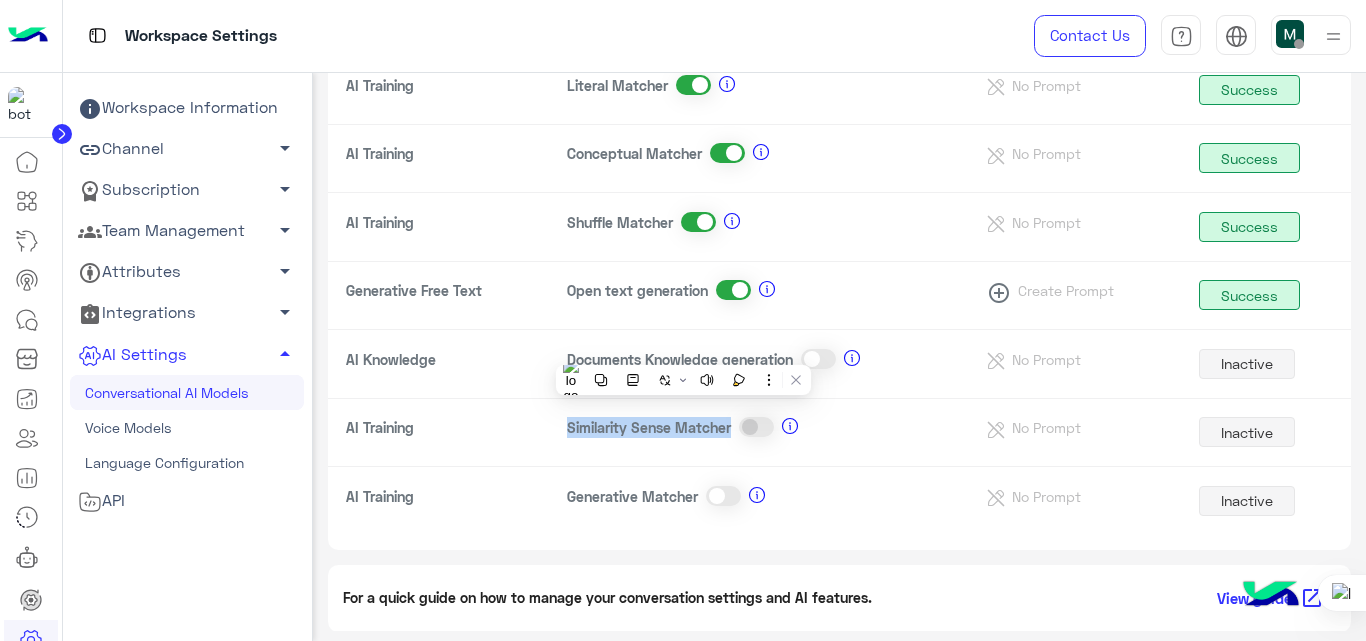 copy on "Similarity Sense Matcher" 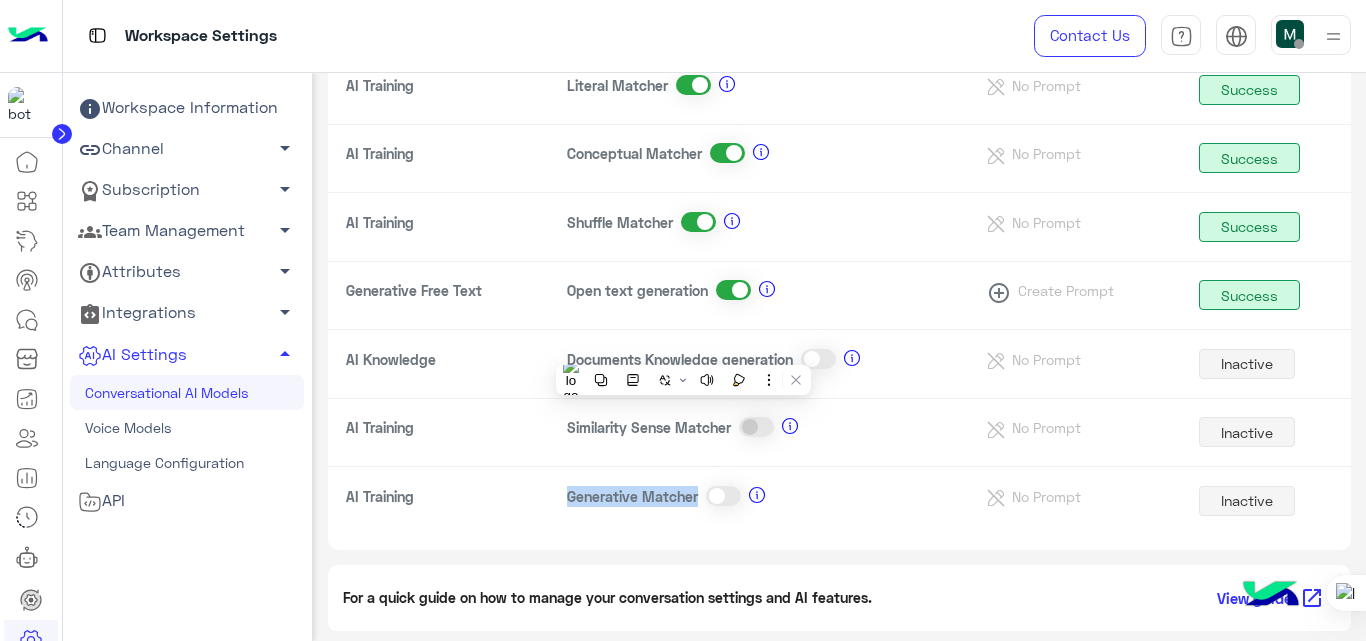 drag, startPoint x: 555, startPoint y: 498, endPoint x: 694, endPoint y: 503, distance: 139.0899 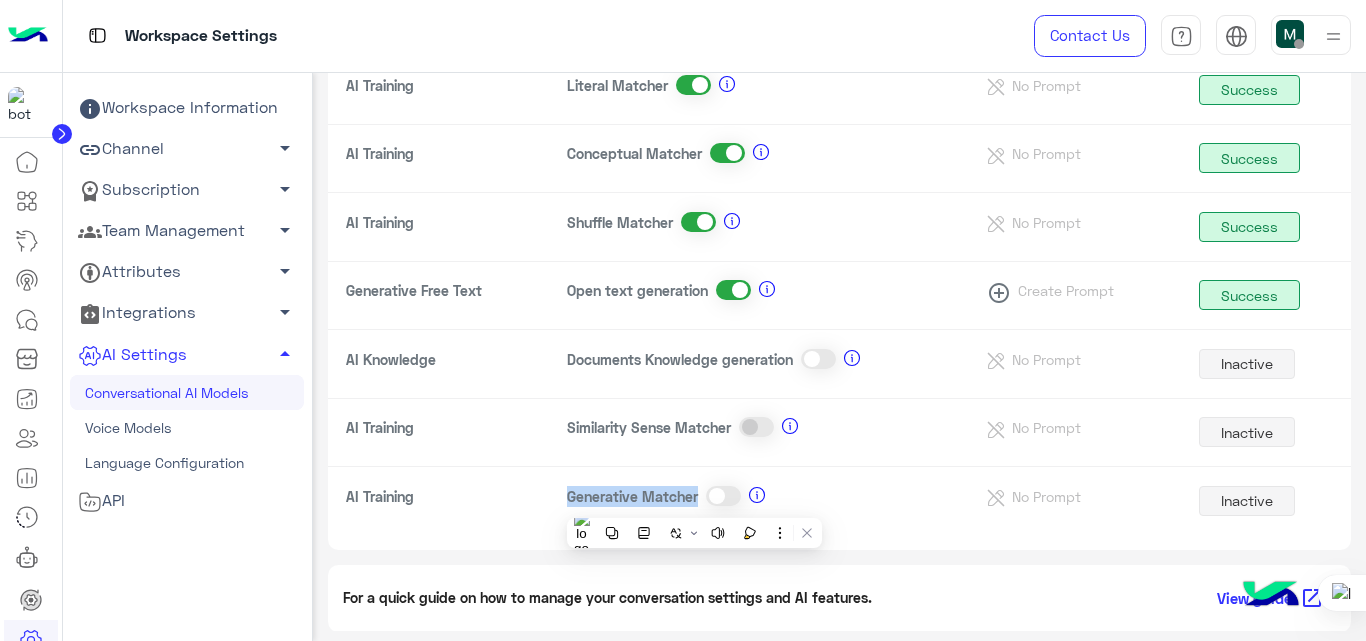 copy on "Generative Matcher" 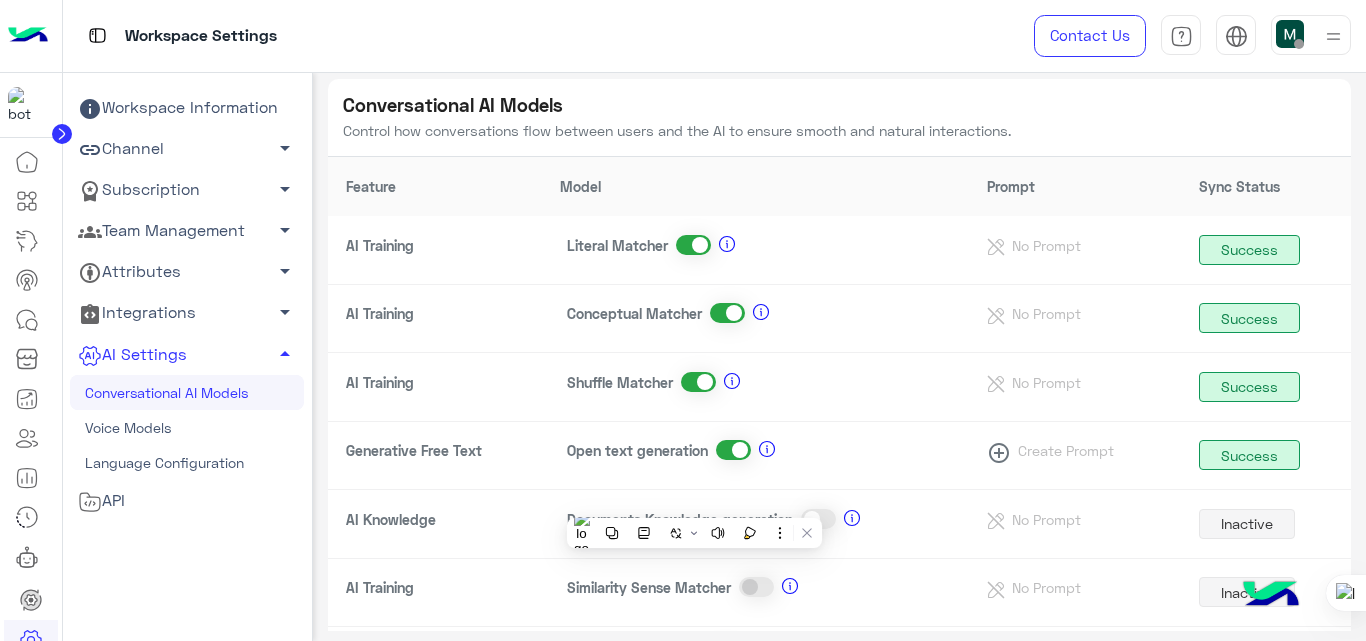 scroll, scrollTop: 8, scrollLeft: 0, axis: vertical 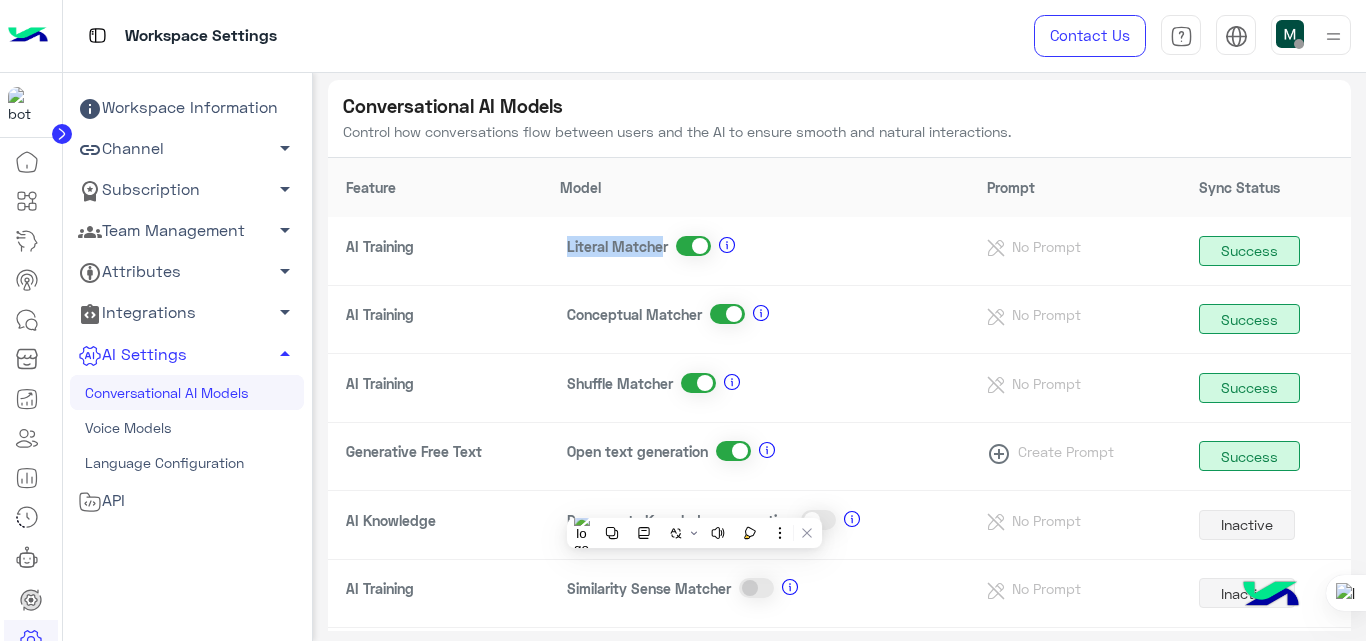 drag, startPoint x: 561, startPoint y: 244, endPoint x: 661, endPoint y: 254, distance: 100.49876 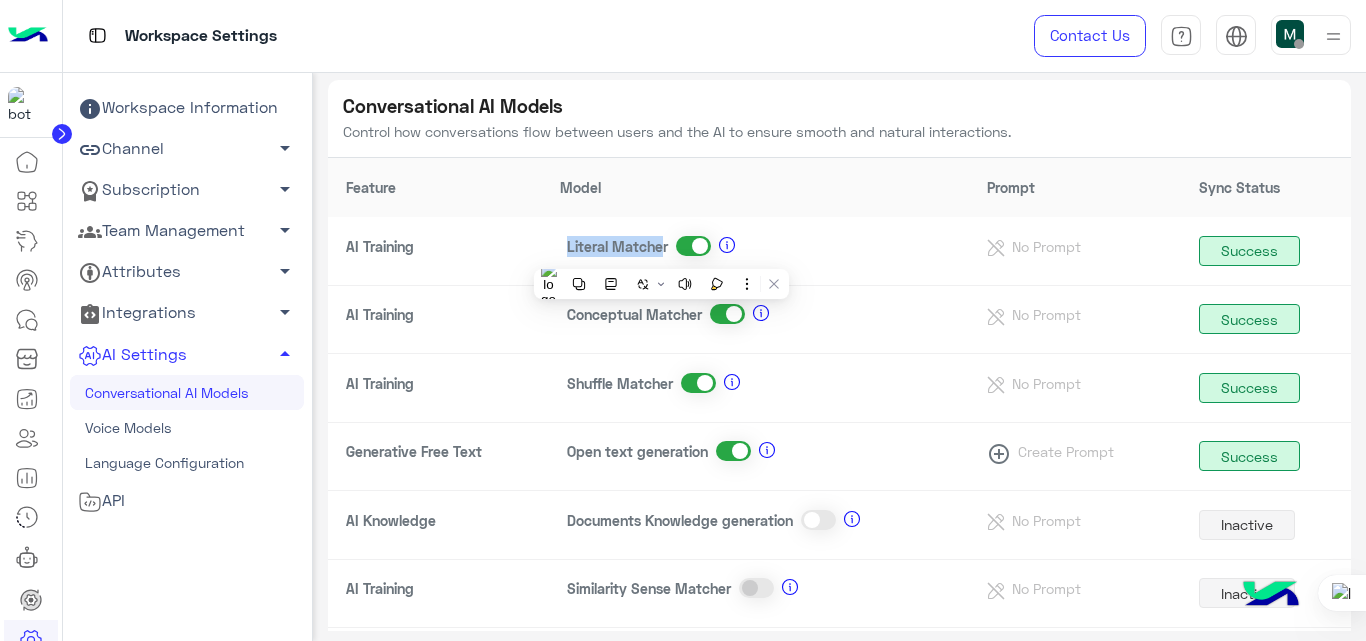 click on "Literal Matcher" 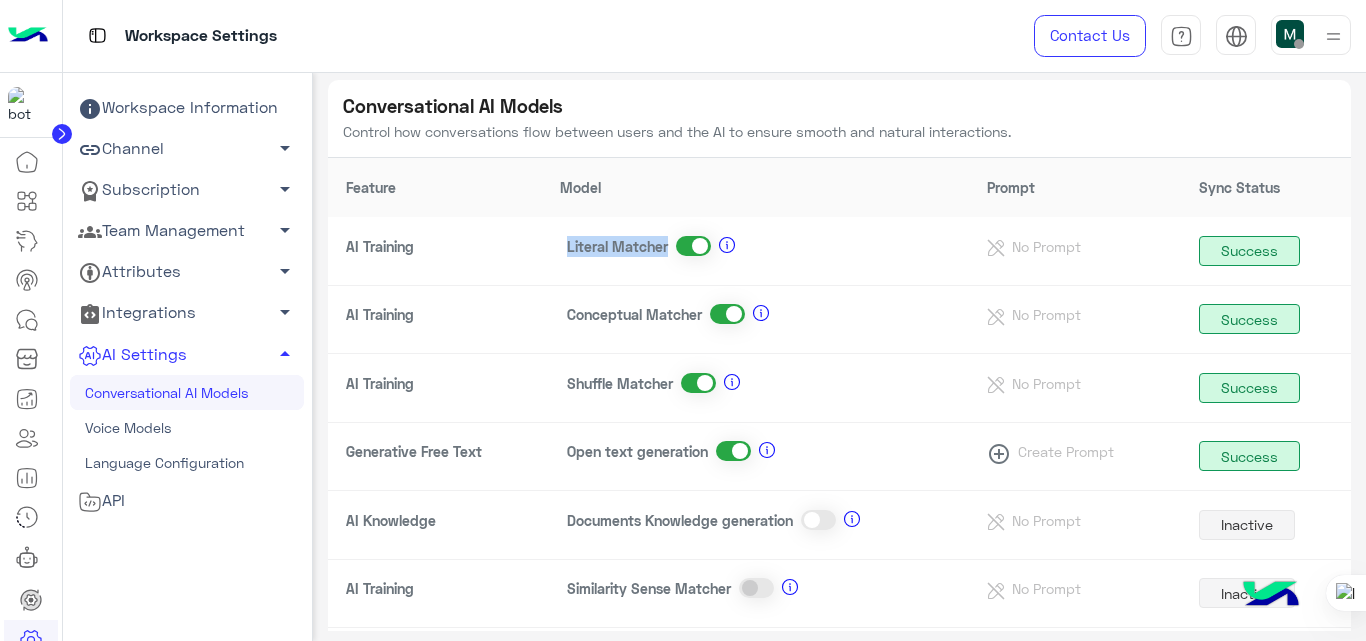 drag, startPoint x: 663, startPoint y: 245, endPoint x: 545, endPoint y: 237, distance: 118.270874 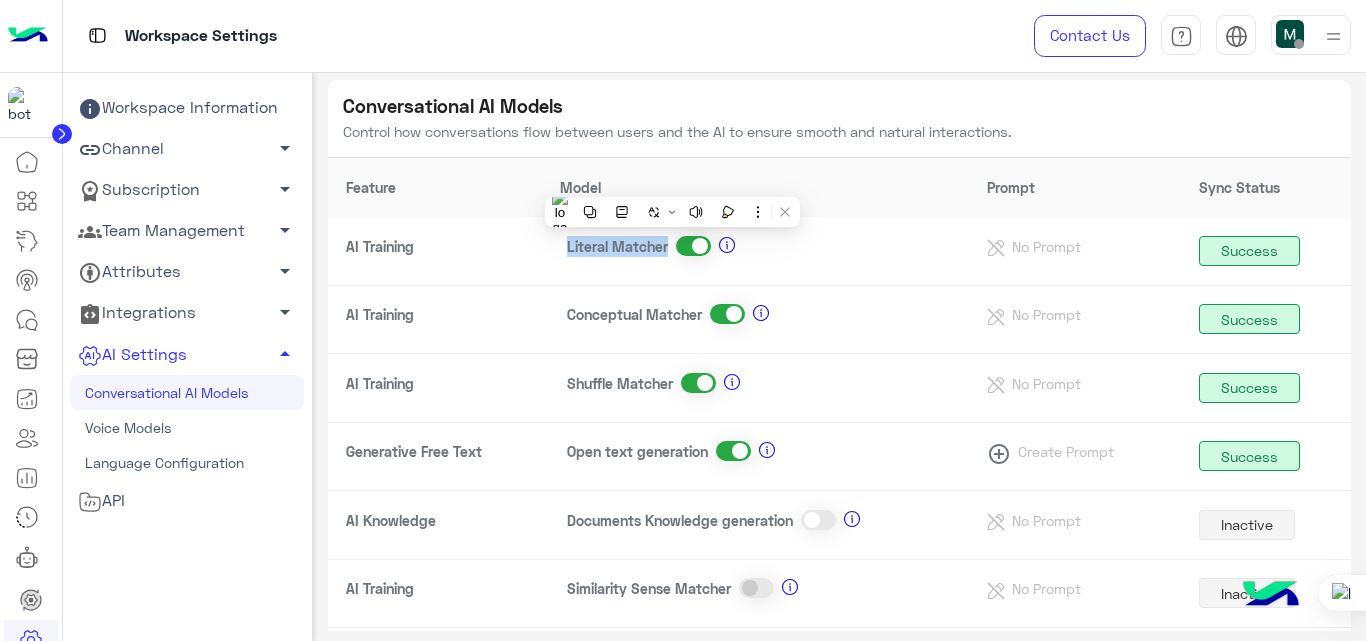 copy on "Literal Matcher" 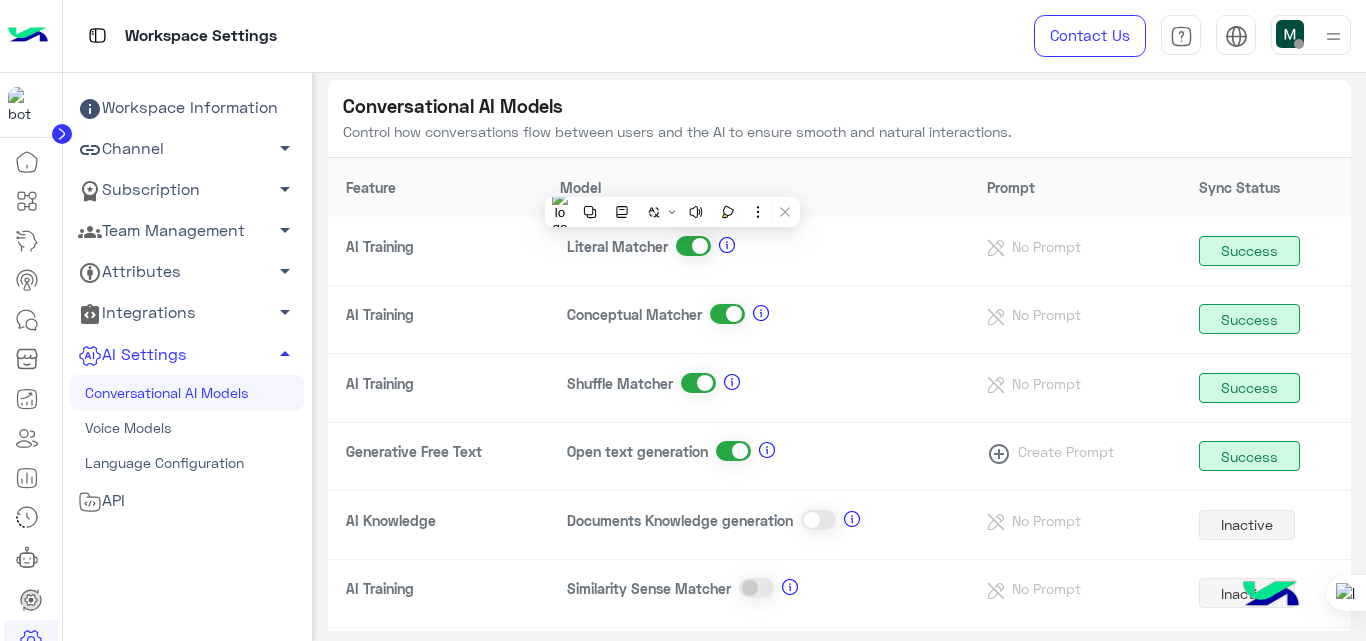 click on "Conceptual Matcher" 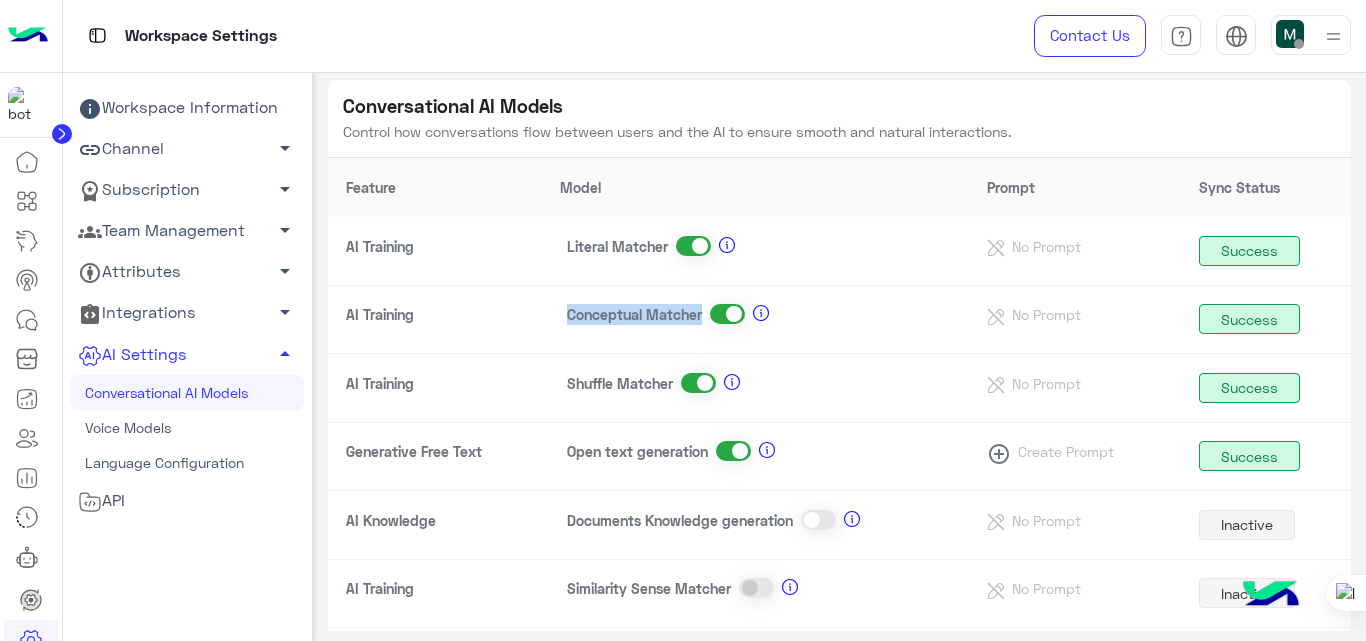 drag, startPoint x: 561, startPoint y: 313, endPoint x: 702, endPoint y: 318, distance: 141.08862 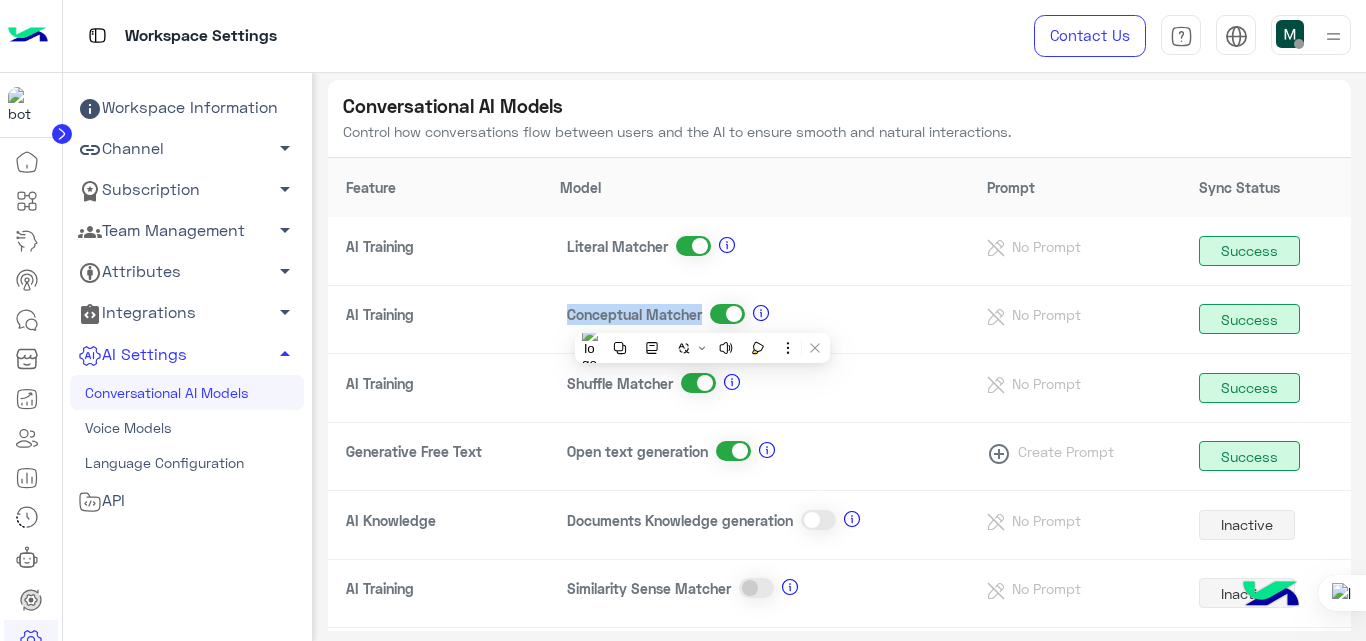 copy on "Conceptual Matcher" 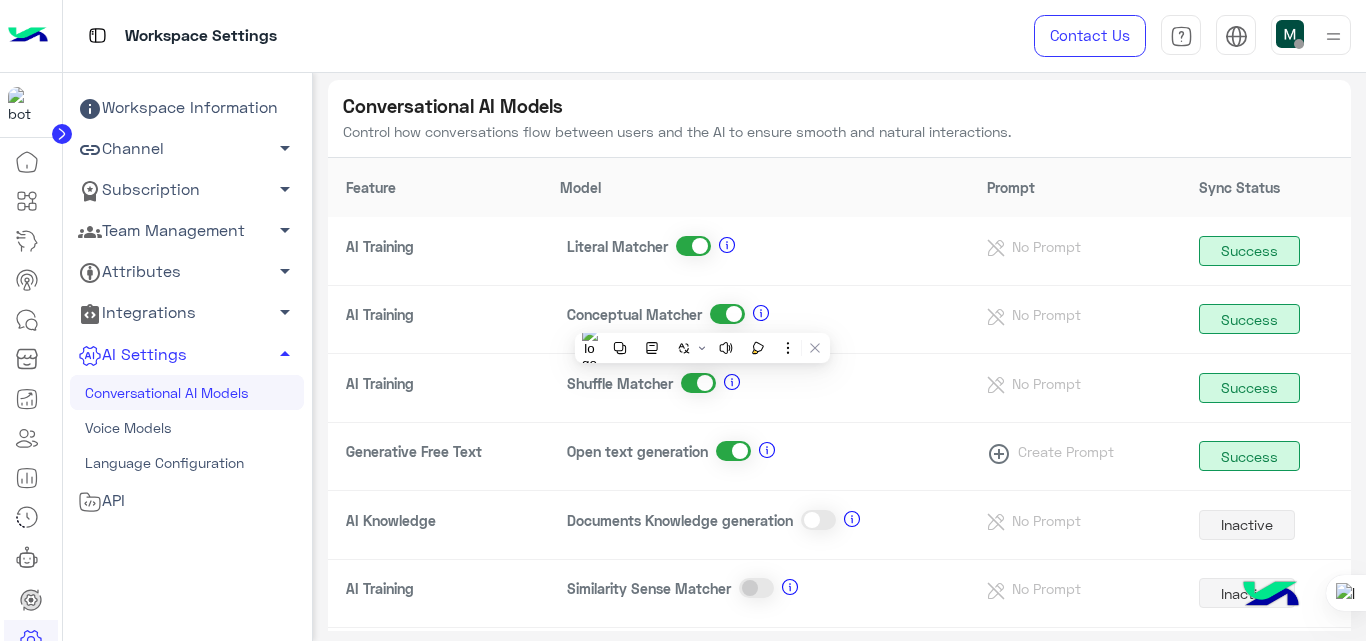 click on "Conversational AI Models Control how conversations flow between users and the AI to ensure smooth and natural interactions. Feature Model Prompt Sync Status  AI Training Literal Matcher    No Prompt  Success   AI Training Conceptual Matcher    No Prompt  Success   AI Training Shuffle Matcher    No Prompt  Success  Generative Free Text  Open text generation     add_circle_outline  Create Prompt  Success  AI Knowledge Documents Knowledge generation    No Prompt  Inactive   AI Training Similarity Sense Matcher    No Prompt  Inactive   AI Training Generative Matcher    No Prompt  Inactive   For a quick guide on how to manage your conversation settings and AI features.   View guide  open_in_new" 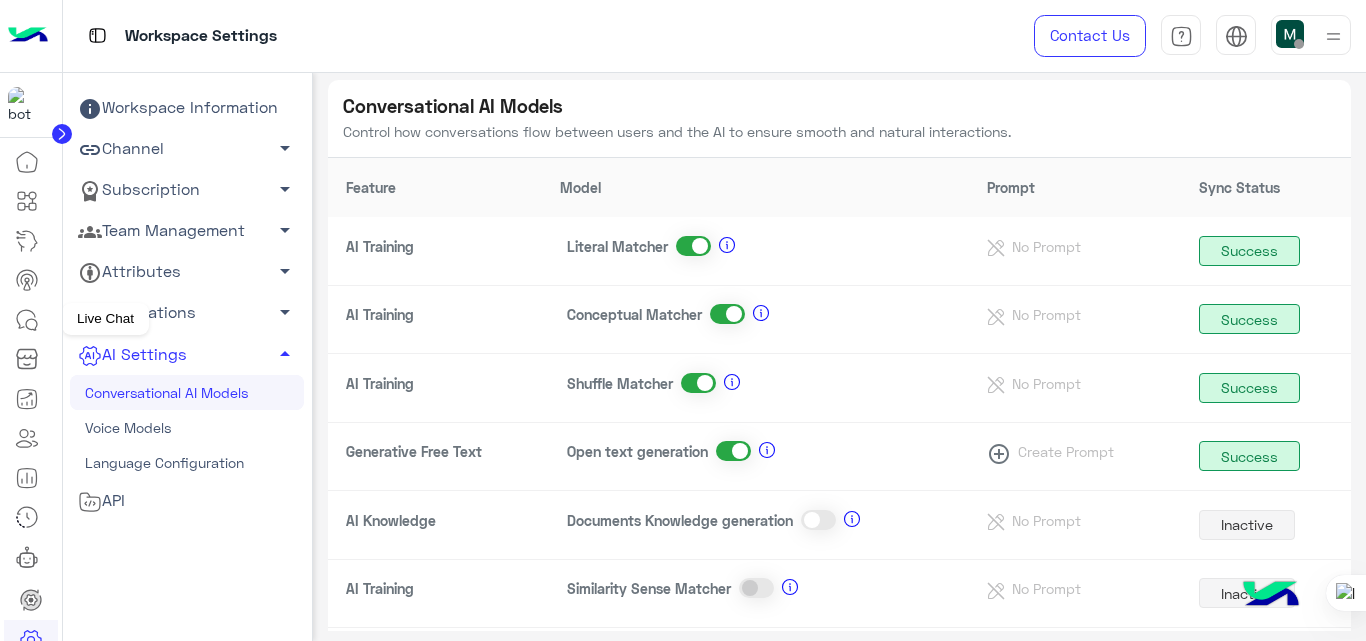 click 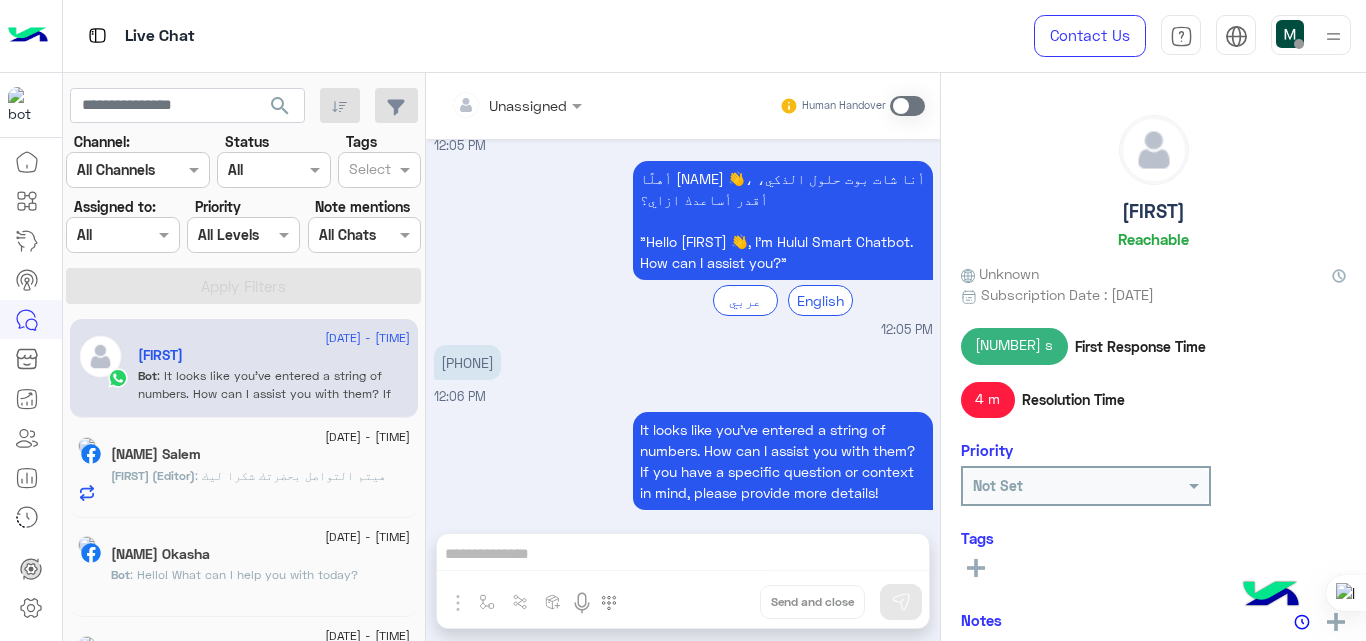 scroll, scrollTop: 723, scrollLeft: 0, axis: vertical 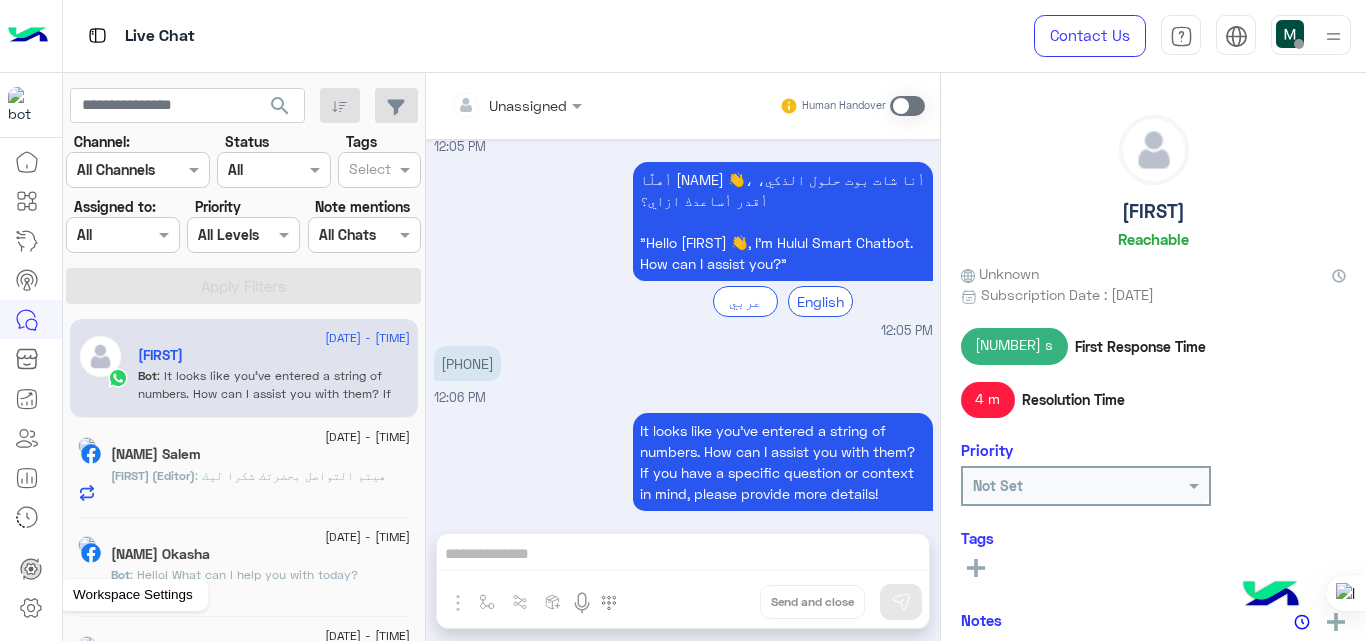 click 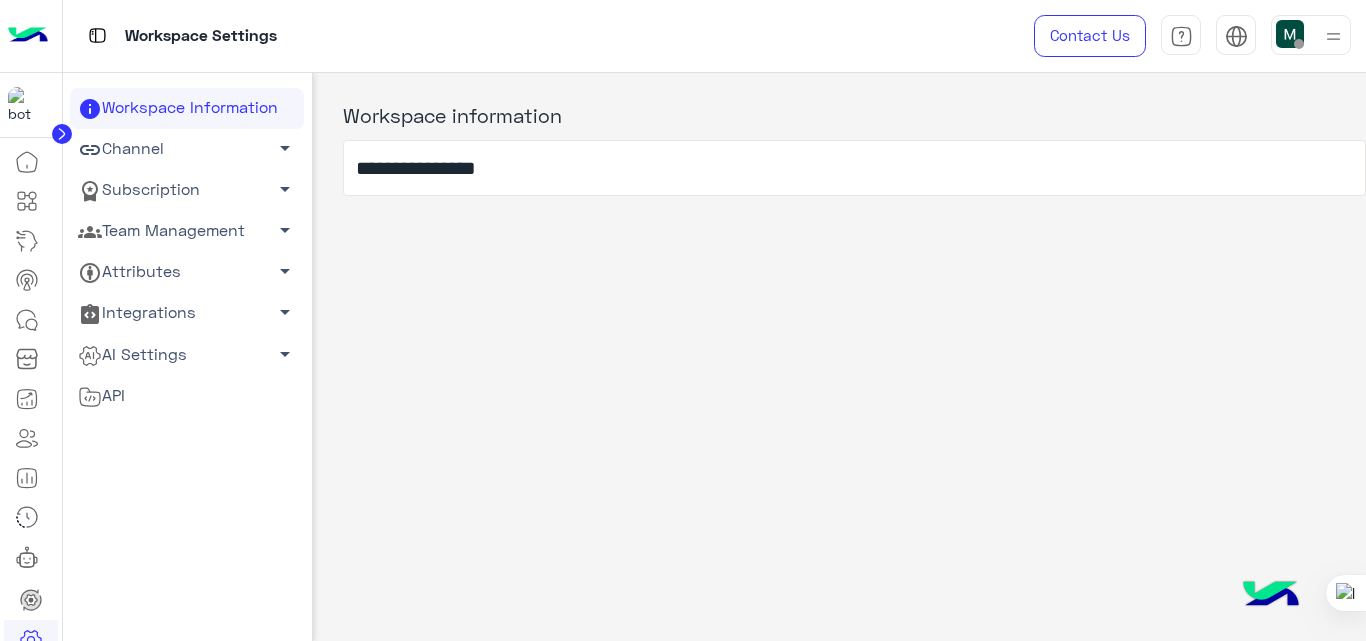 click on "Subscription   arrow_drop_down" 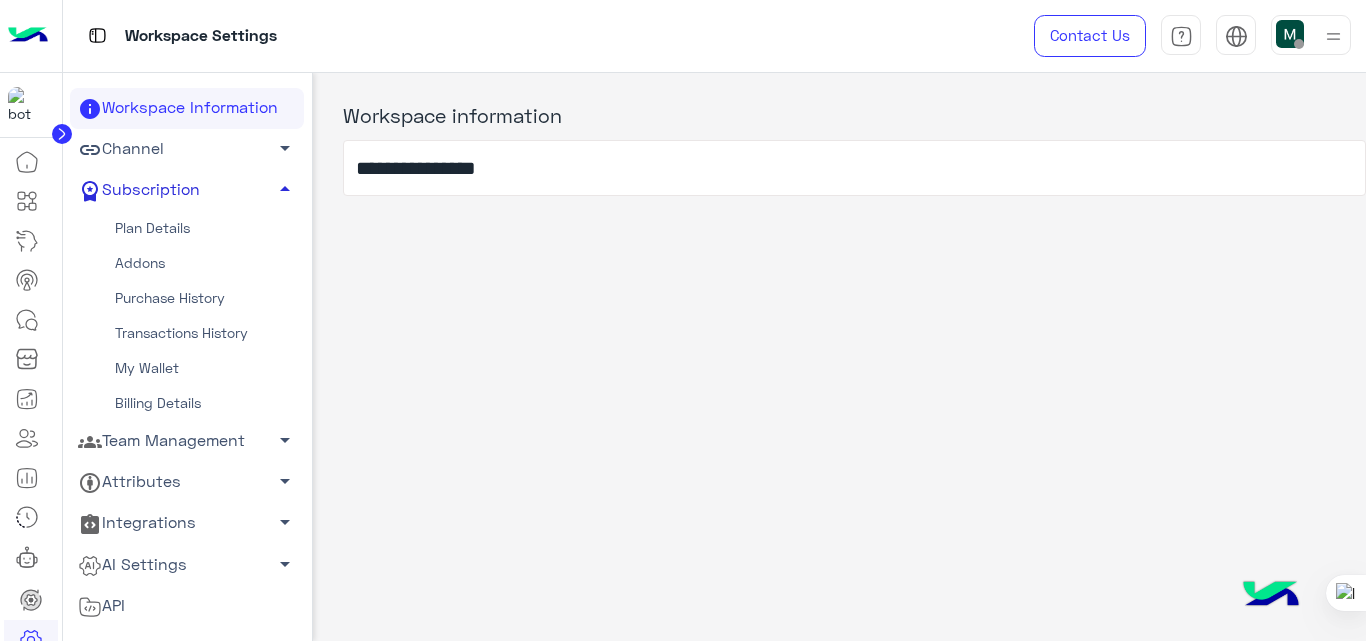 click on "Subscription   arrow_drop_up" 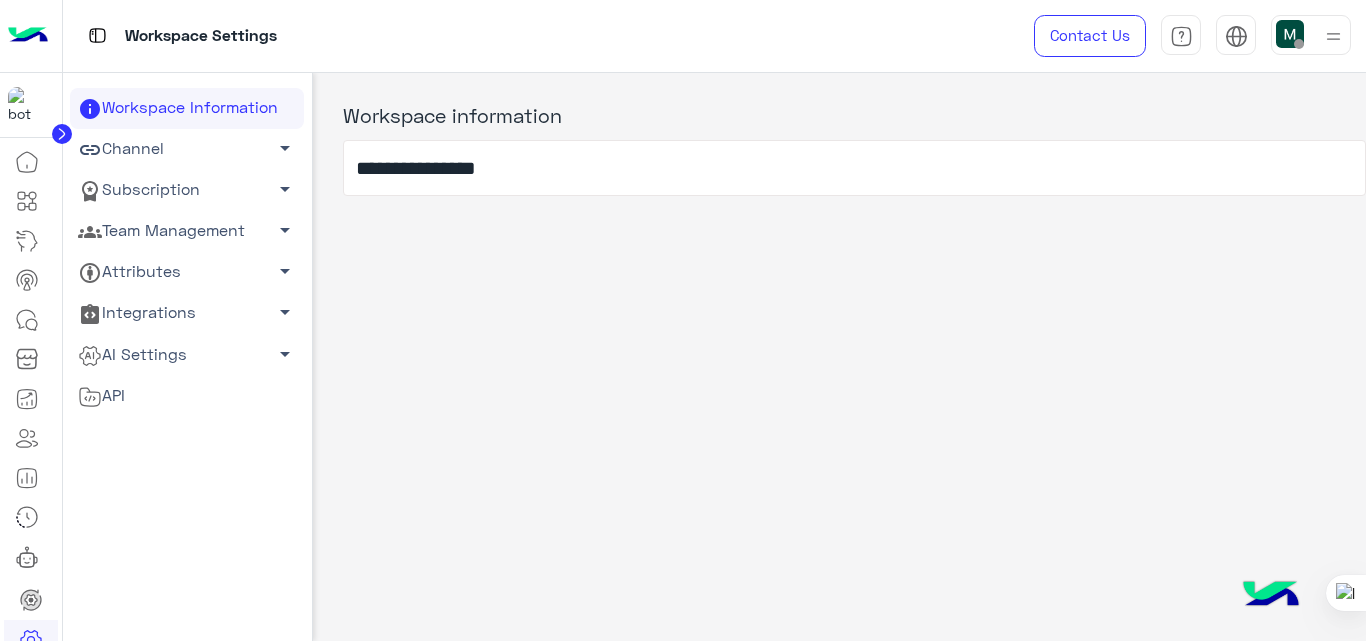 click on "AI Settings   arrow_drop_down" 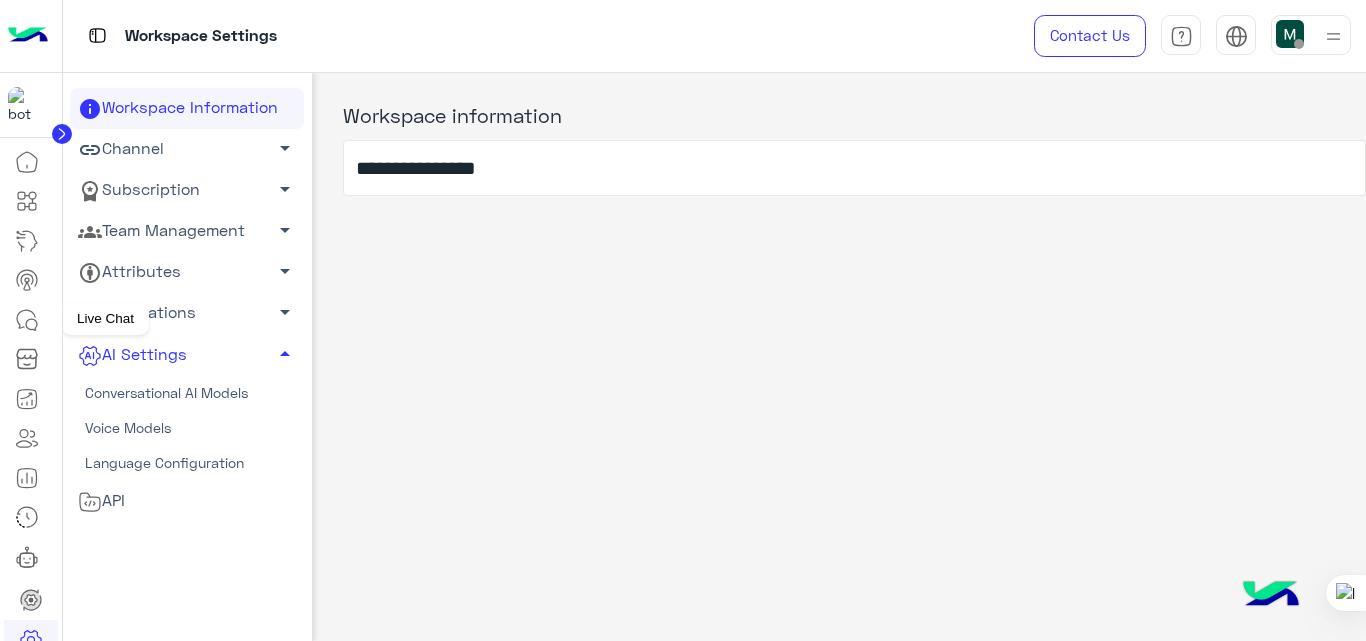 click 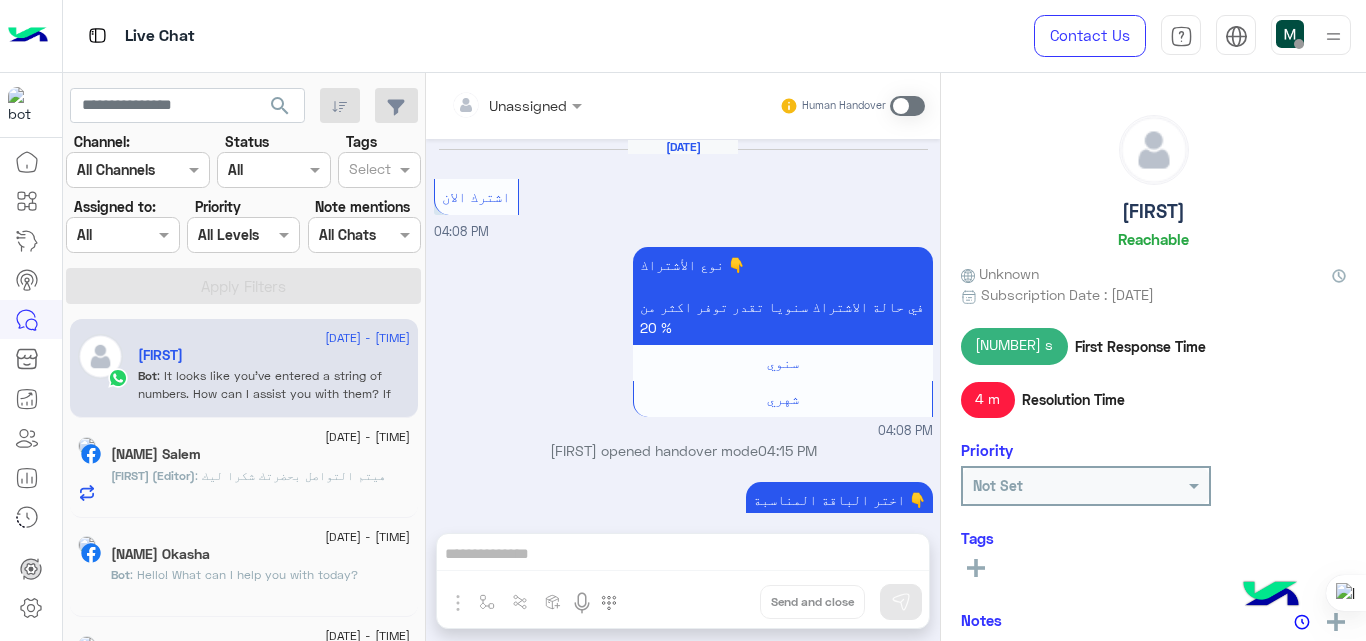 scroll, scrollTop: 724, scrollLeft: 0, axis: vertical 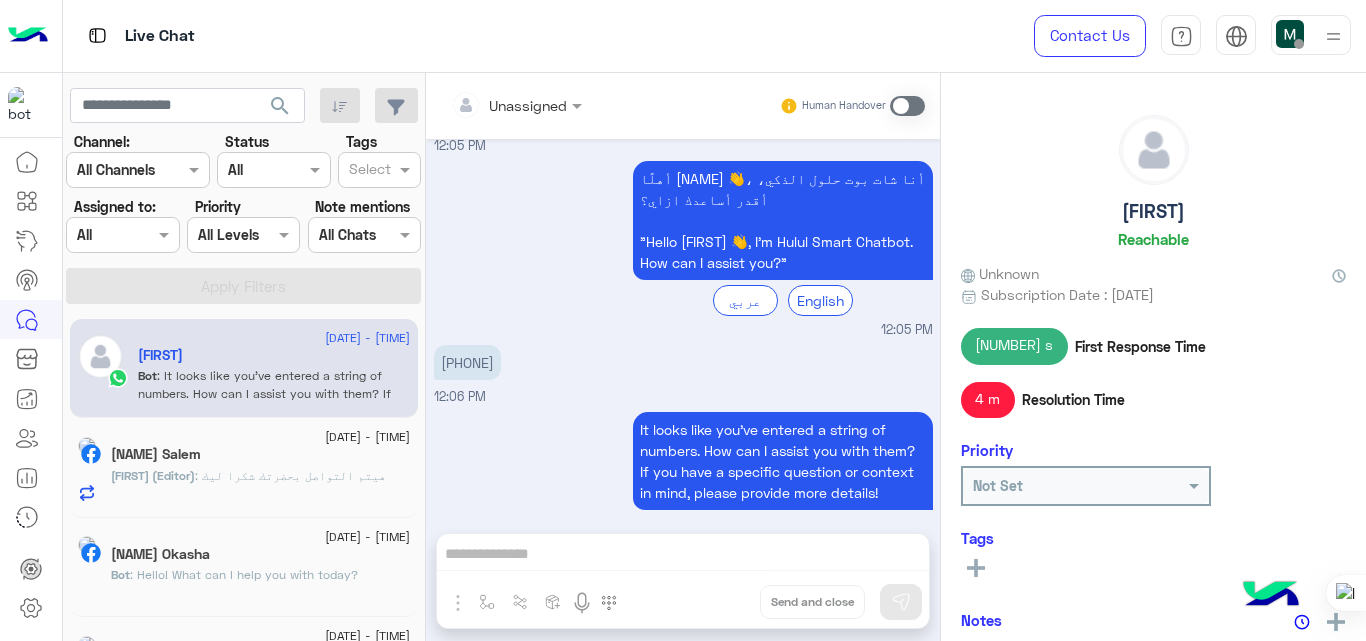 click on "Mostafa Okasha" 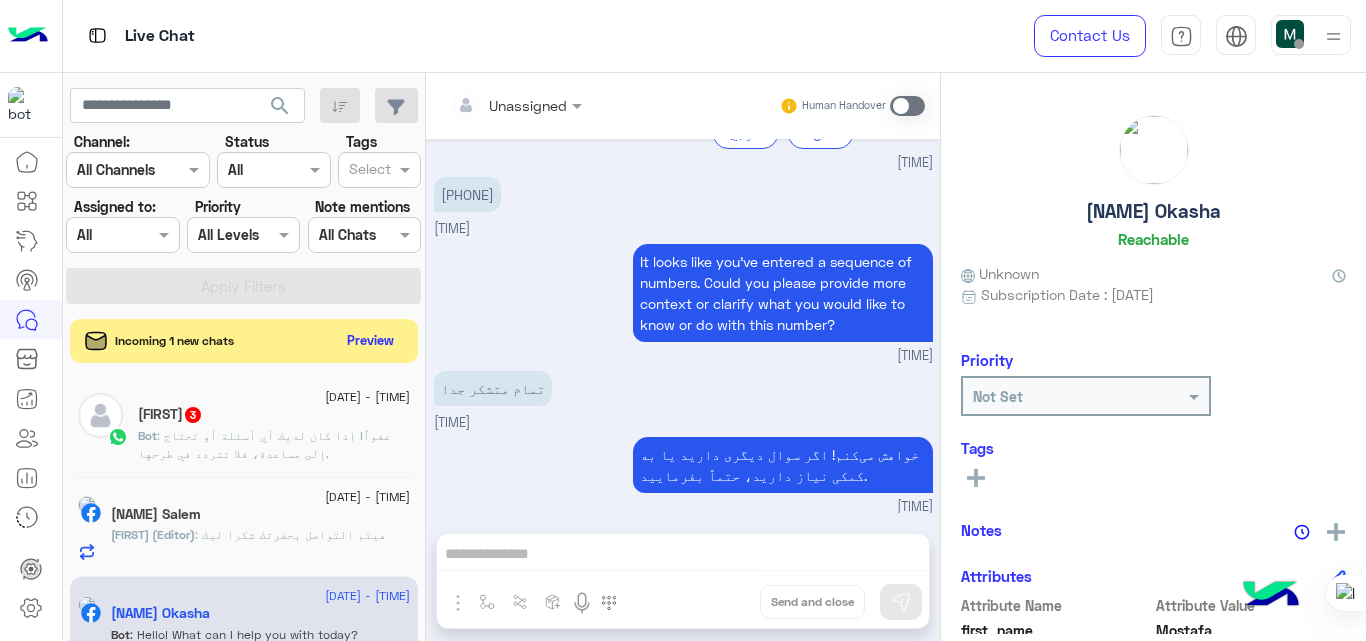 scroll, scrollTop: 971, scrollLeft: 0, axis: vertical 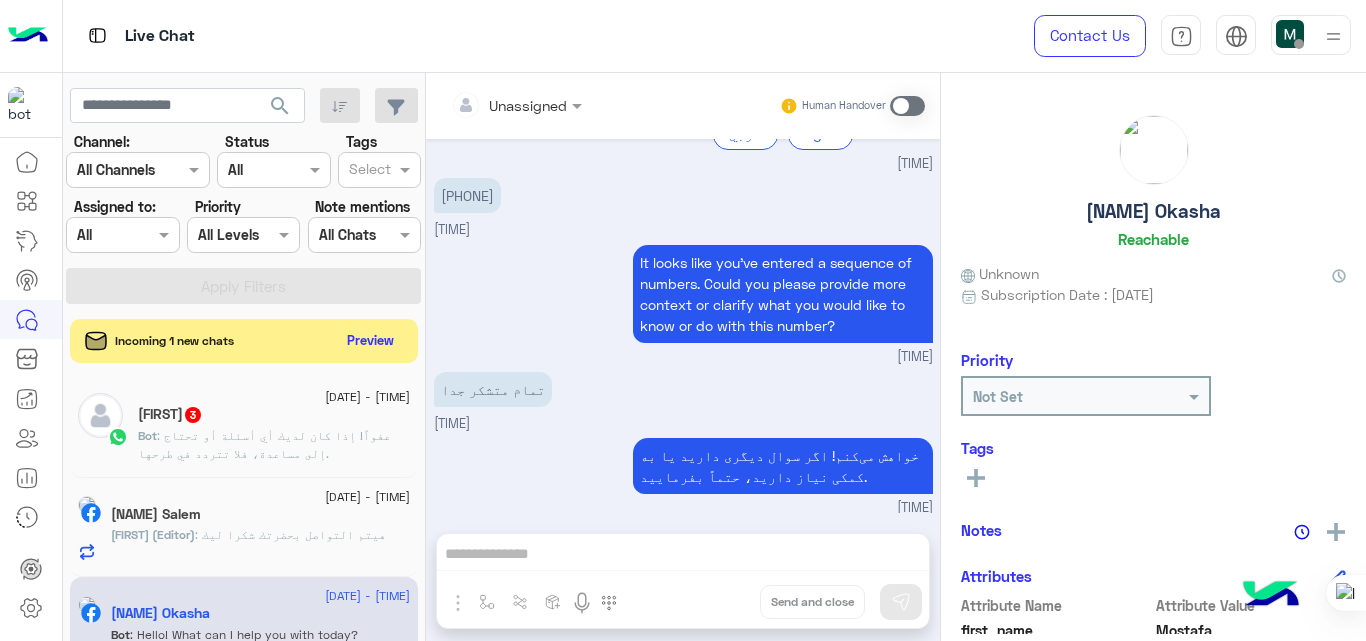 click on "تمام متشكر جدا   12:10 AM" at bounding box center [683, 400] 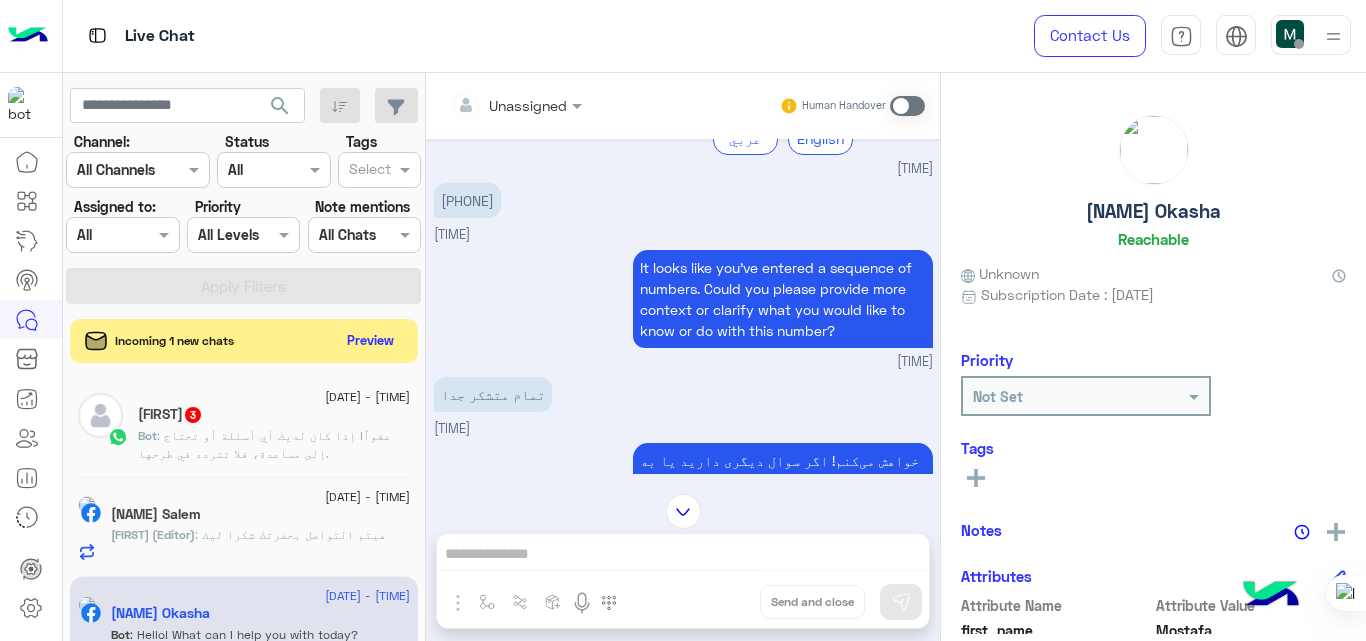scroll, scrollTop: 964, scrollLeft: 0, axis: vertical 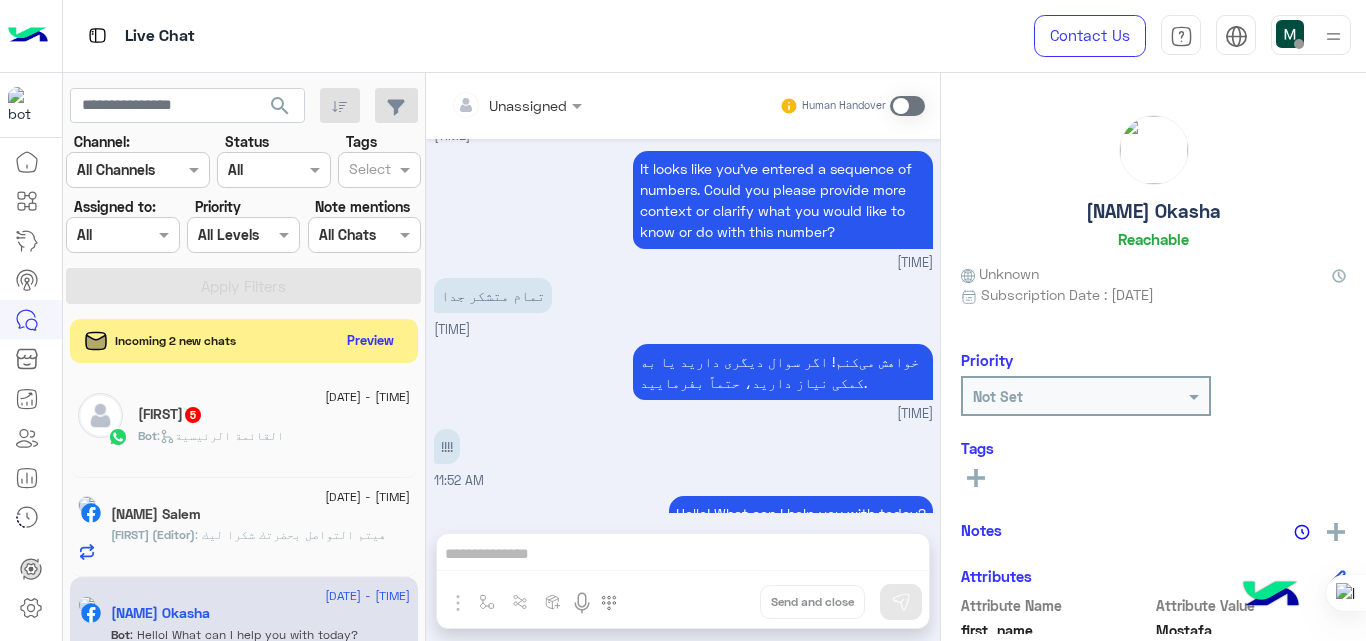 click on "Unassigned Human Handover     Aug 6, 2025  تفاصيل   12:05 AM  أهلا بيك Mostafa في منصة حلول للتحول الرقمي وتطوير خدمة العملاء بالذكاء الاصطناعي، لو عايز تعرف أكتر عن حلول الشات بوت ودفع العملاء لمشترياتهم من جوة الشات  من هنا     12:05 AM   من هنا    12:06 AM   من هنا    12:06 AM   من هنا    12:06 AM   من هنا    12:06 AM   من هنا    12:06 AM   من هنا    12:06 AM  الموقع تقيل جدا وممل  ممكن حد يتواصل معايا او لو في رقم للتواصل ابقي متشكر حدا   12:07 AM  أهلًا Mostafa 👋، أنا شات بوت حلول الذكي، أقدر أساعدك ازاي؟ "Hello Mostafa 👋, I’m Hulul Smart Chatbot. How can I assist you?"  عربي   English     12:07 AM  01221129944   12:10 AM     12:10 AM  تمام متشكر جدا   12:10 AM     12:10 AM  !!!!   11:52 AM     11:52 AM   Drop" at bounding box center (683, 361) 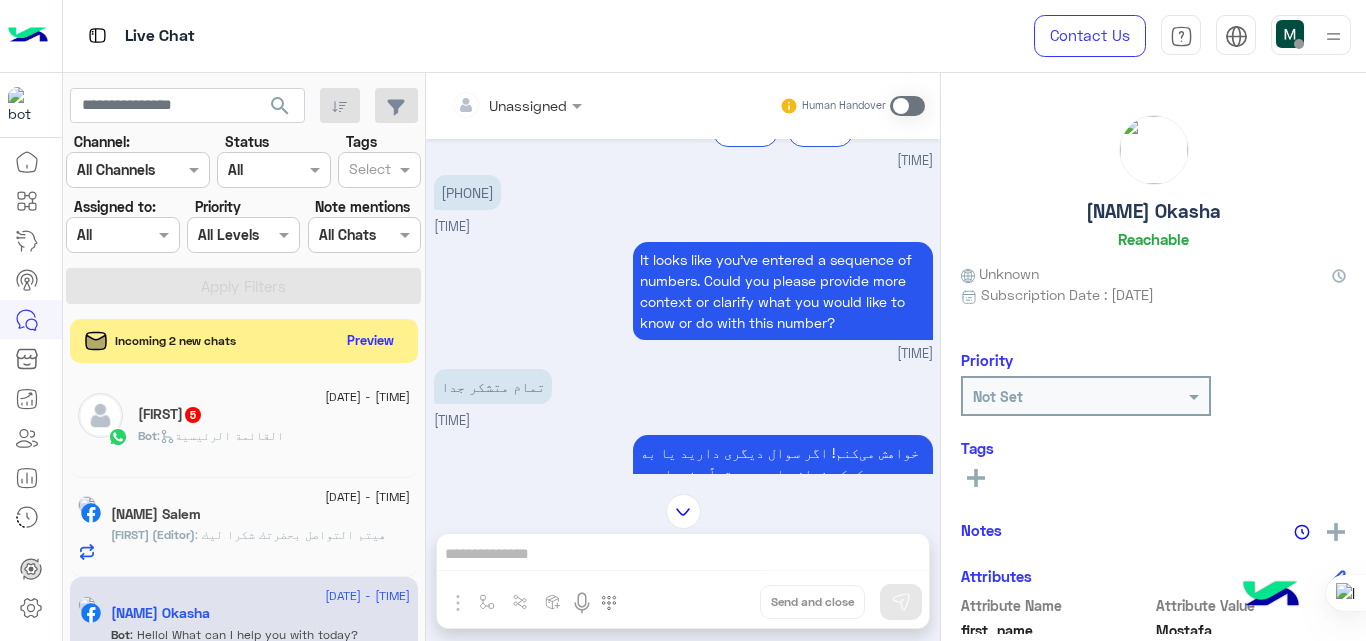 scroll, scrollTop: 1065, scrollLeft: 0, axis: vertical 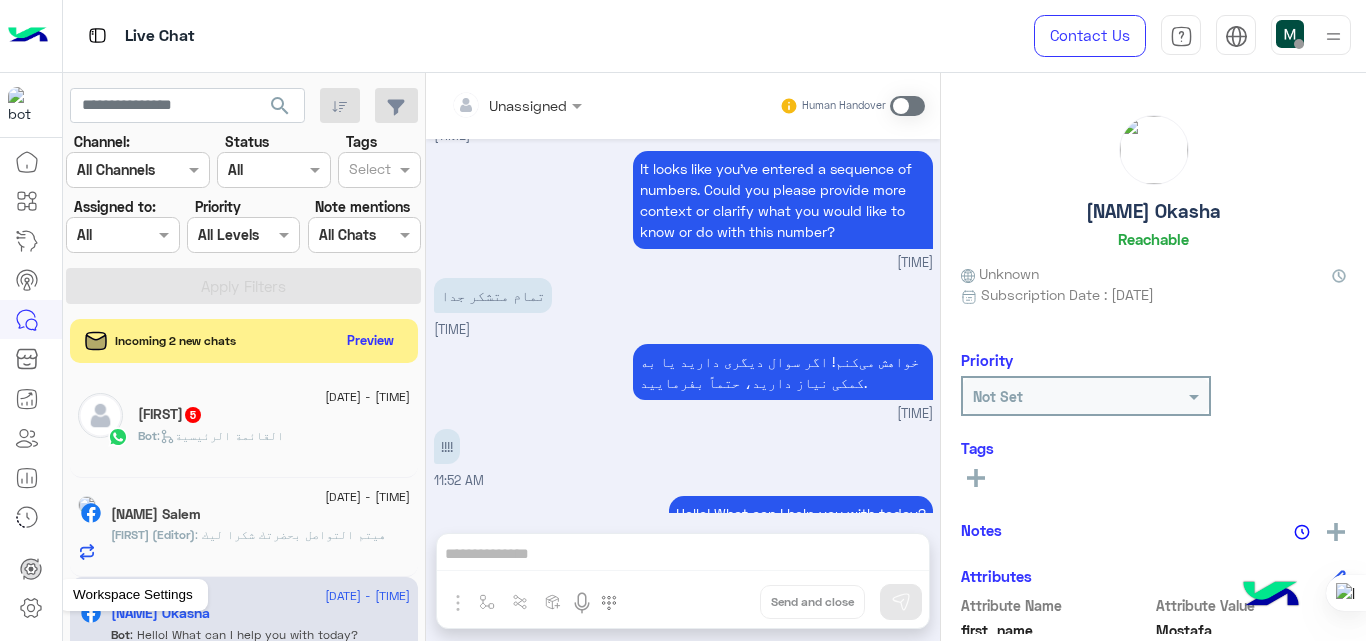click 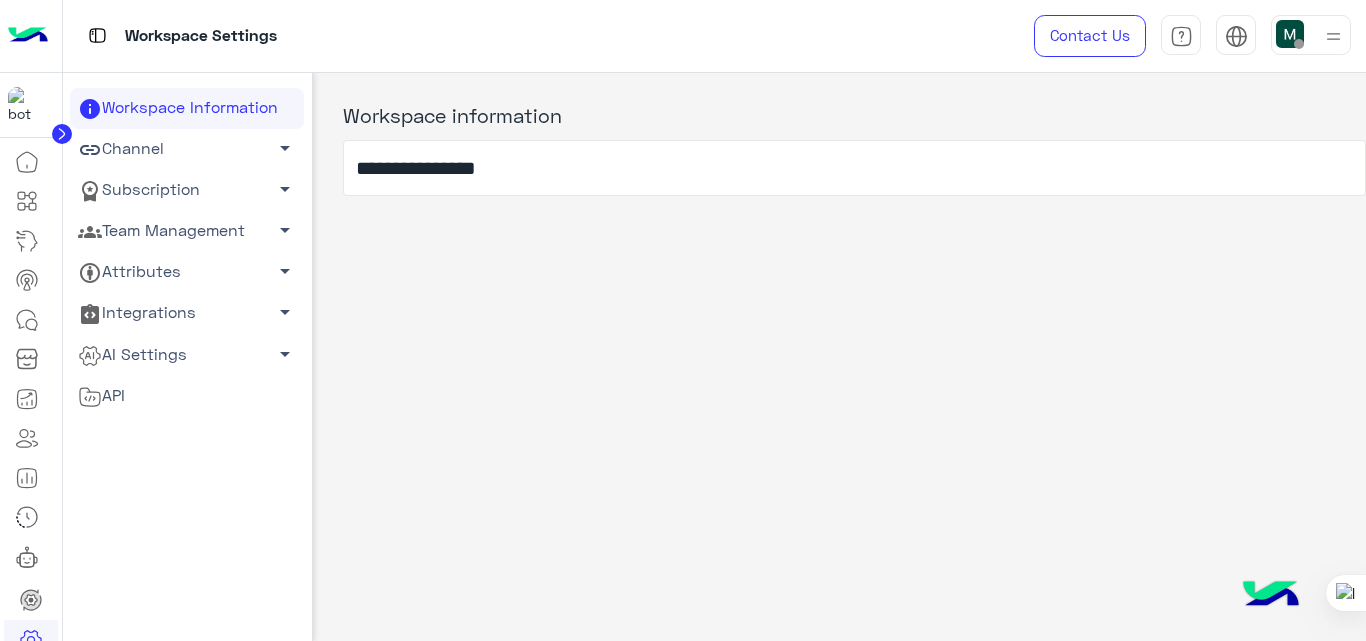 click on "AI Settings   arrow_drop_down" 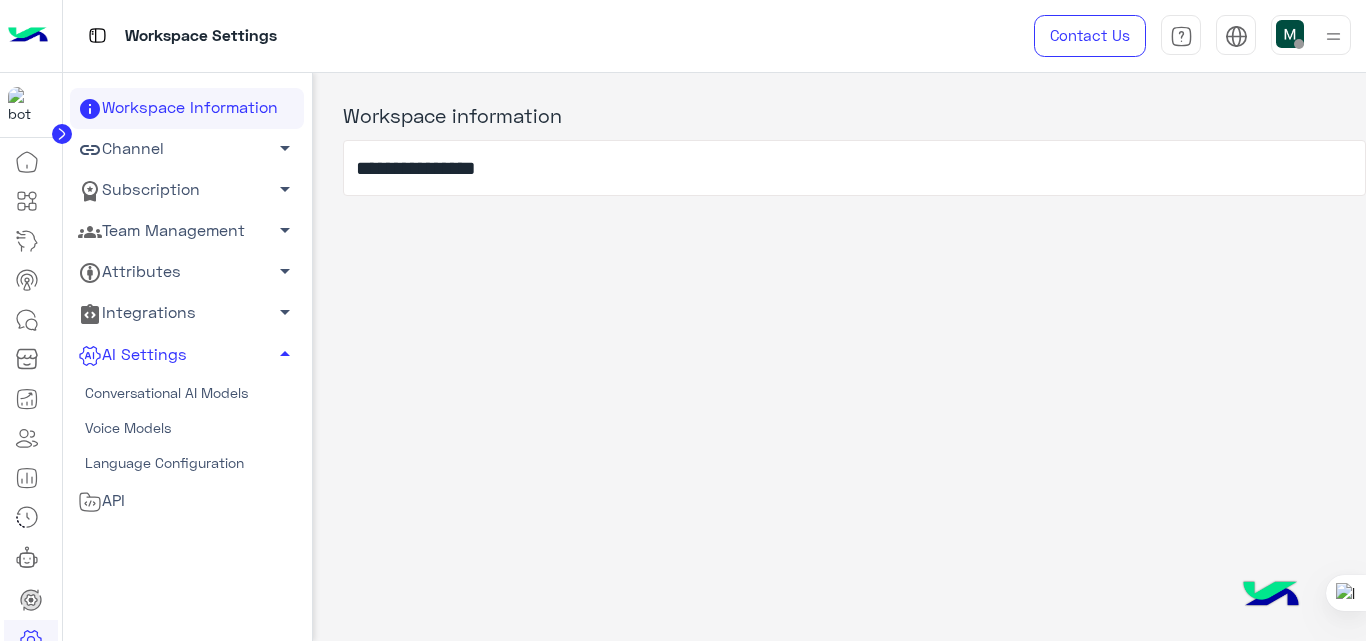 click on "Conversational AI Models" 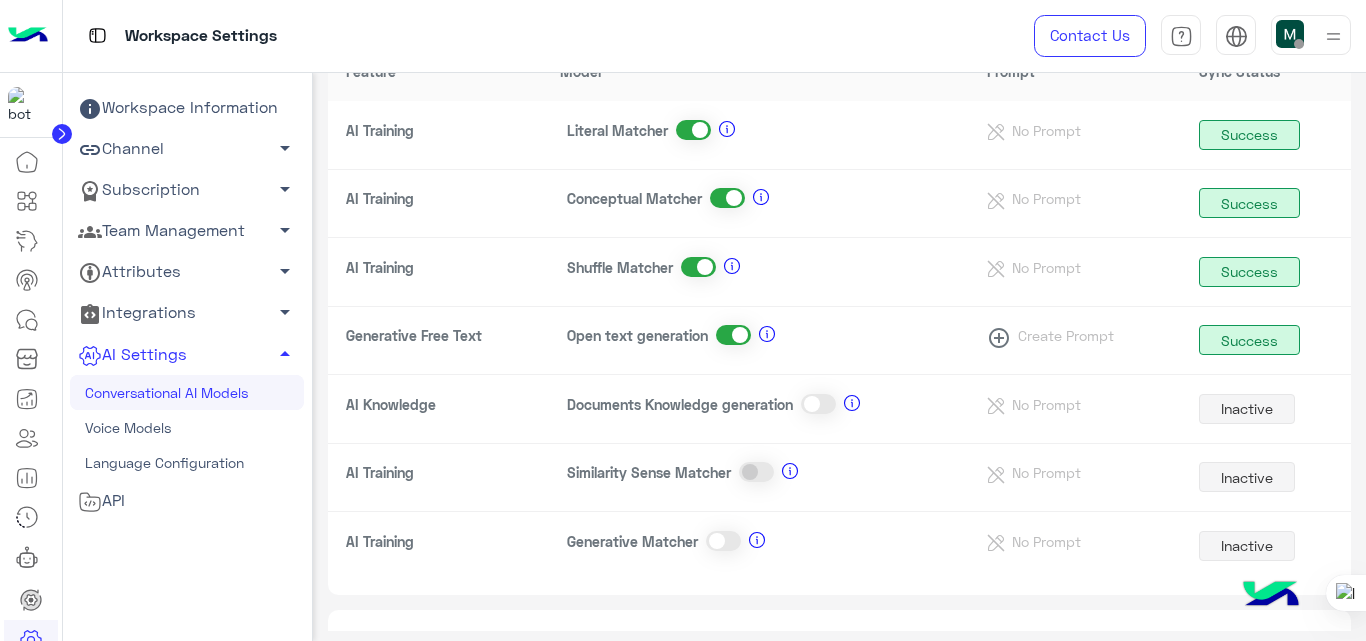 scroll, scrollTop: 125, scrollLeft: 0, axis: vertical 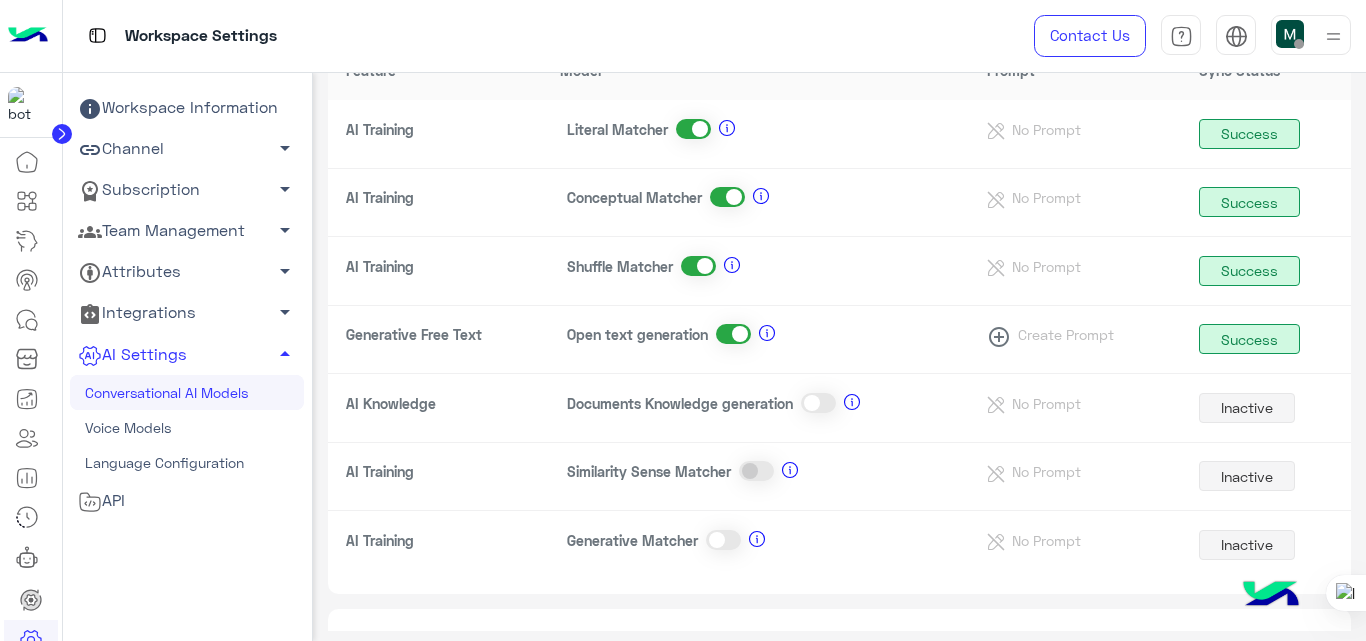 click on "add_circle_outline" 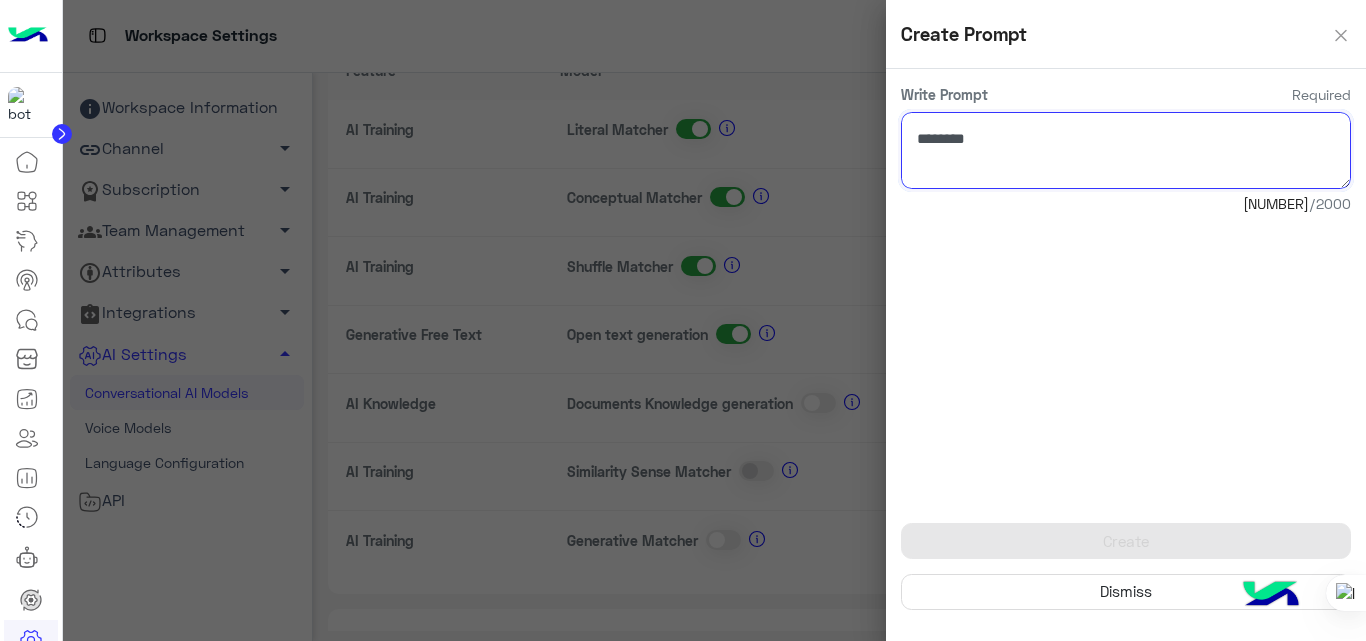 click at bounding box center [1126, 150] 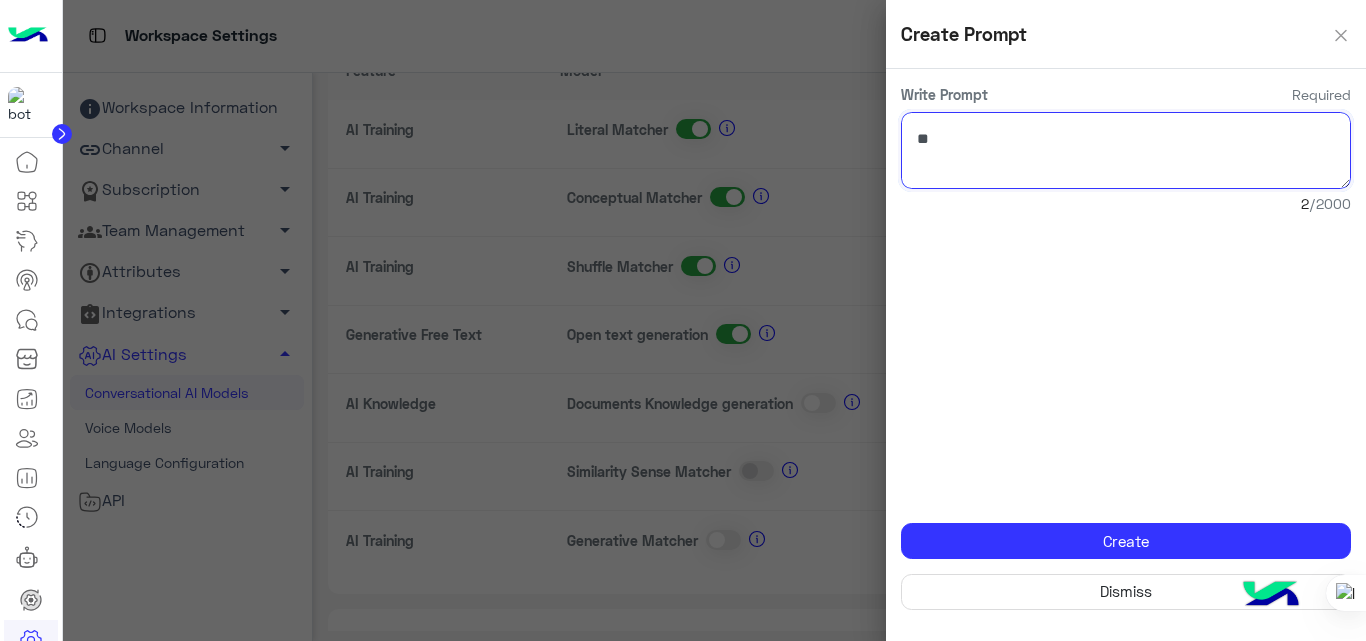 type on "*" 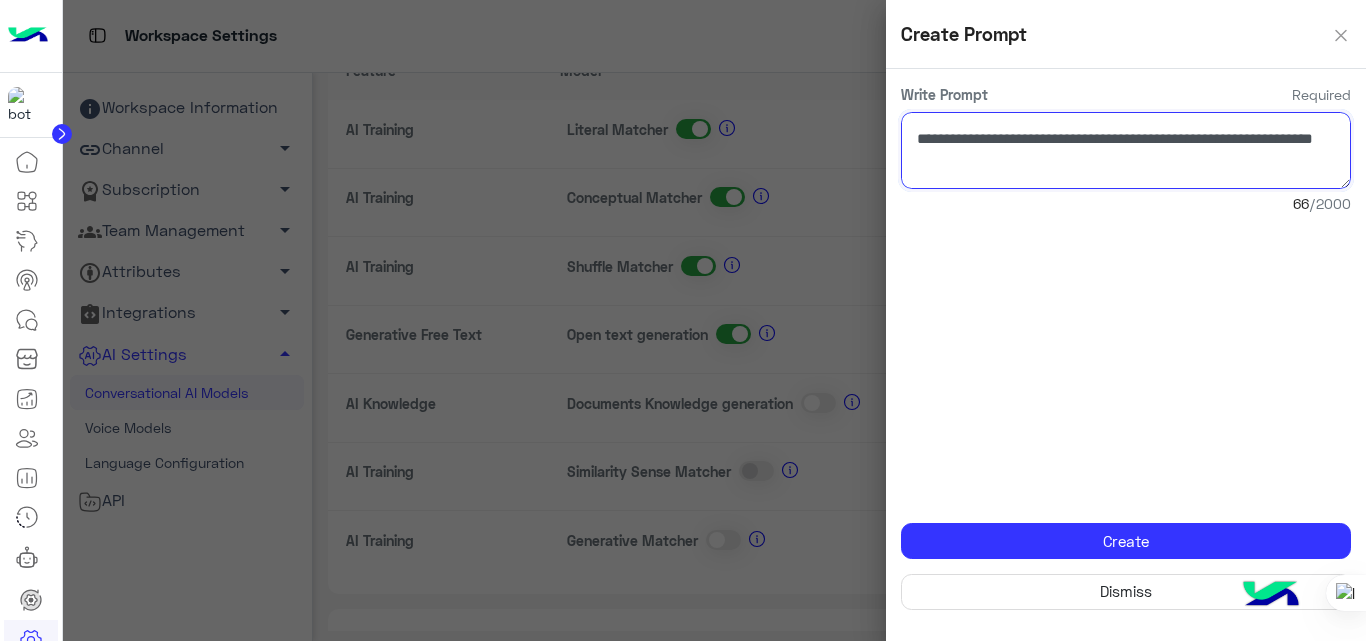 paste on "**********" 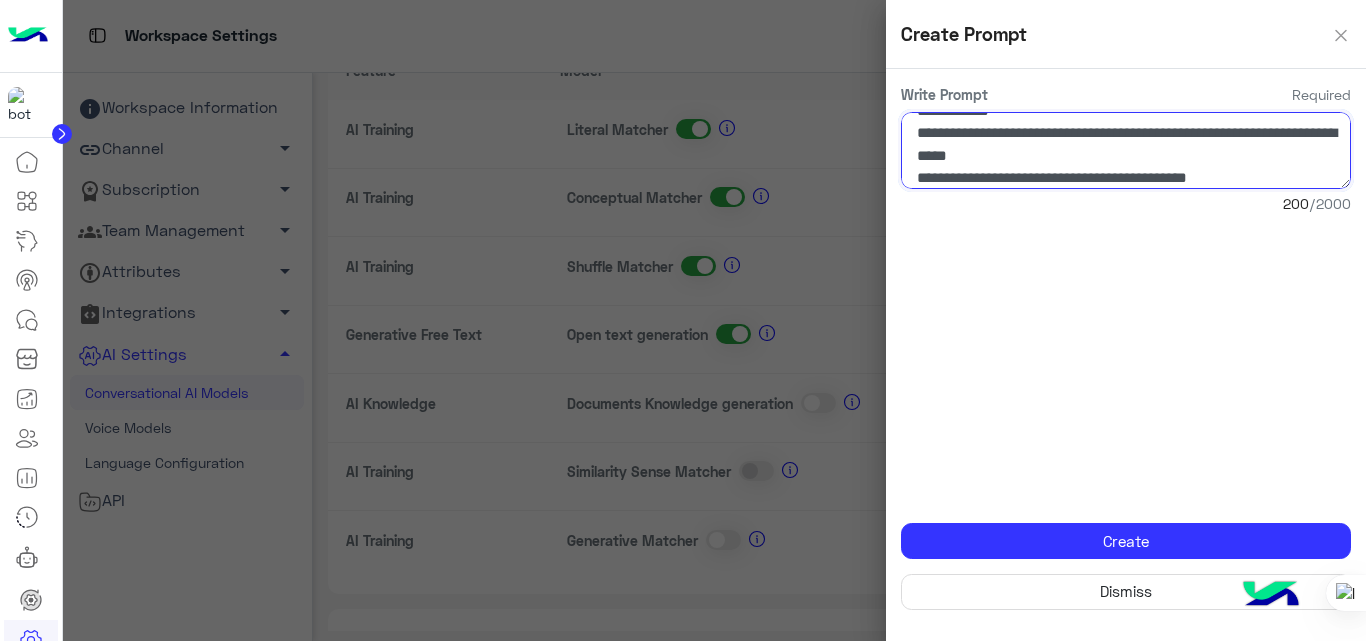 scroll, scrollTop: 0, scrollLeft: 0, axis: both 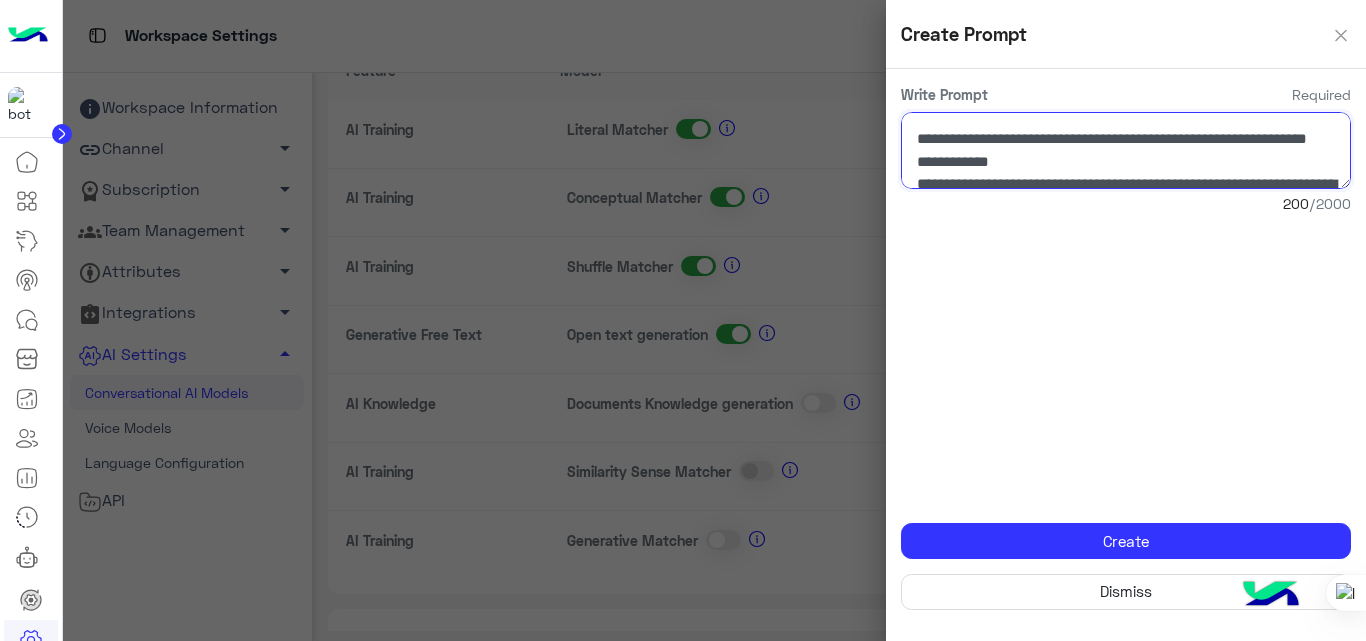 click at bounding box center (1126, 150) 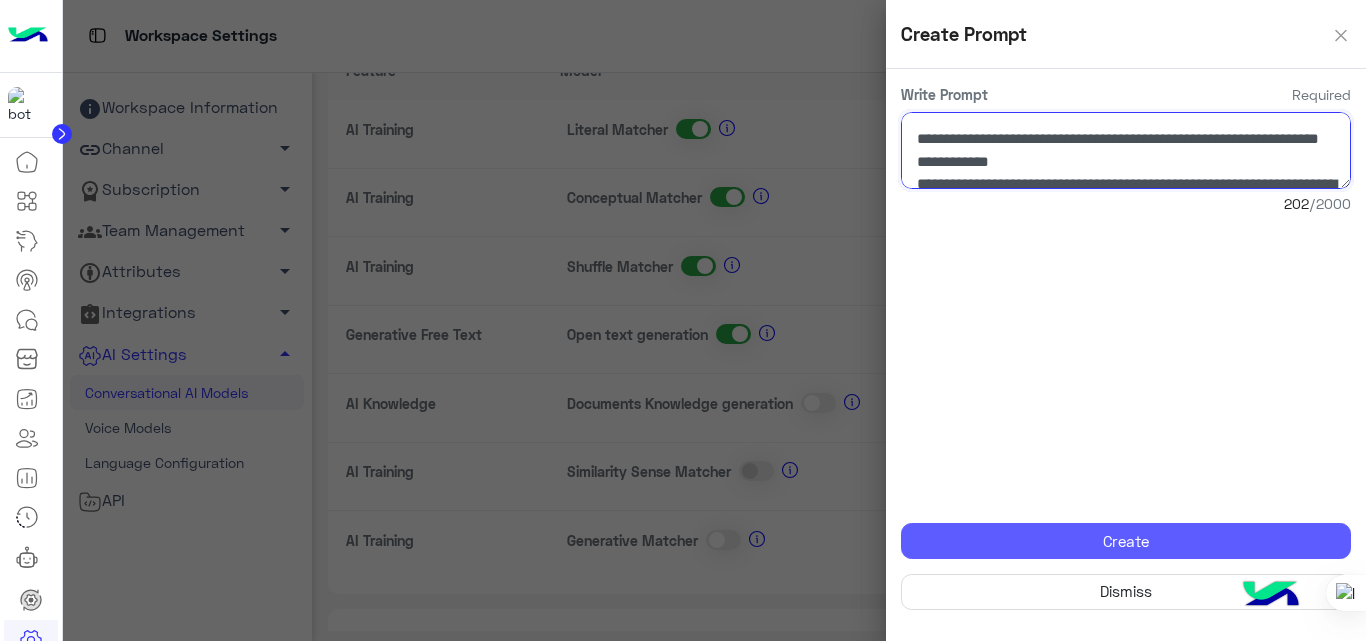 type on "**********" 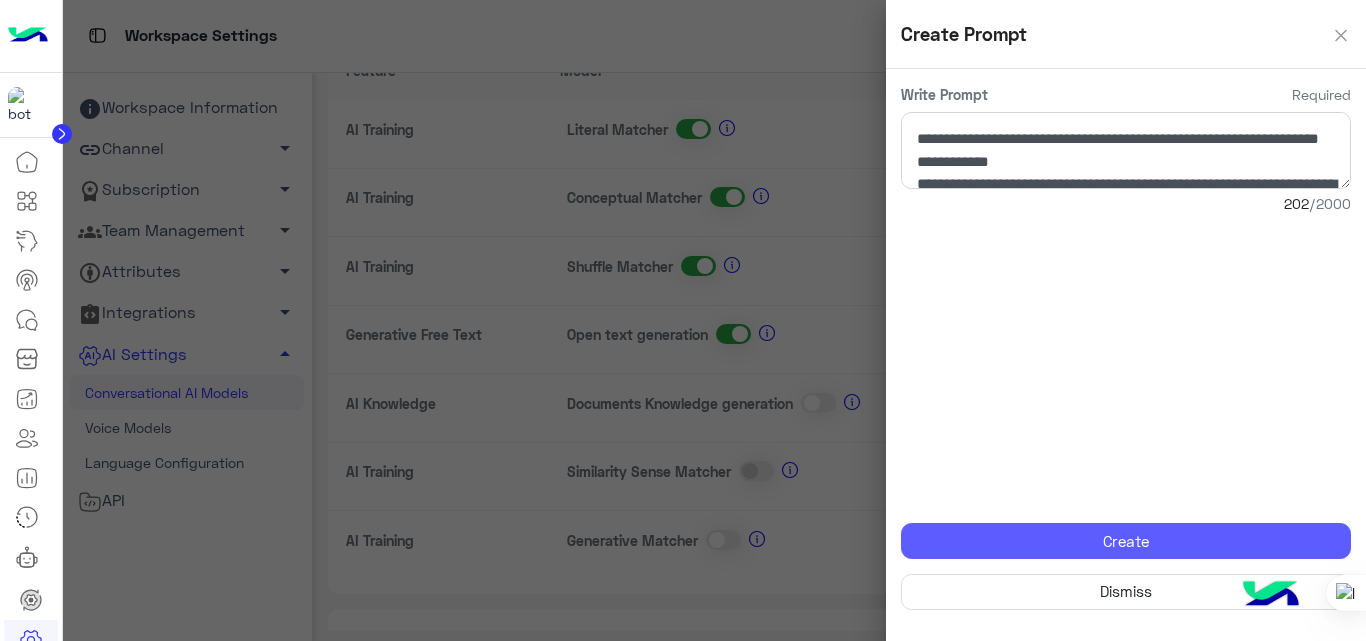 click on "Create" 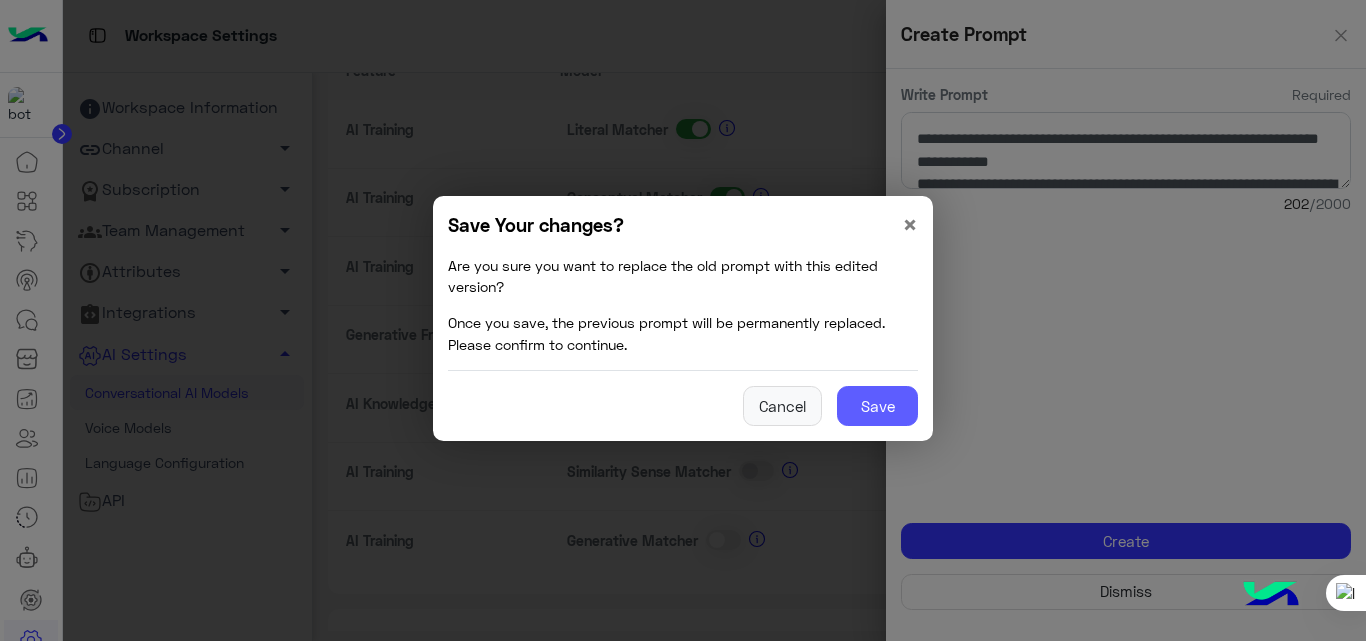 click on "Save" 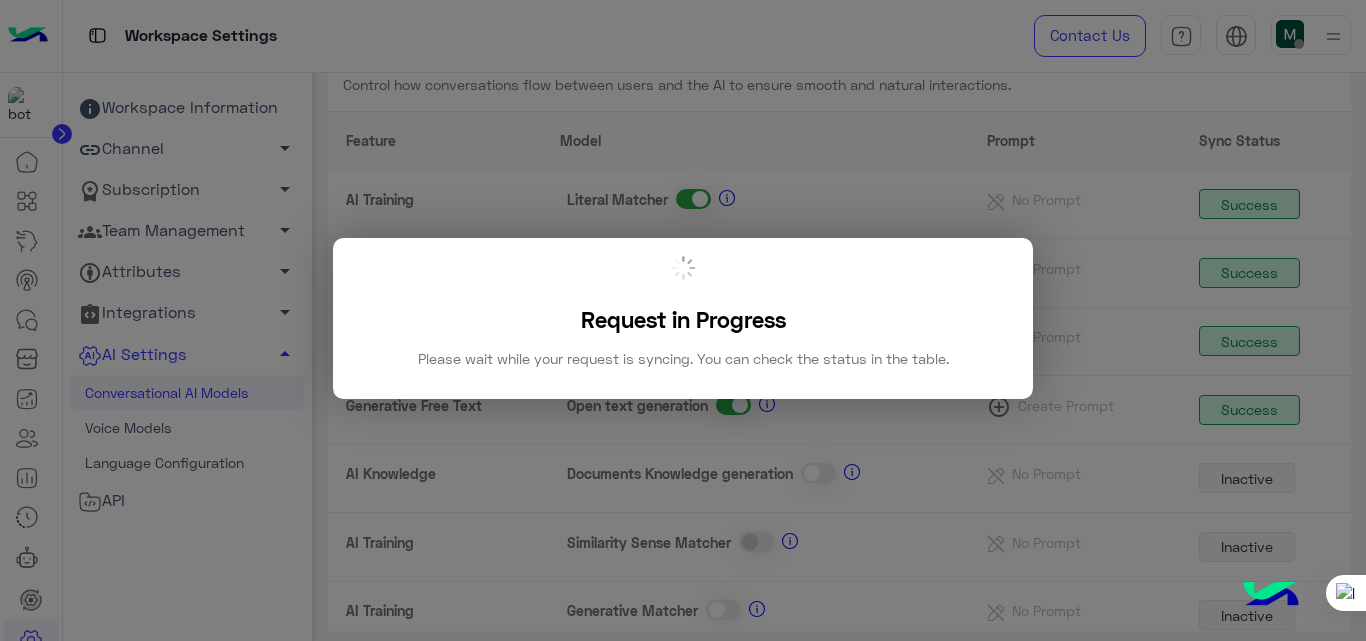 scroll, scrollTop: 196, scrollLeft: 0, axis: vertical 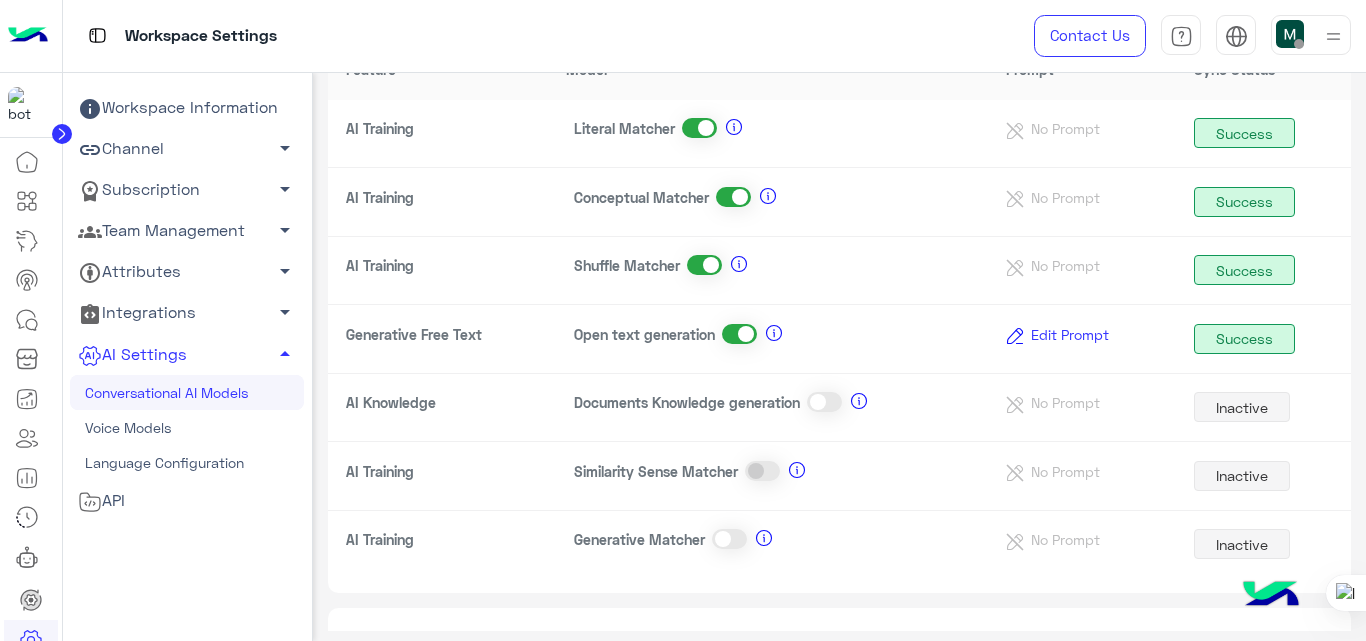 click 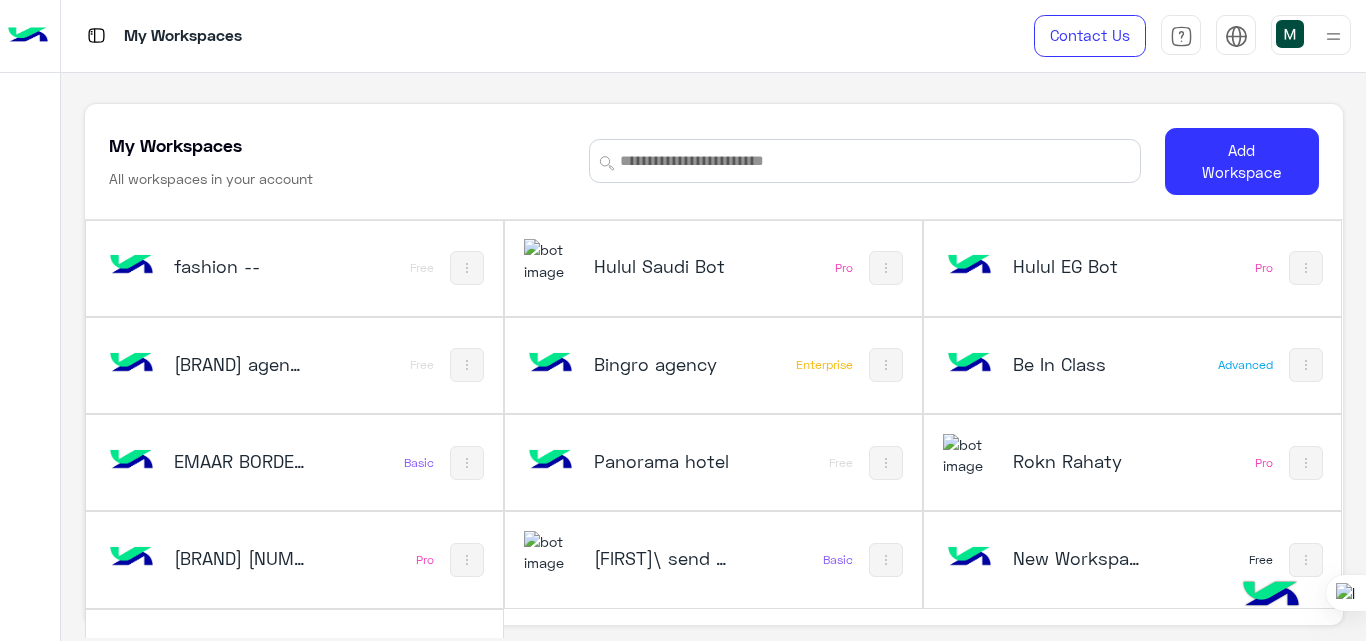 click on "Hulul Saudi Bot" at bounding box center (662, 266) 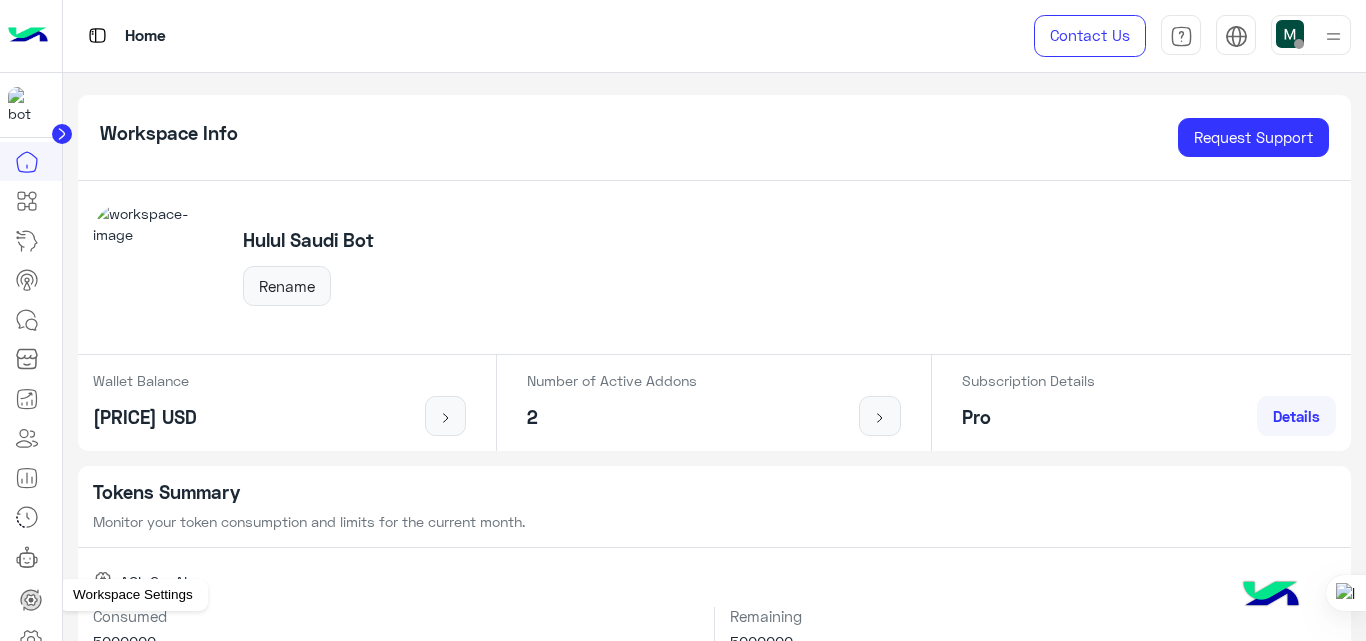 click 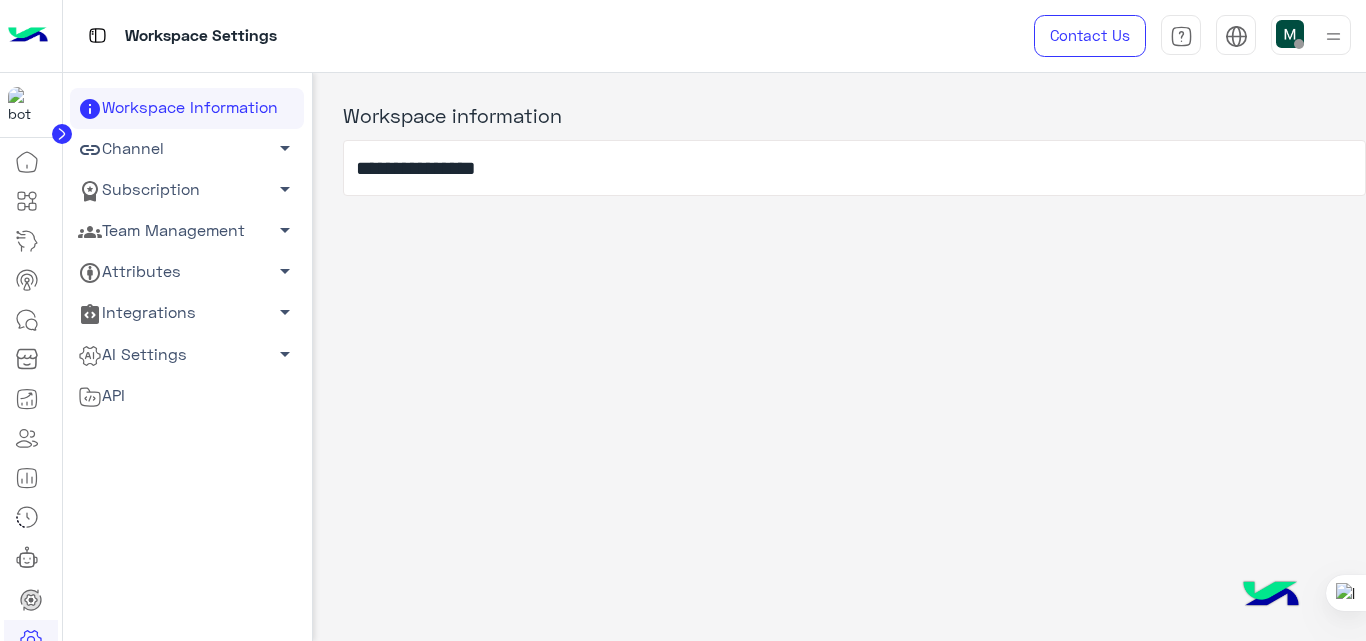 click on "AI Settings   arrow_drop_down" 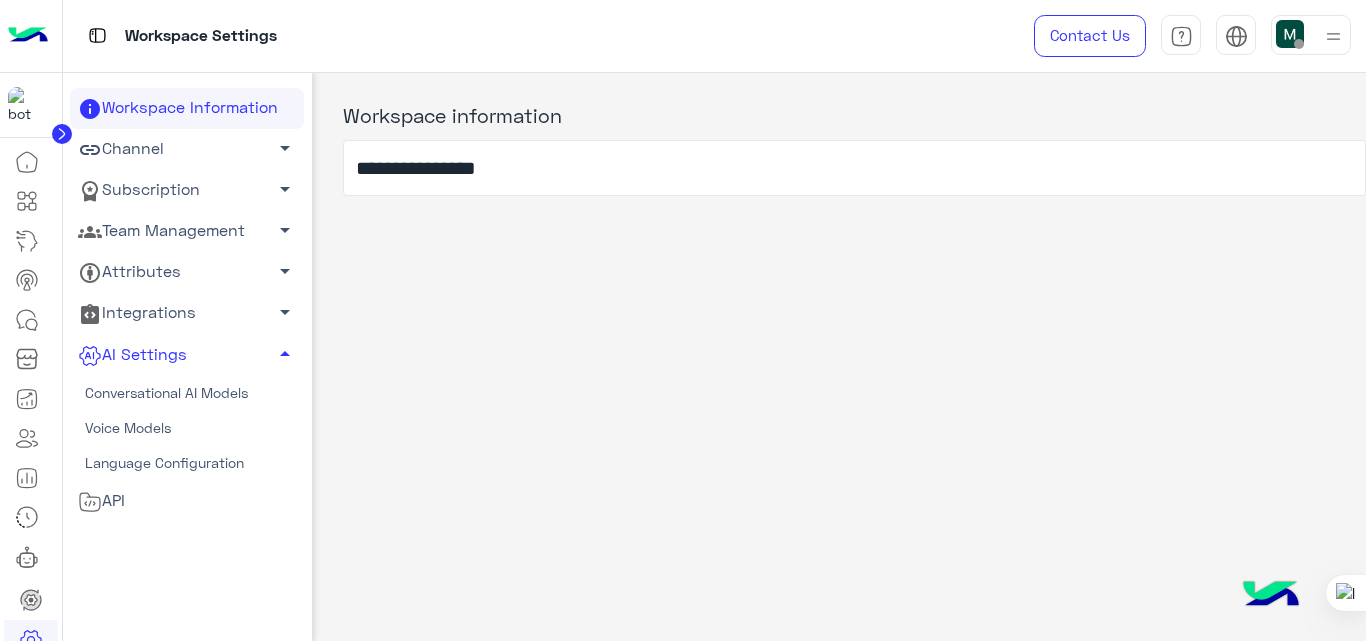click on "Conversational AI Models" 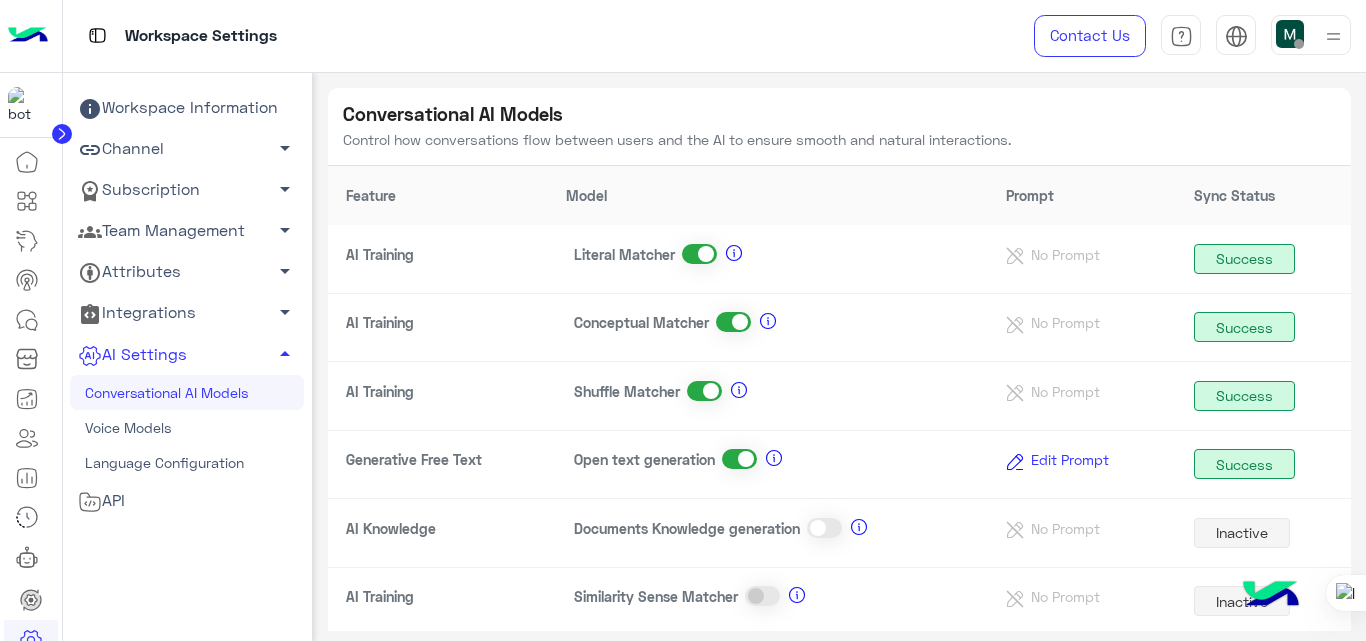 click 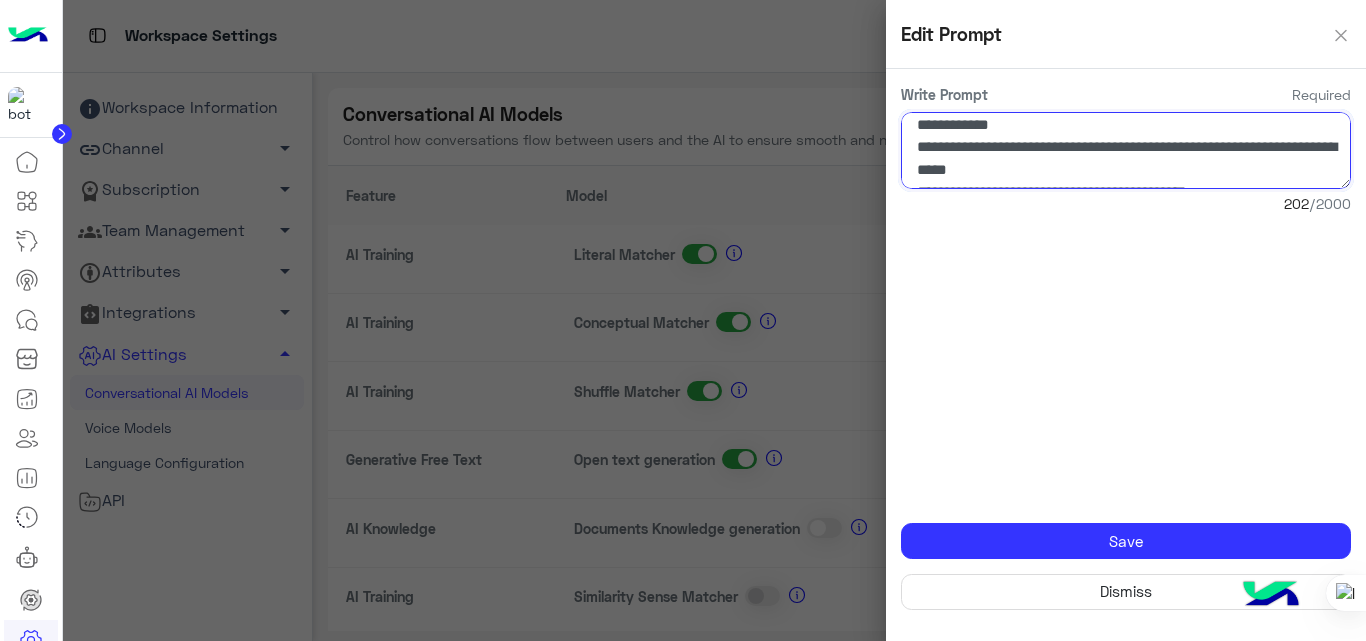scroll, scrollTop: 0, scrollLeft: 0, axis: both 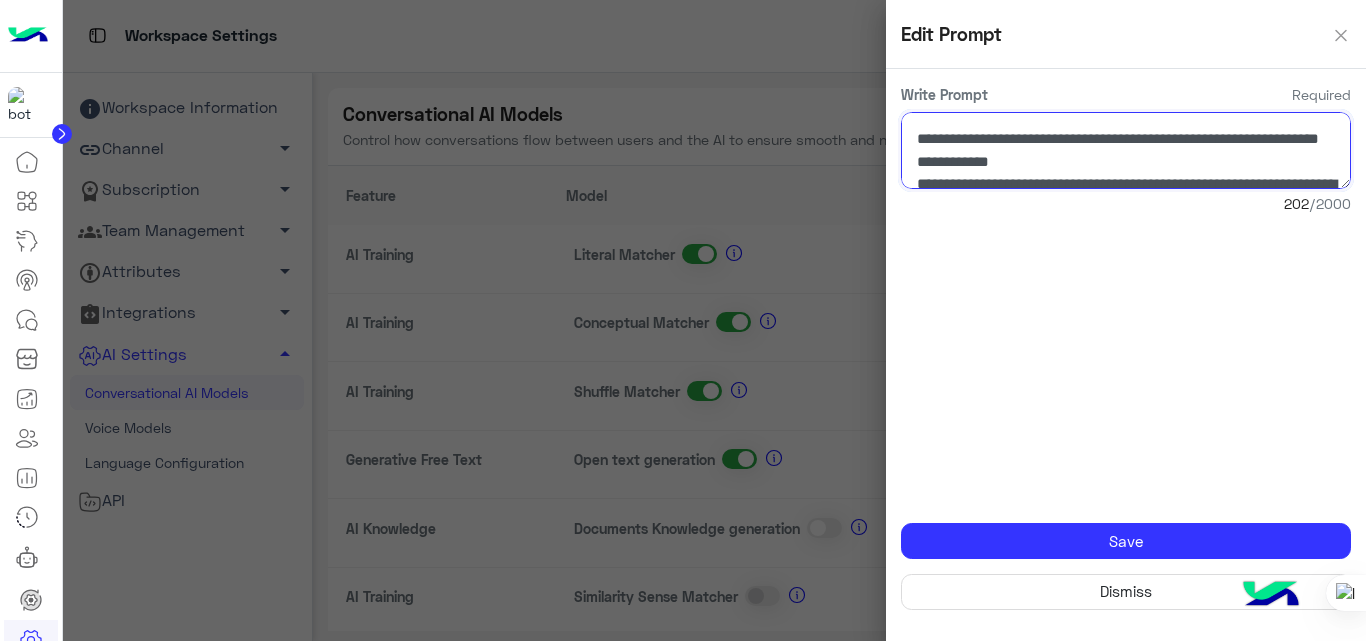 click at bounding box center (1126, 150) 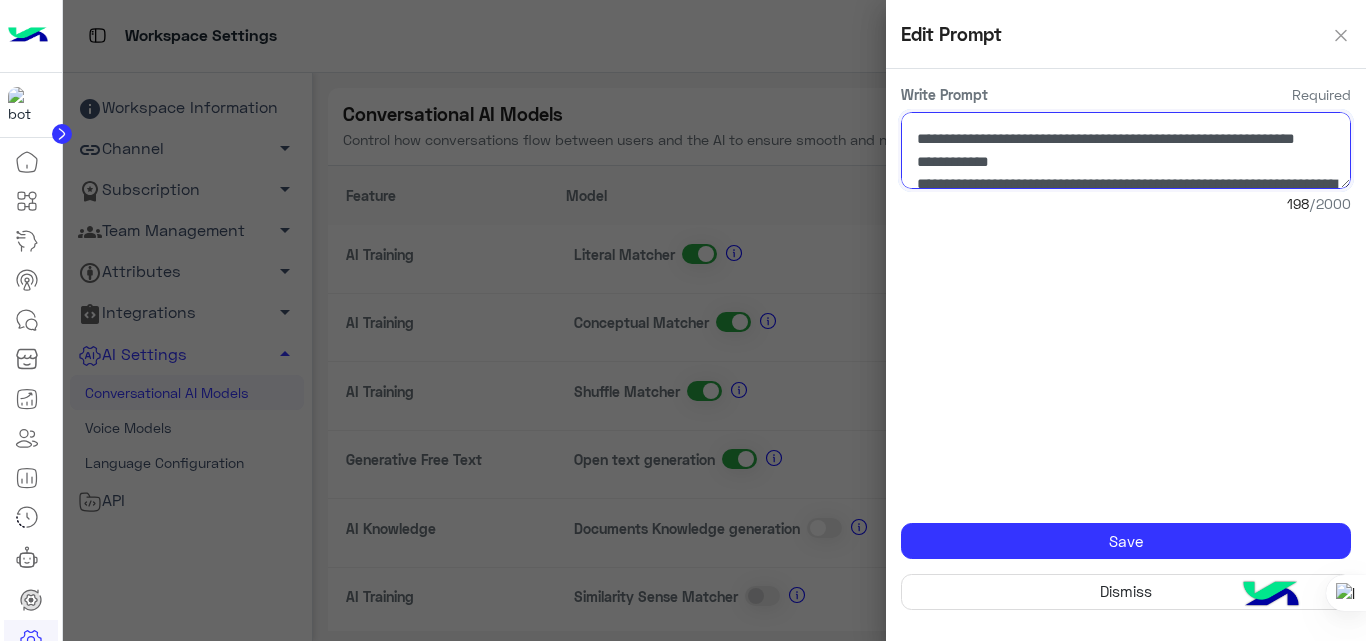 click at bounding box center (1126, 150) 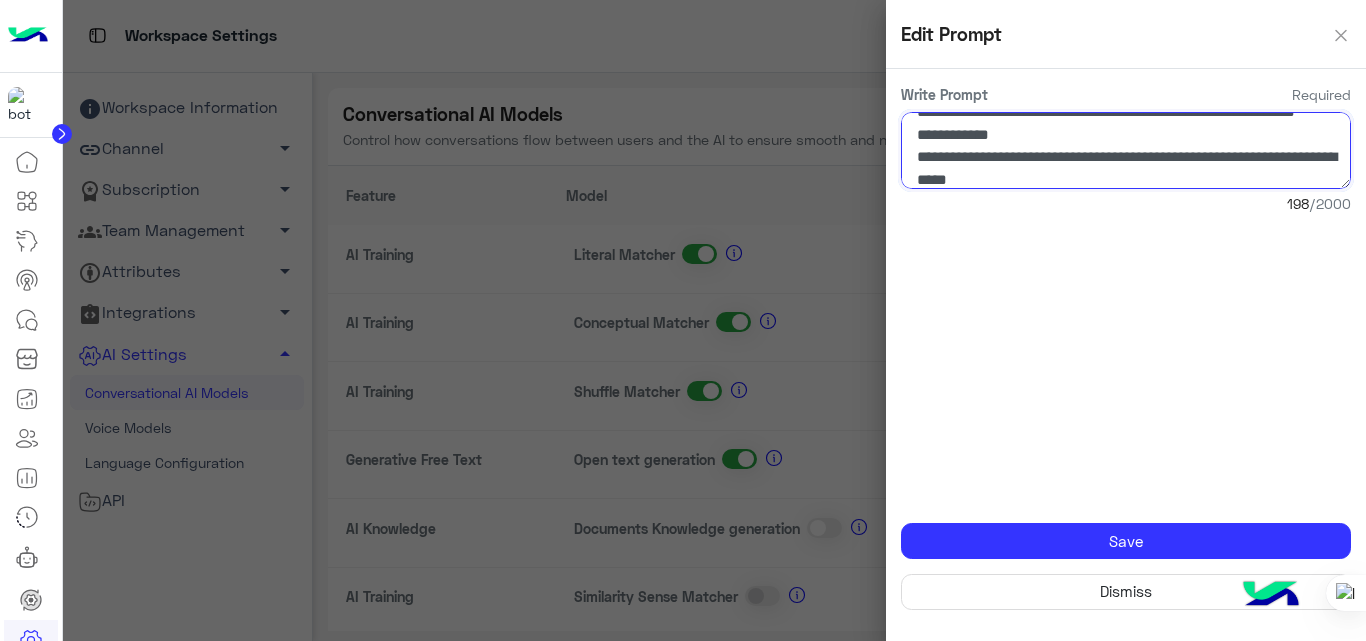scroll, scrollTop: 0, scrollLeft: 0, axis: both 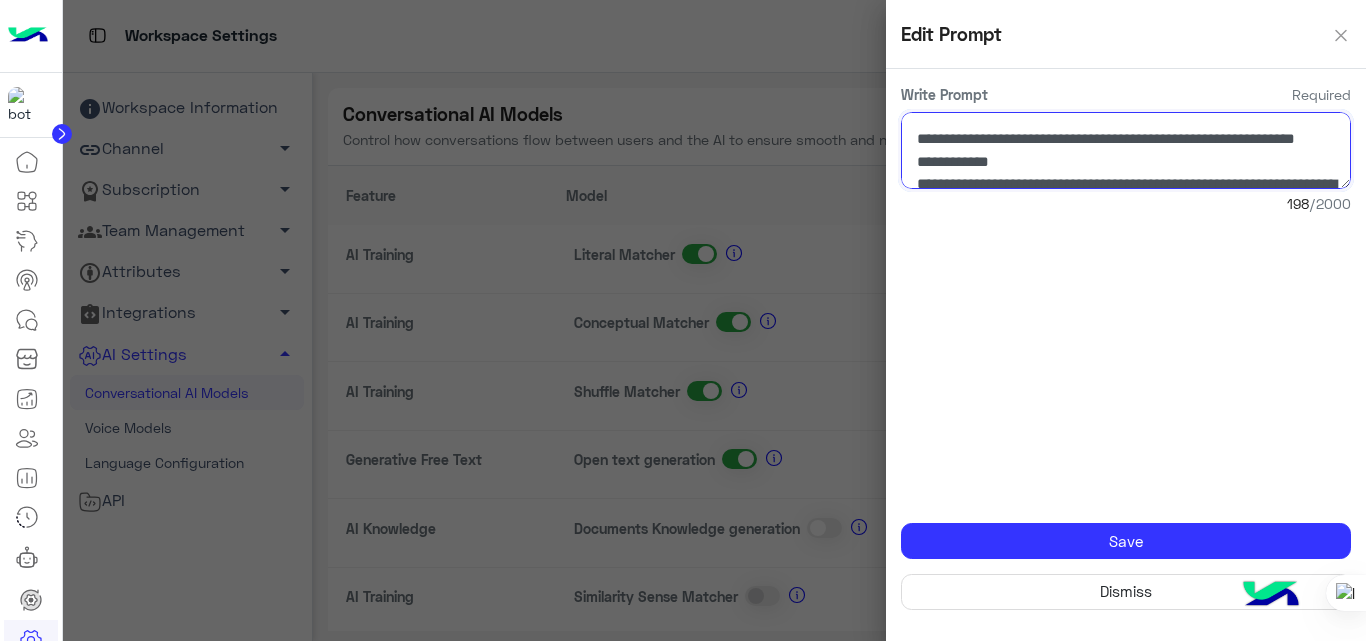 click at bounding box center [1126, 150] 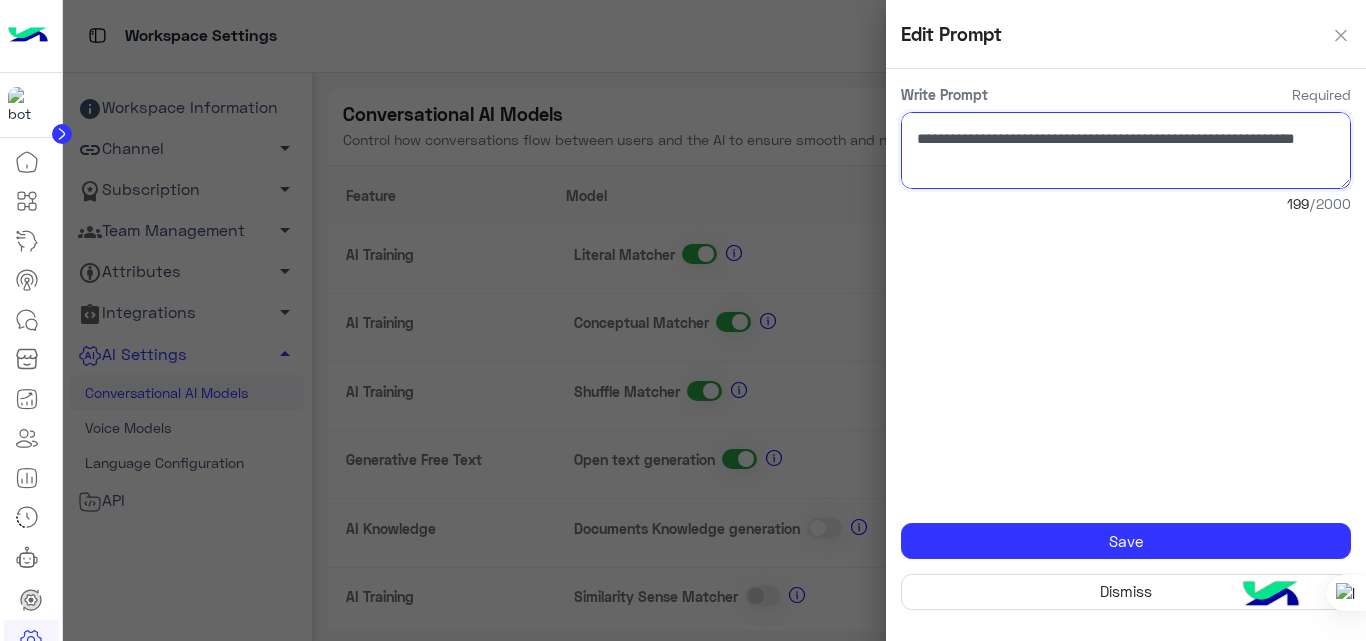 scroll, scrollTop: 6, scrollLeft: 0, axis: vertical 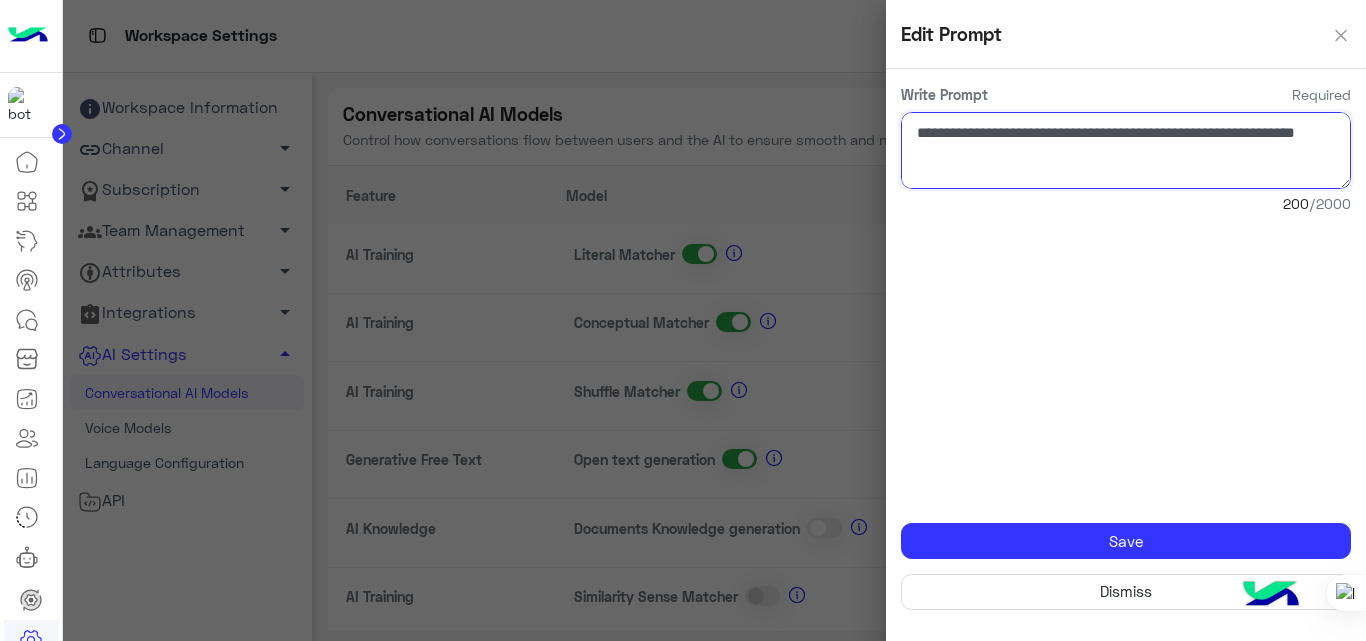 click at bounding box center (1126, 150) 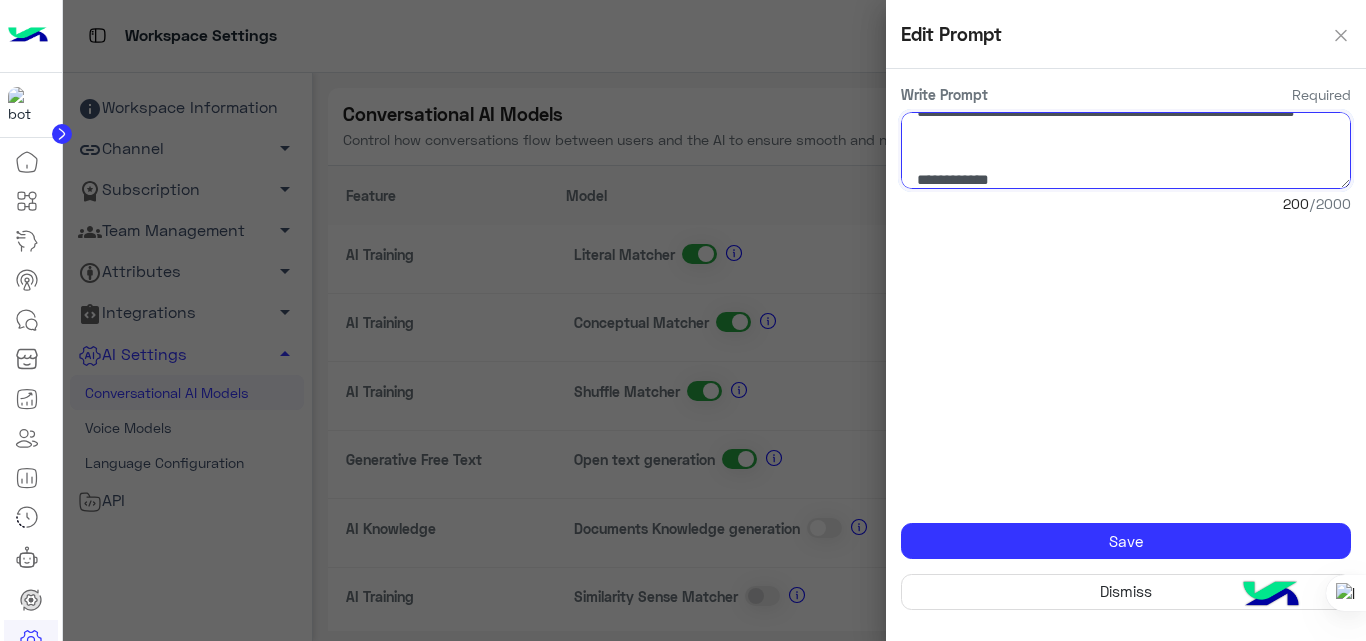 scroll, scrollTop: 0, scrollLeft: 0, axis: both 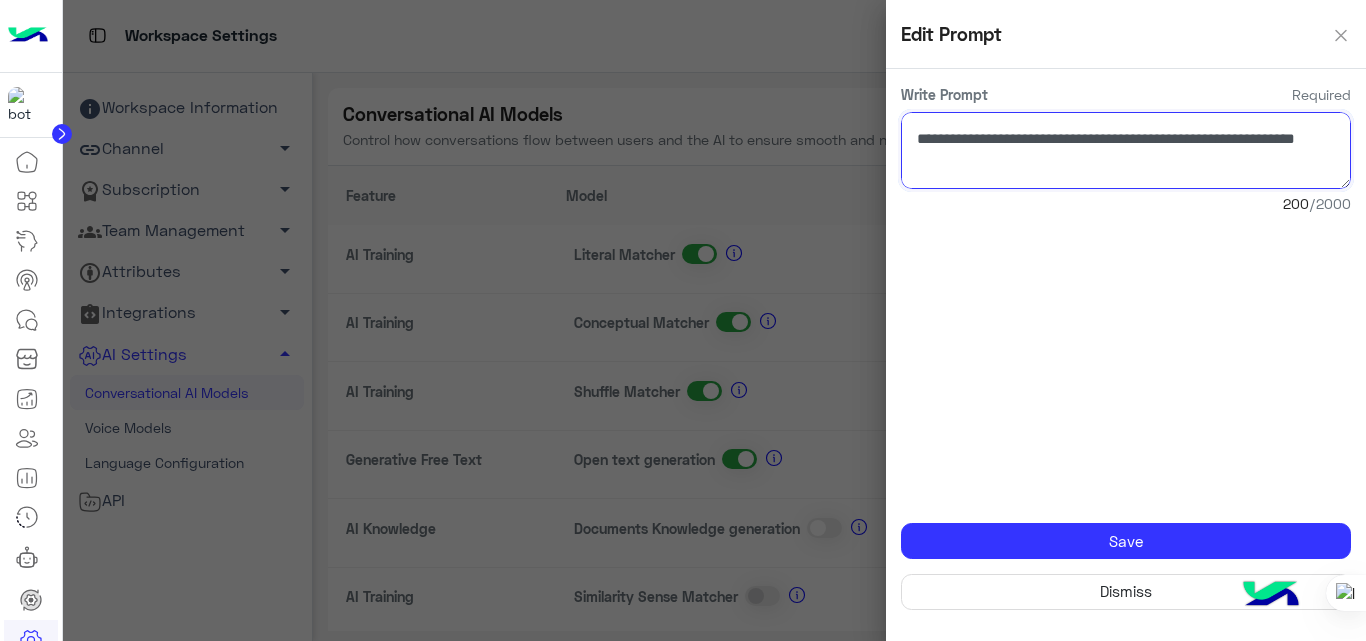 click at bounding box center [1126, 150] 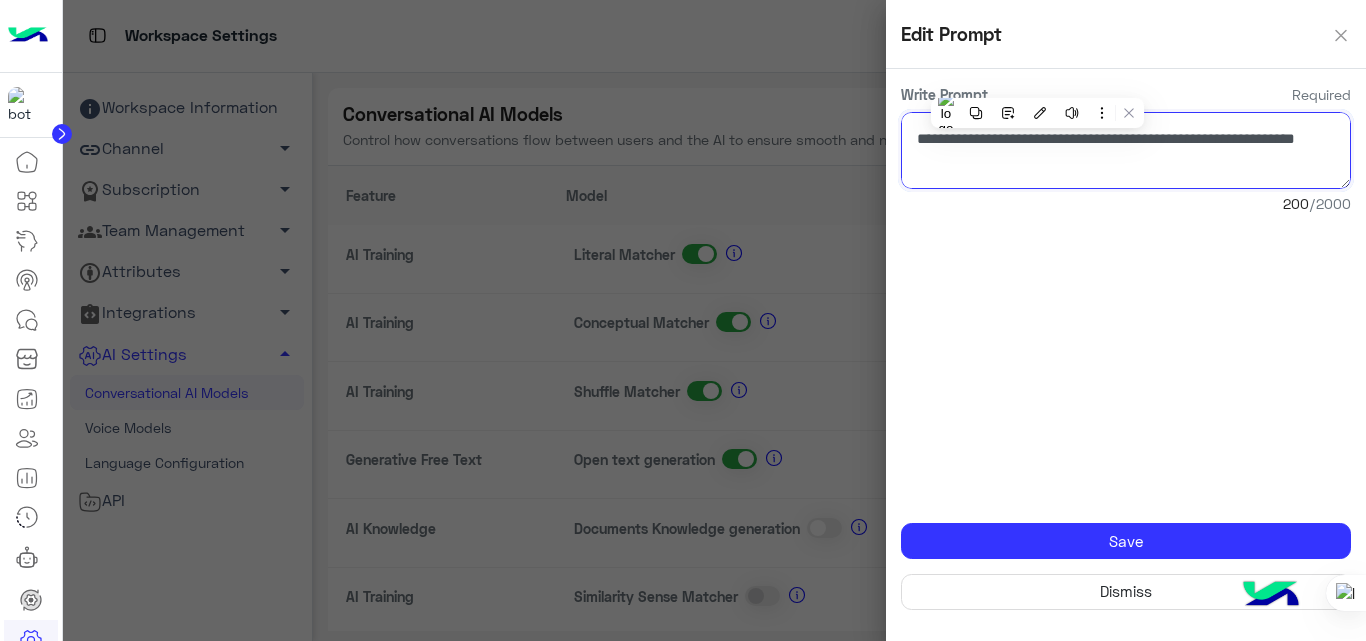 click at bounding box center (1126, 150) 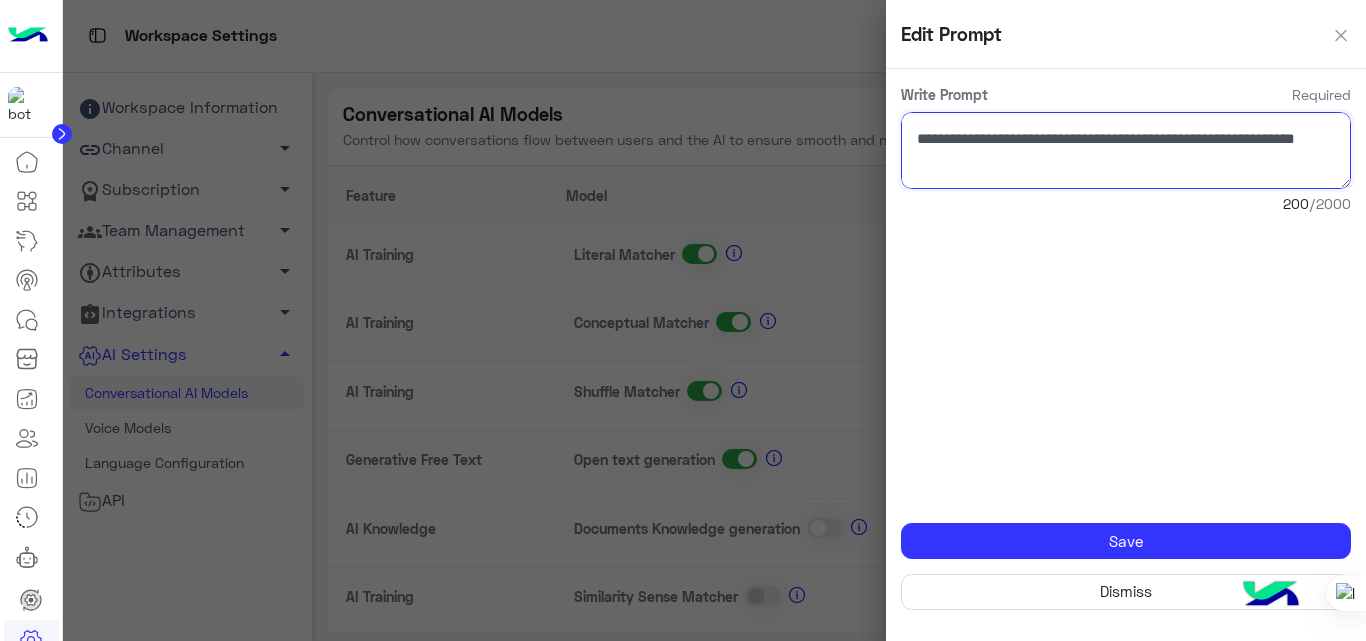 click at bounding box center (1126, 150) 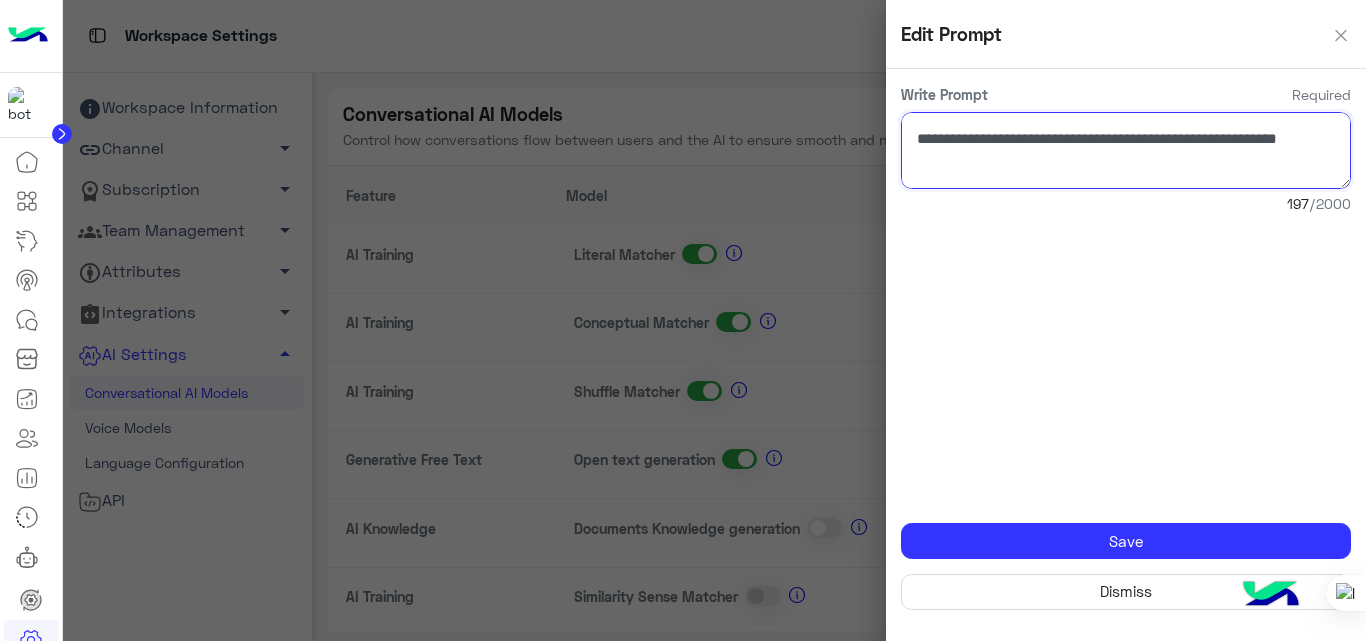 click at bounding box center (1126, 150) 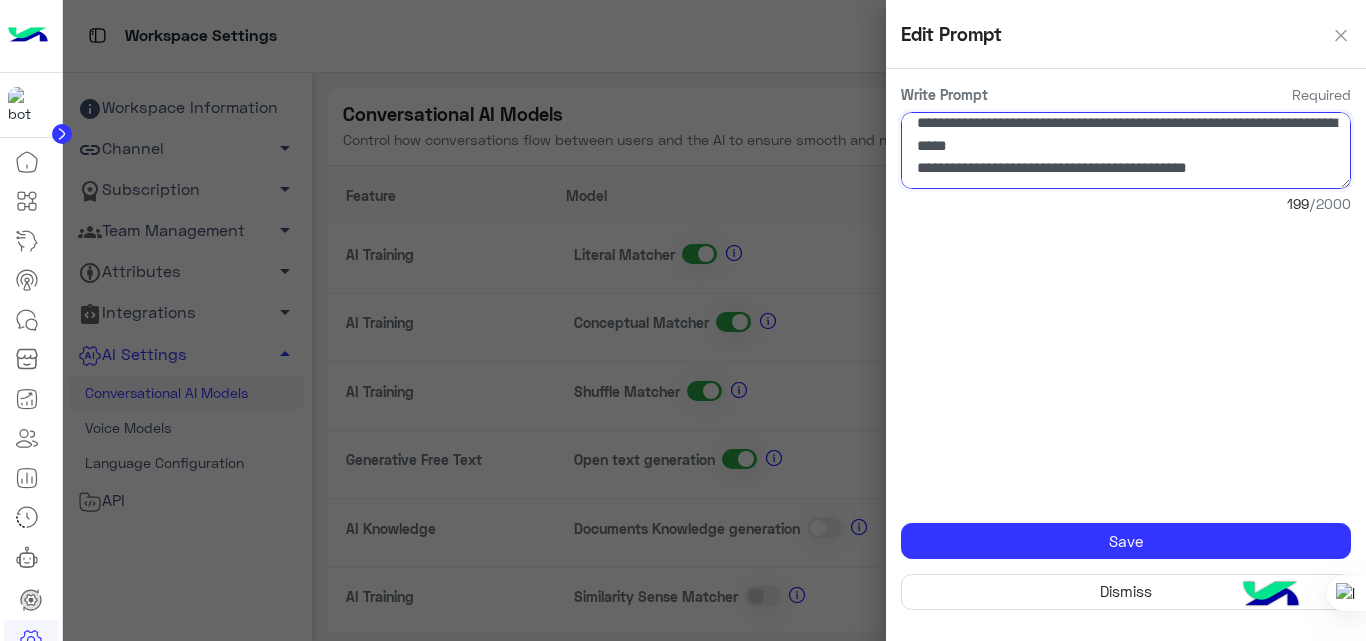 scroll, scrollTop: 113, scrollLeft: 0, axis: vertical 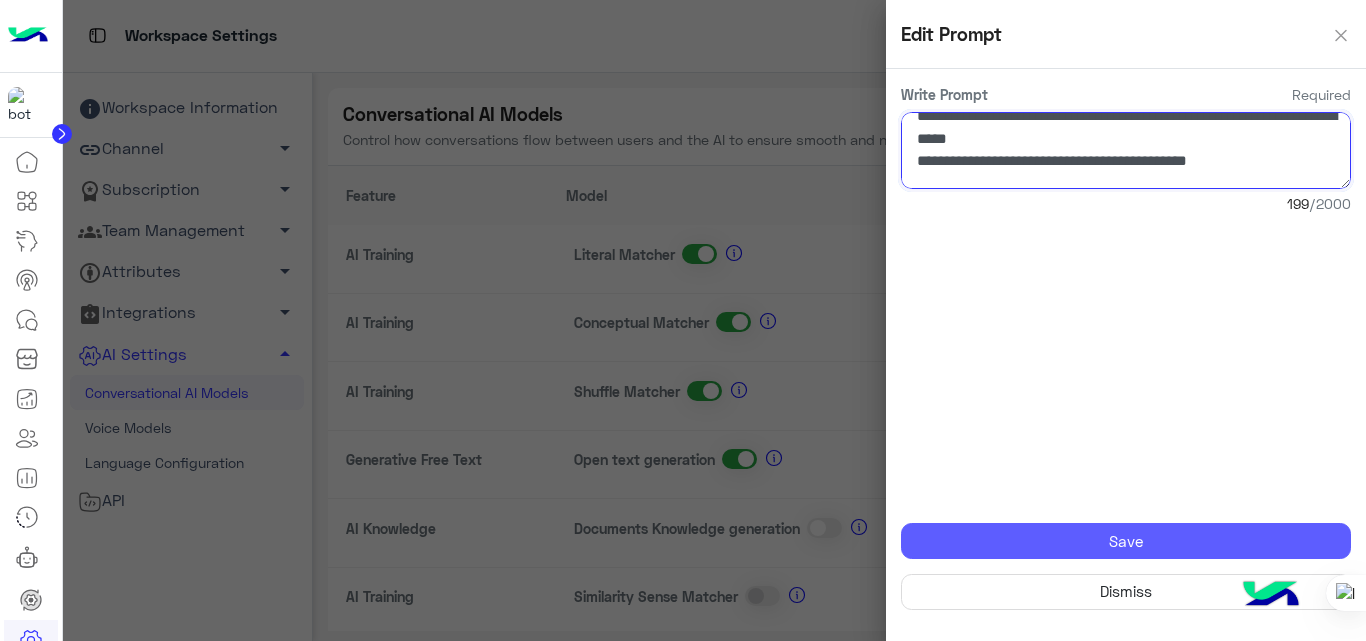 type on "**********" 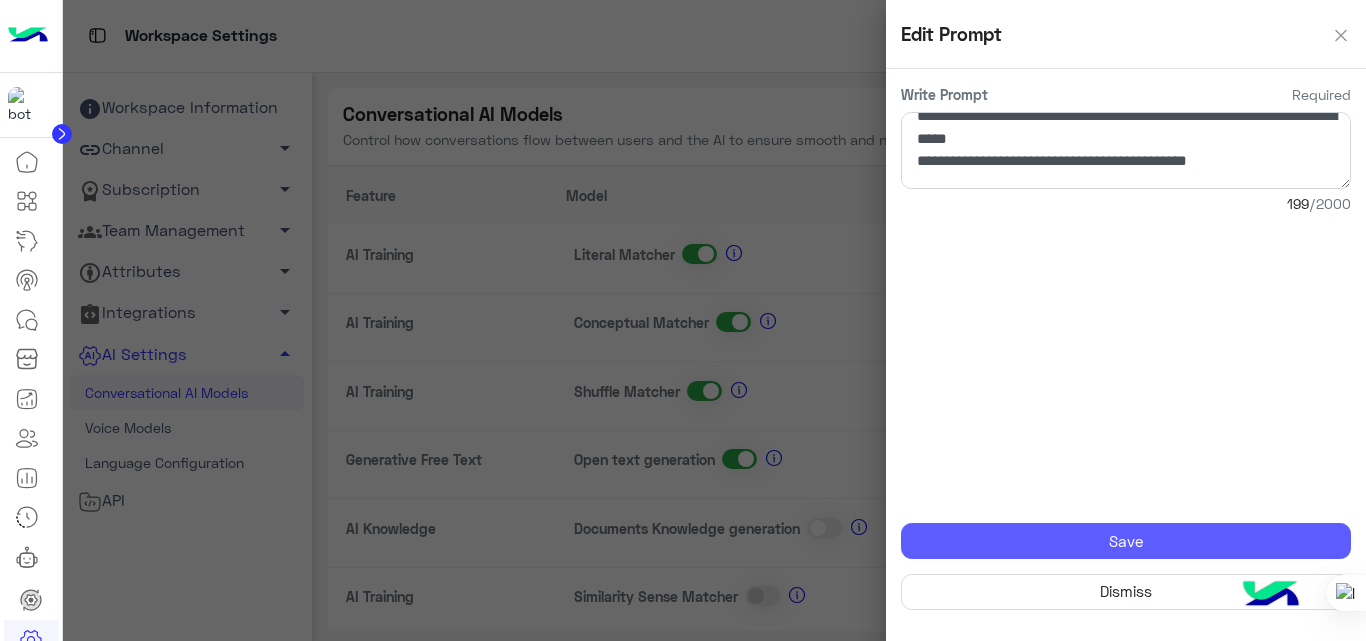 click on "Save" 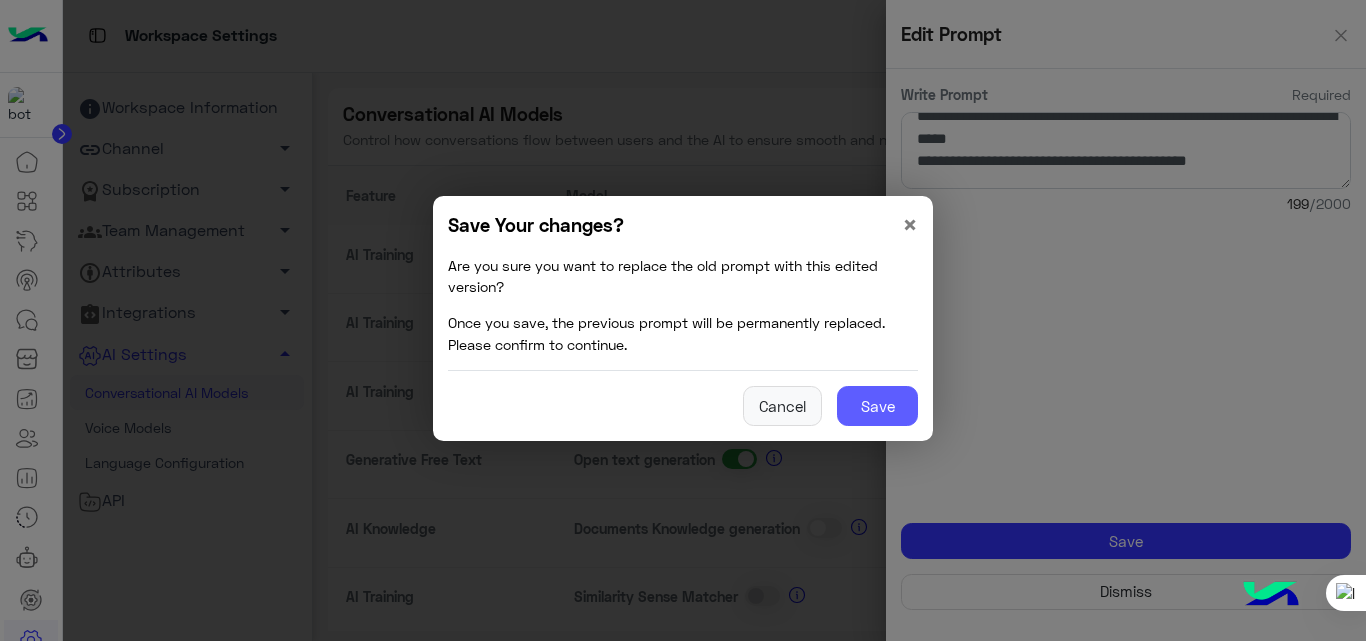 click on "Save" 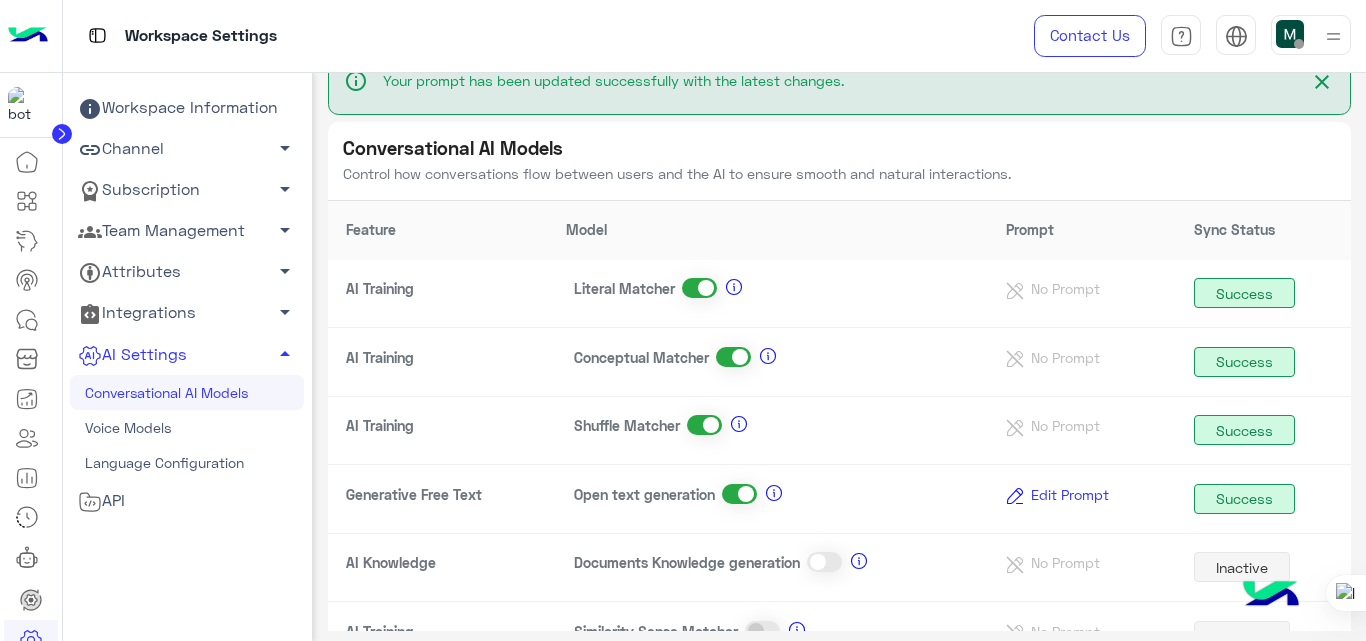 scroll, scrollTop: 0, scrollLeft: 0, axis: both 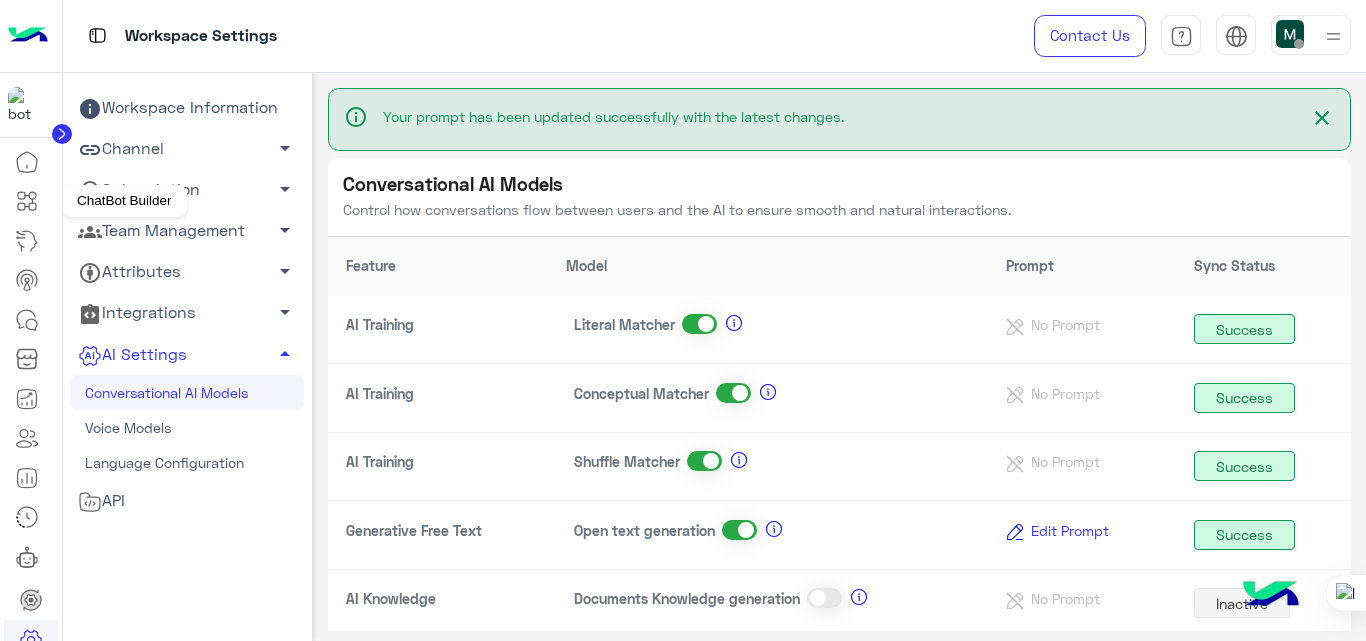 click 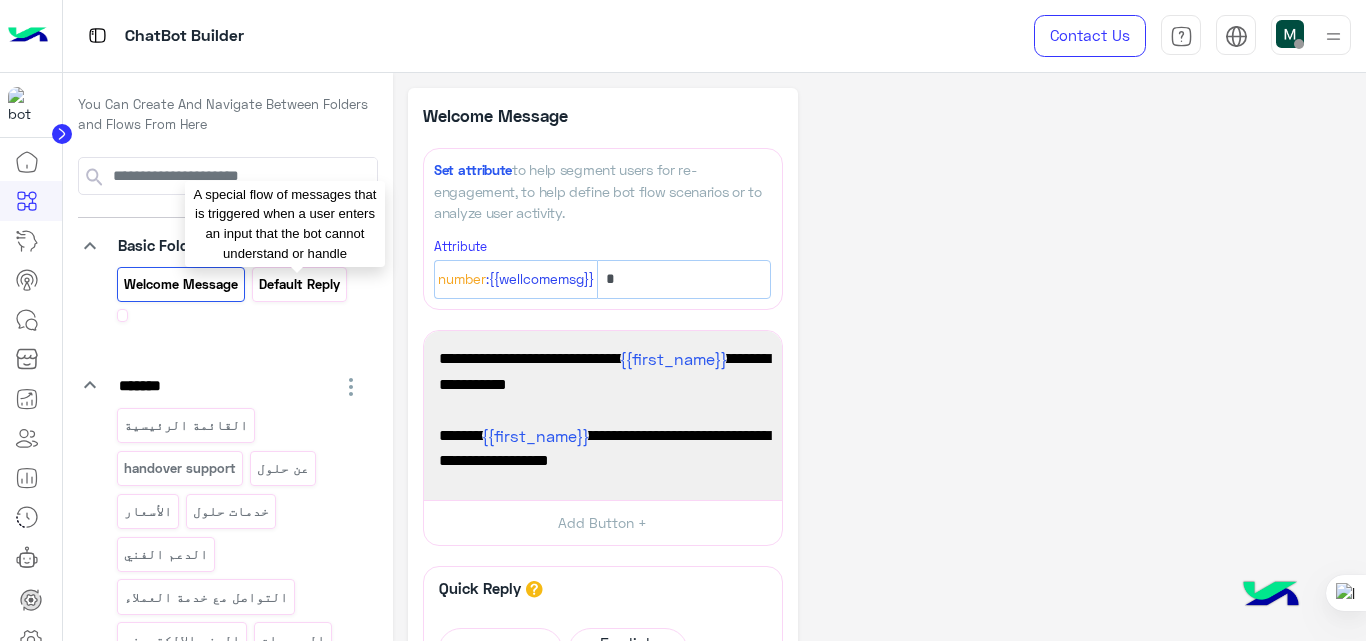 click on "Default reply" at bounding box center (300, 284) 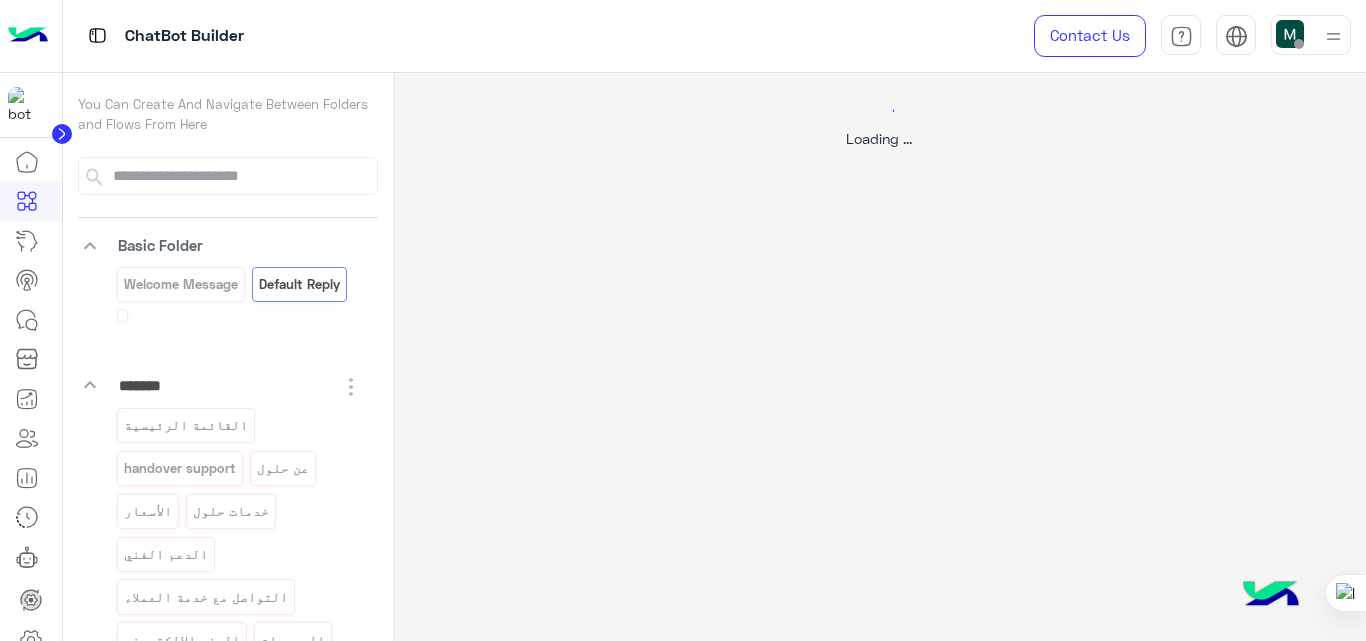 select on "*" 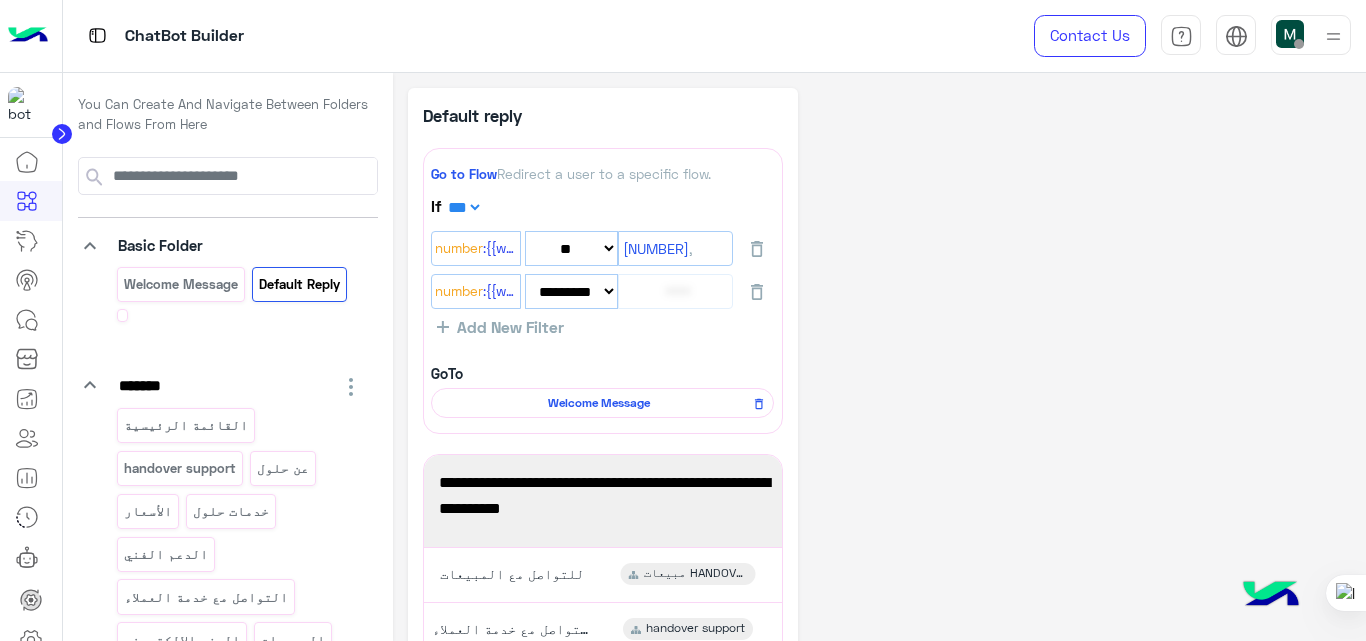 click on "**********" 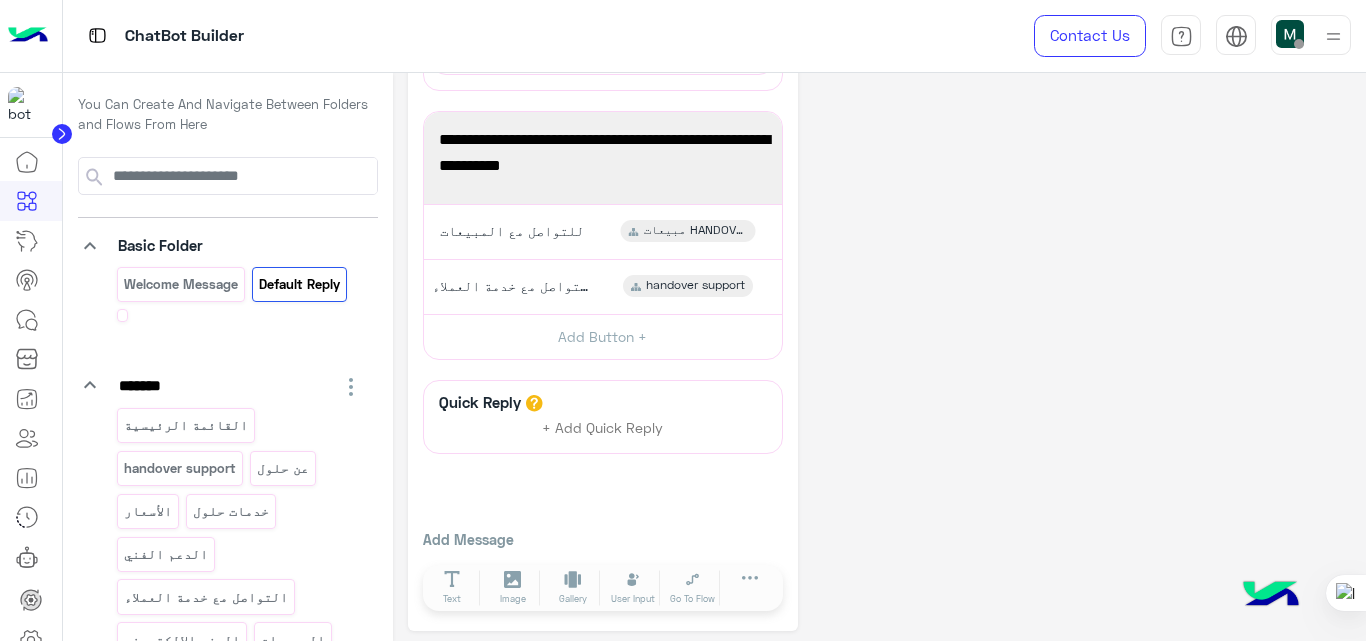 scroll, scrollTop: 344, scrollLeft: 0, axis: vertical 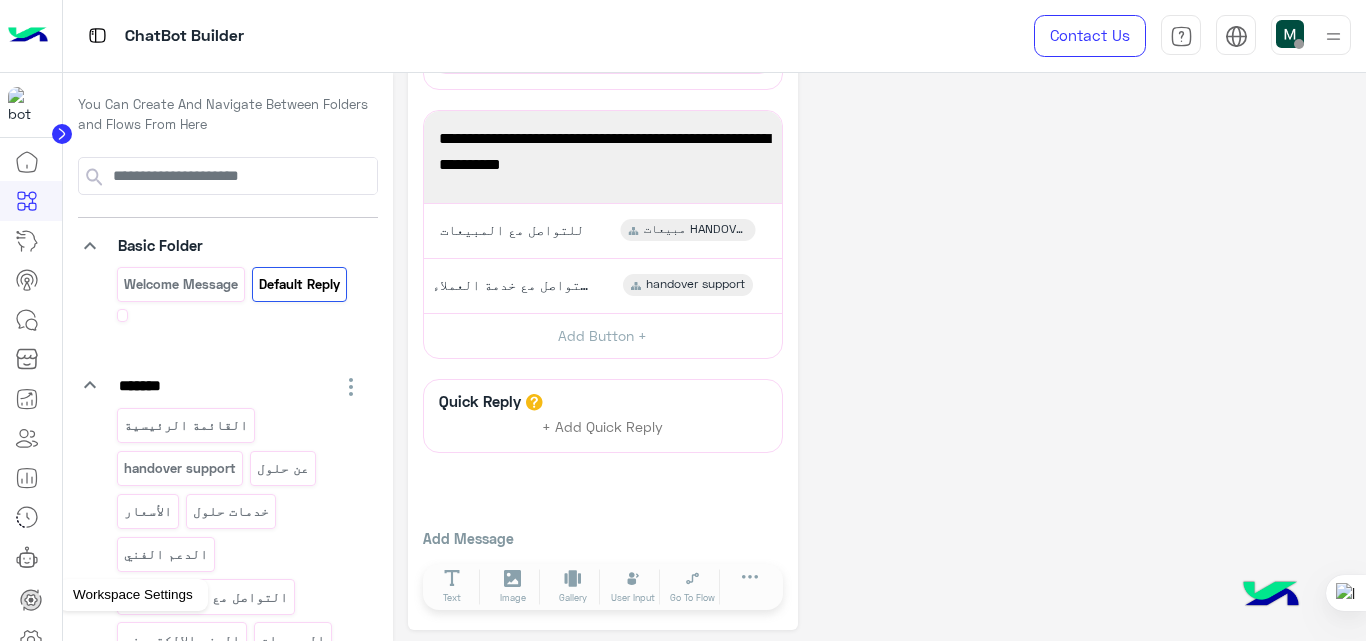 click 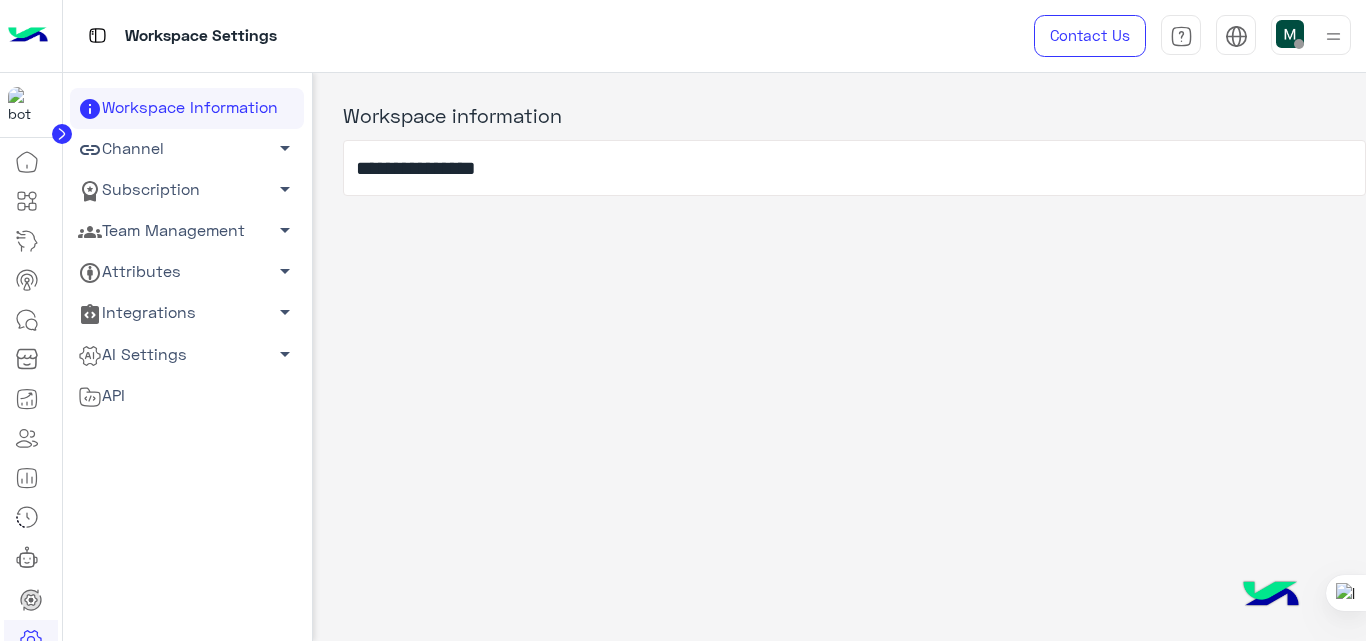 click on "AI Settings   arrow_drop_down" 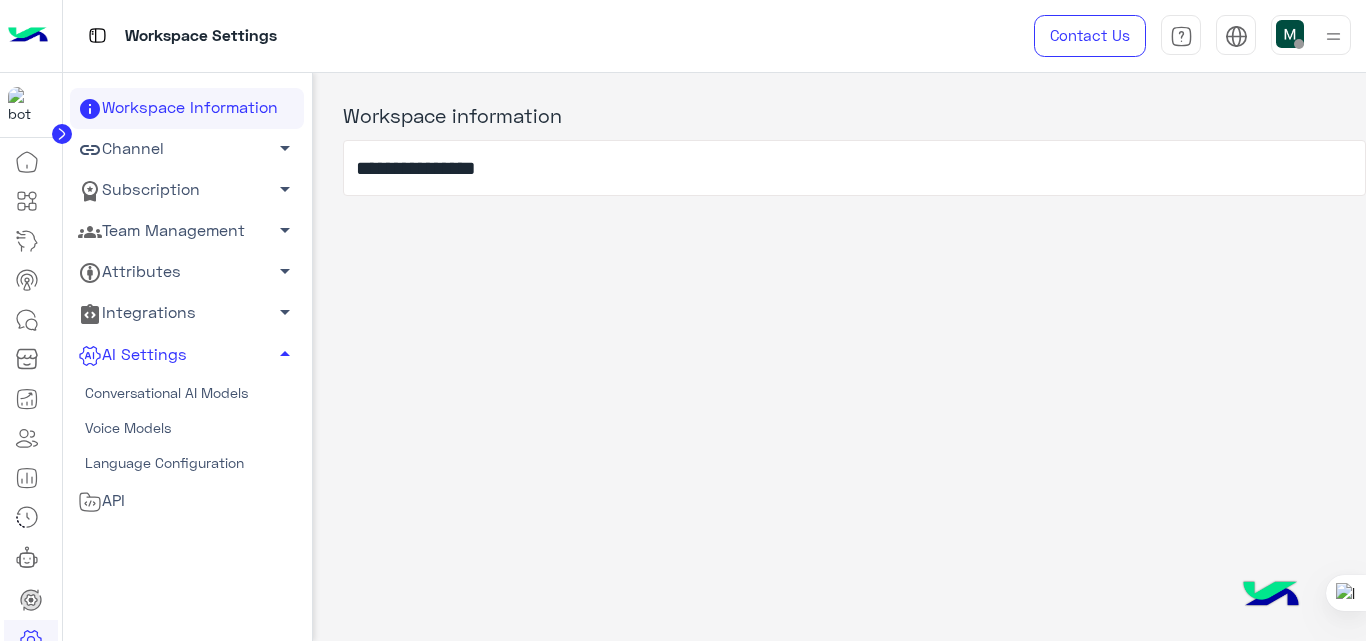 click on "Conversational AI Models" 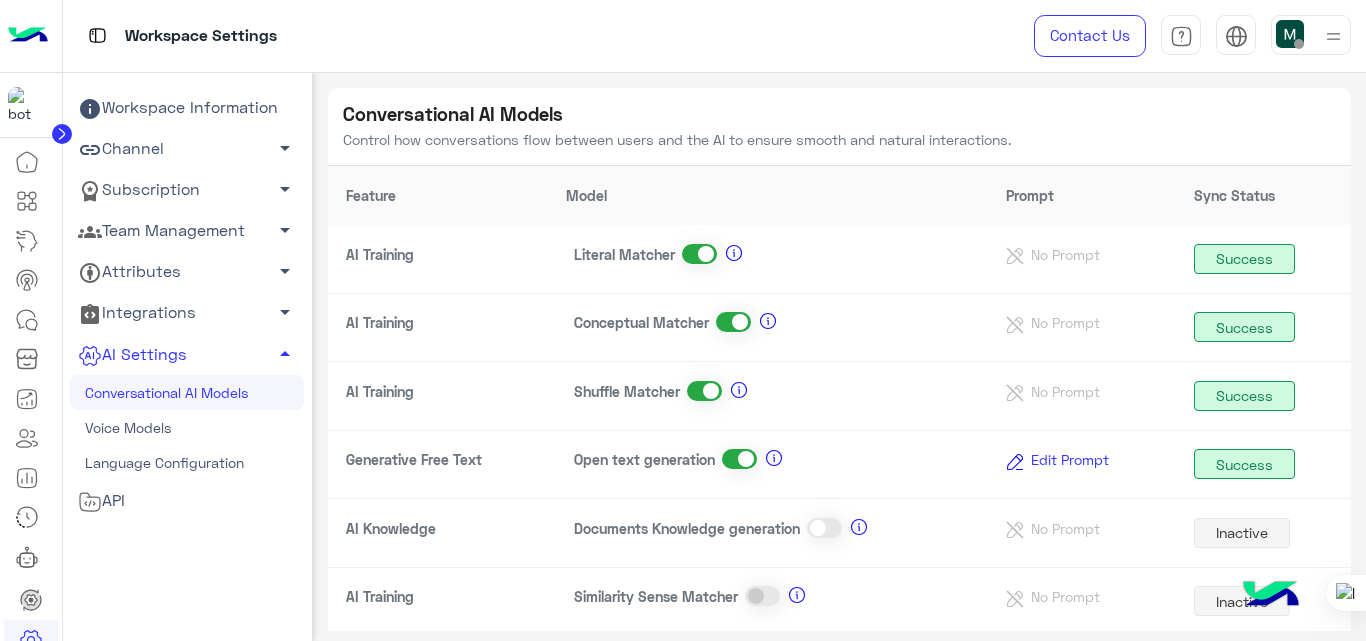 scroll, scrollTop: 169, scrollLeft: 0, axis: vertical 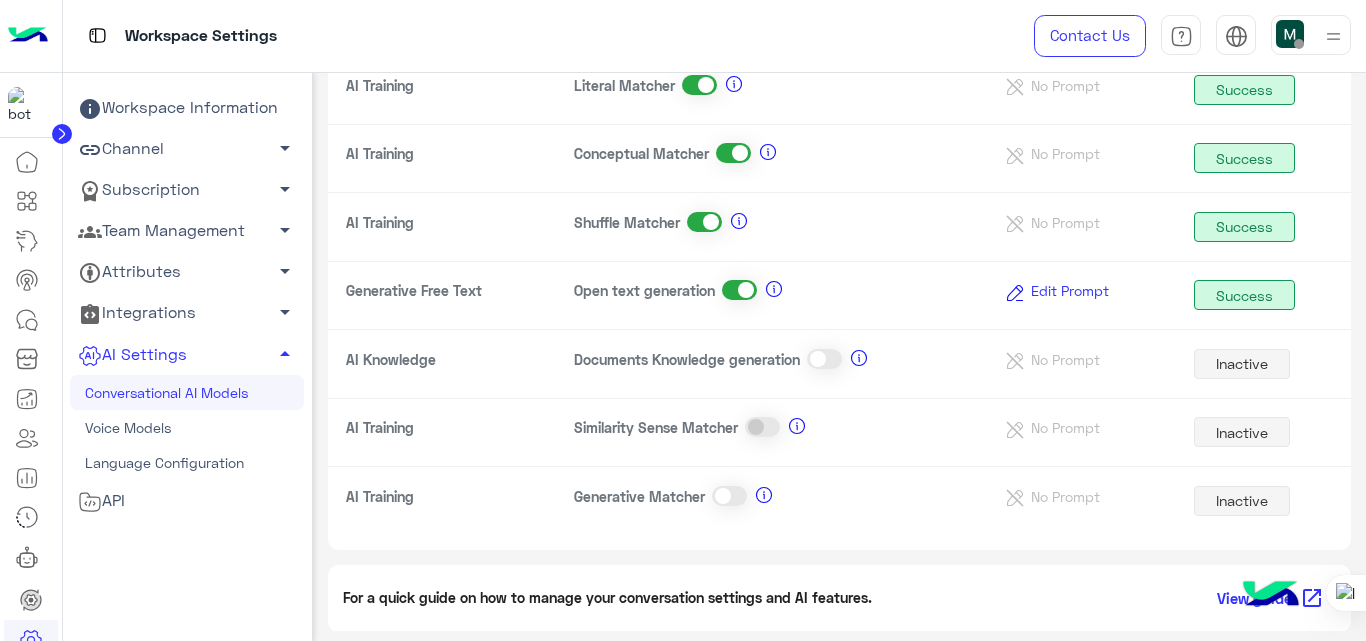 click 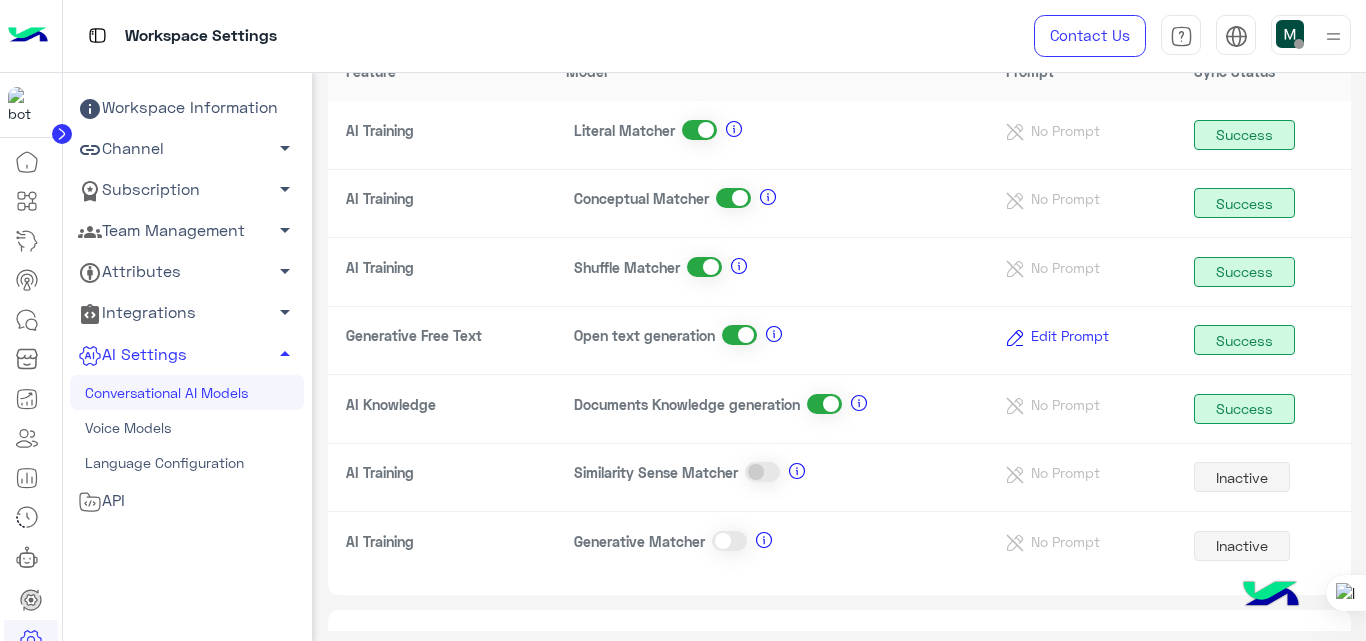scroll, scrollTop: 169, scrollLeft: 0, axis: vertical 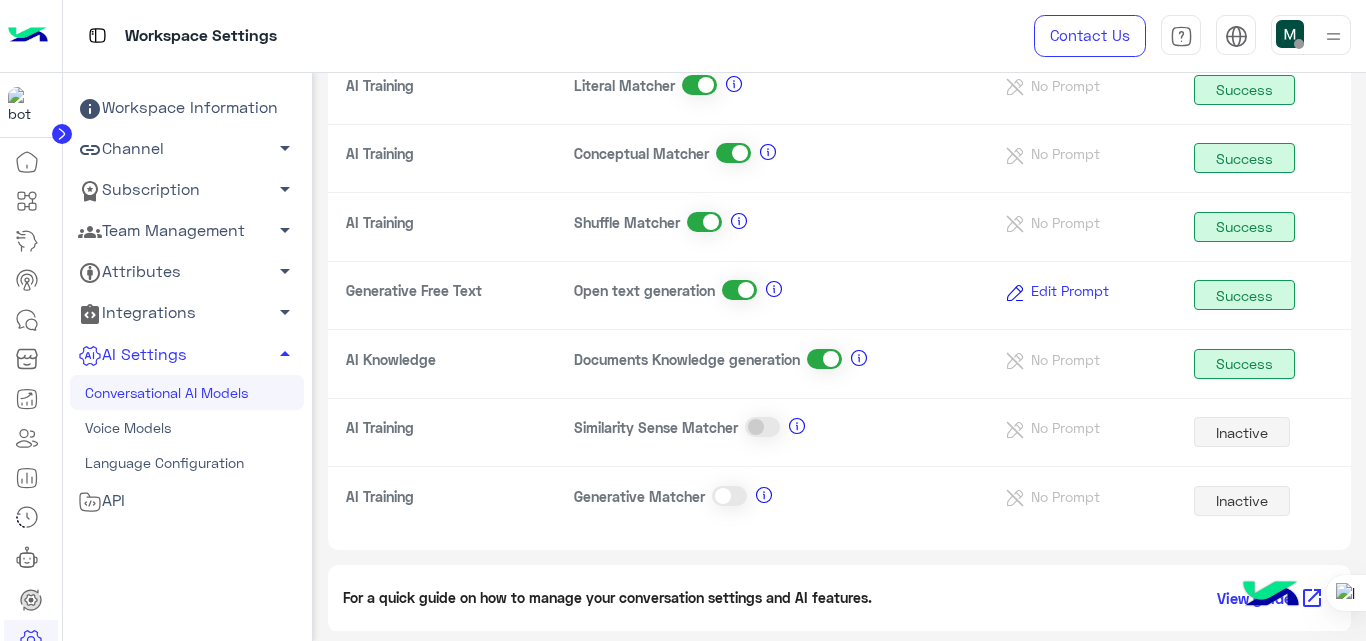 click 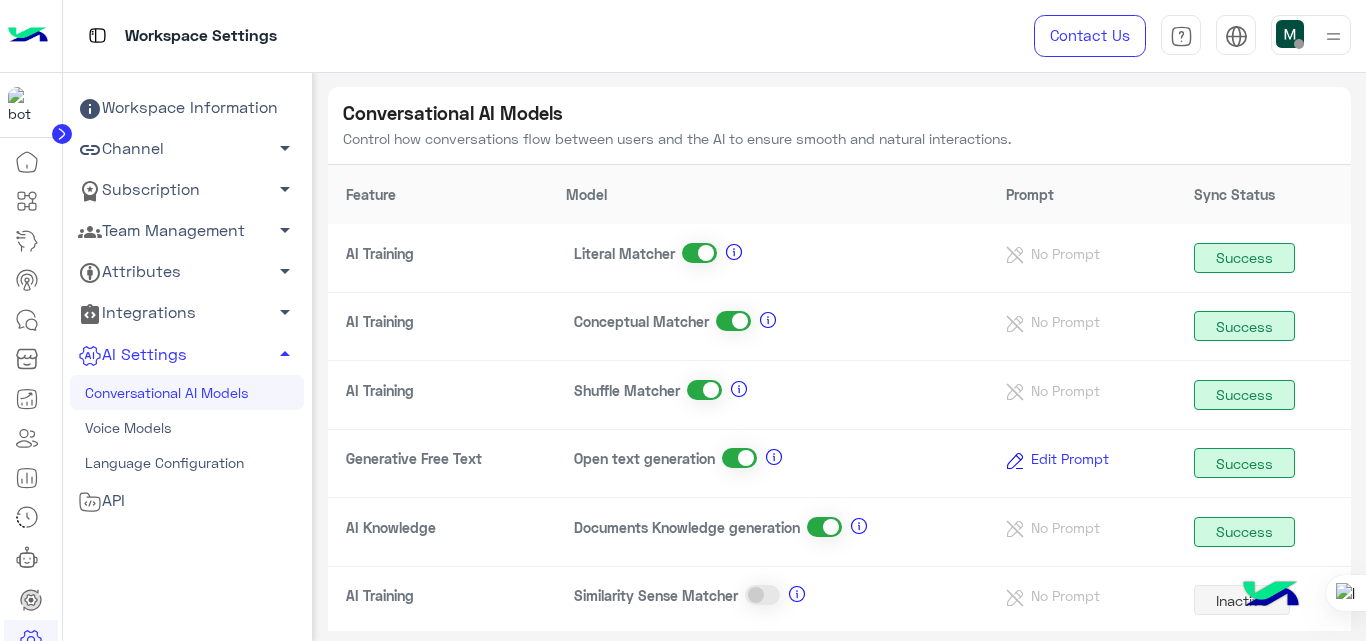 scroll, scrollTop: 0, scrollLeft: 0, axis: both 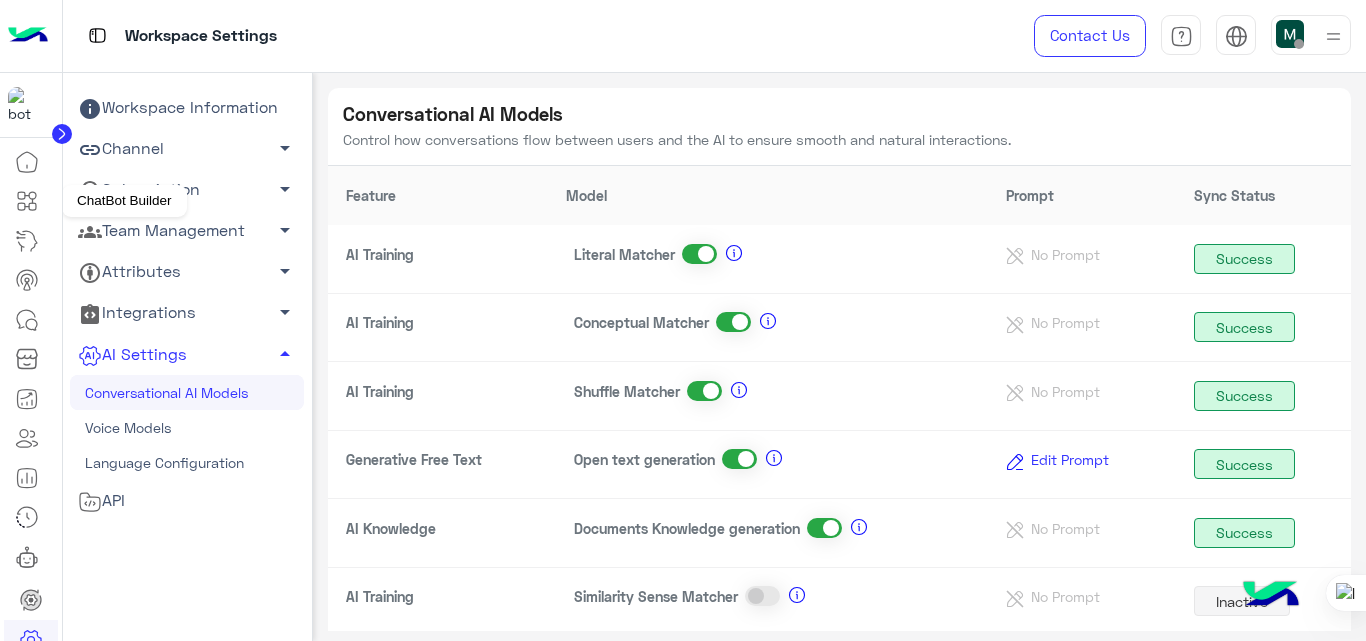 click at bounding box center [27, 201] 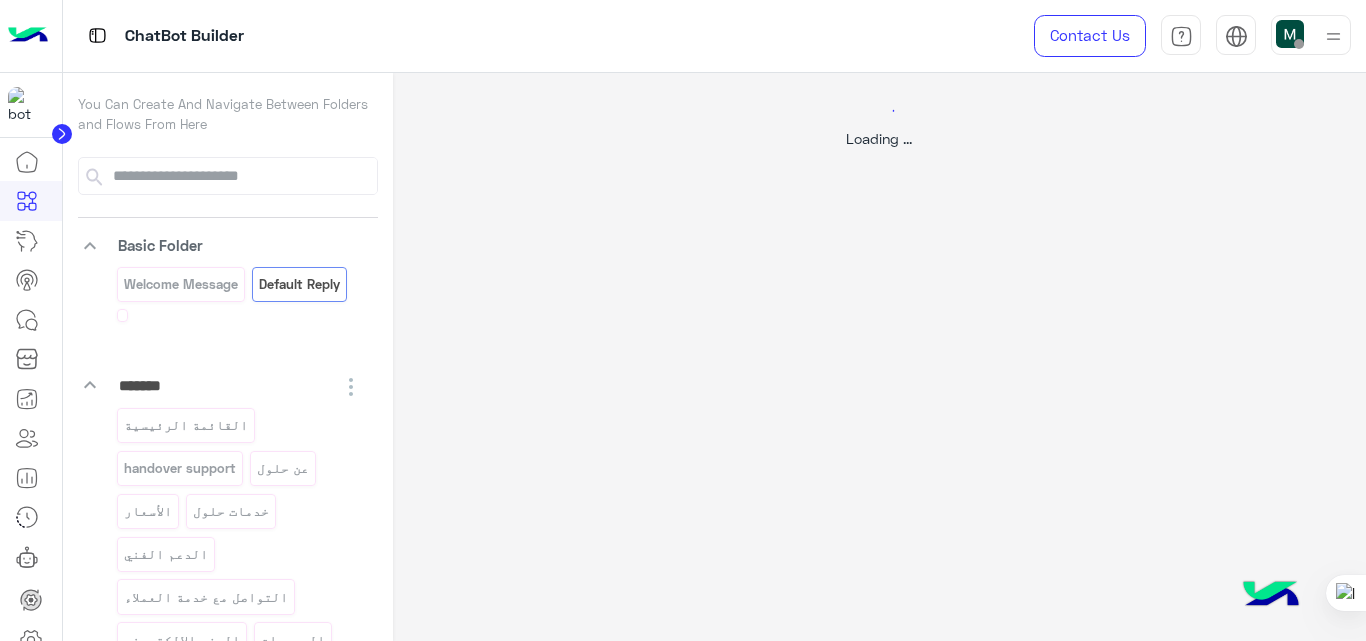 select on "*" 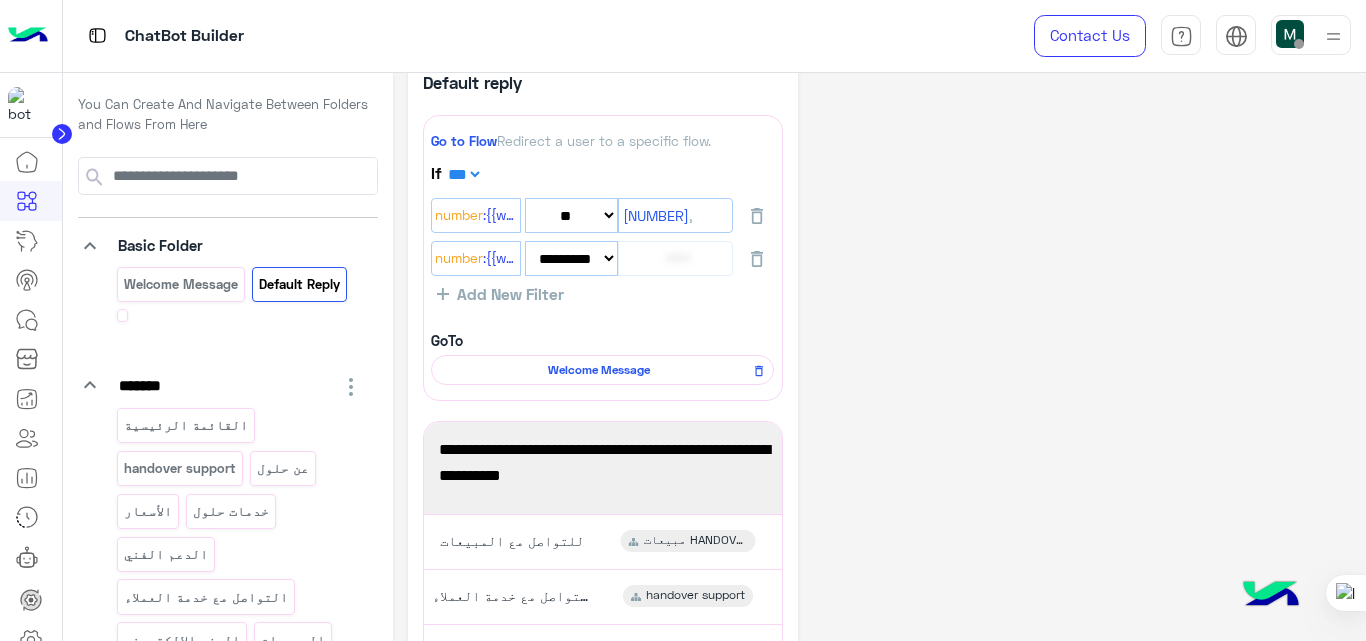 scroll, scrollTop: 0, scrollLeft: 0, axis: both 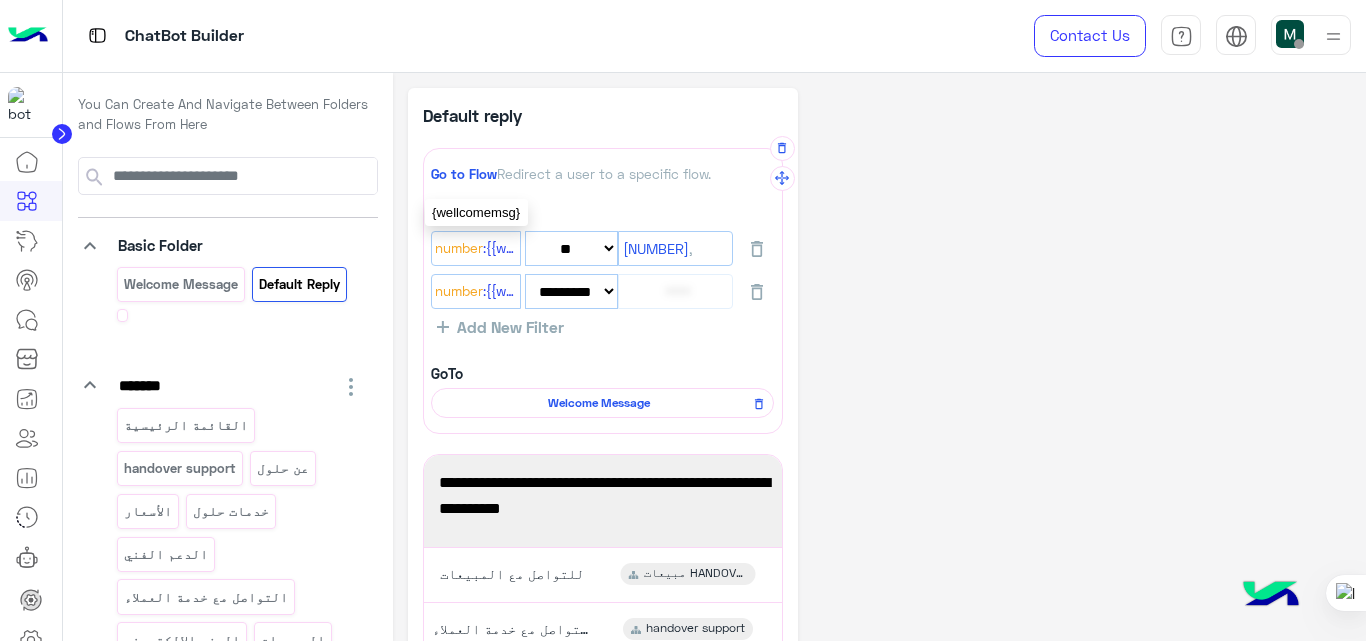 click on ":{{wellcomemsg}}" at bounding box center (500, 249) 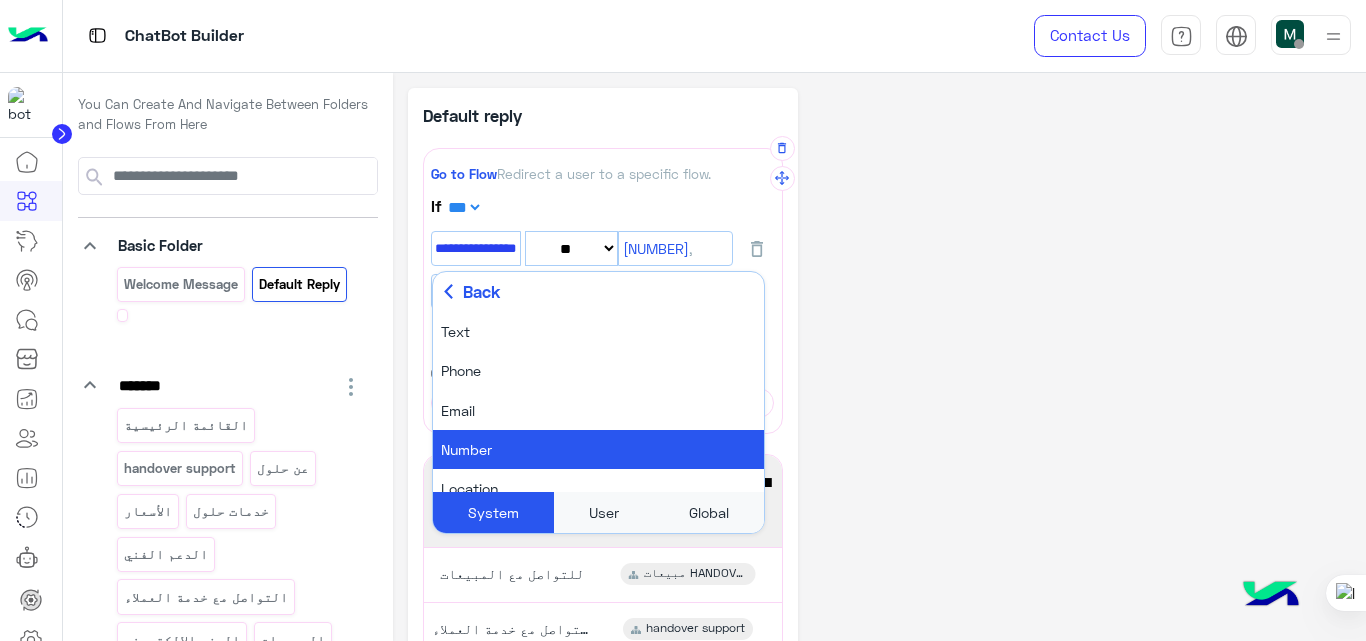 click on "**********" 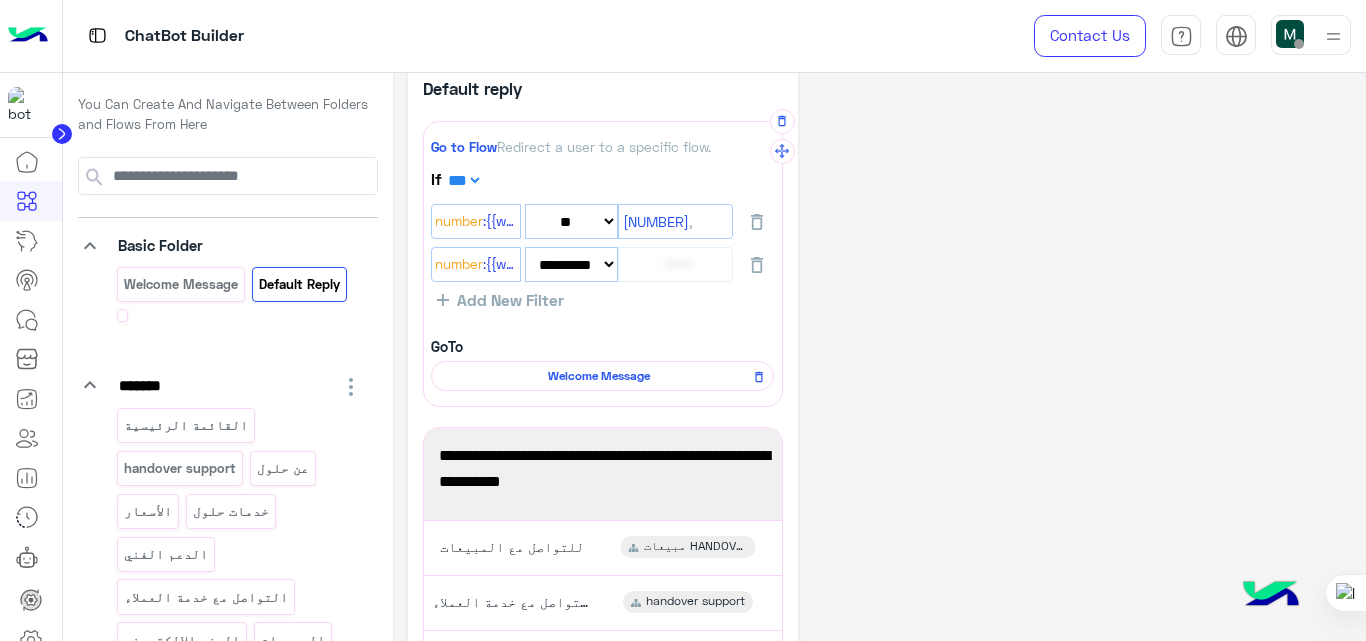 scroll, scrollTop: 28, scrollLeft: 0, axis: vertical 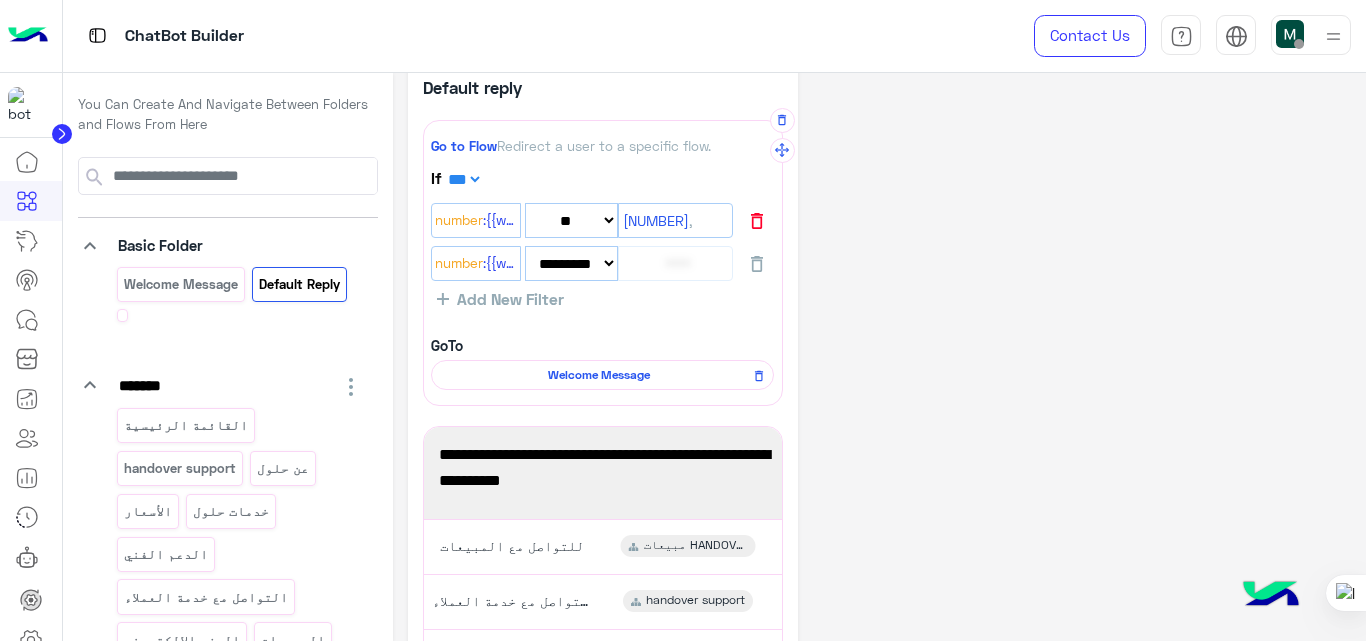 click 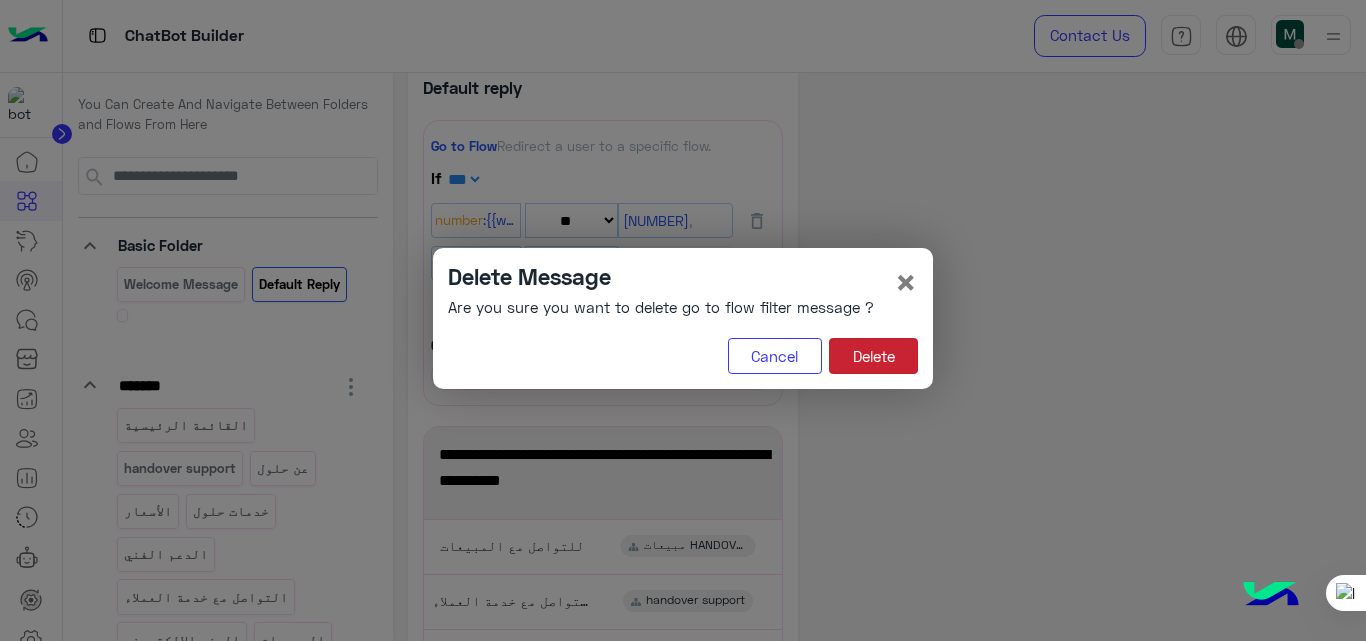 click on "Delete" 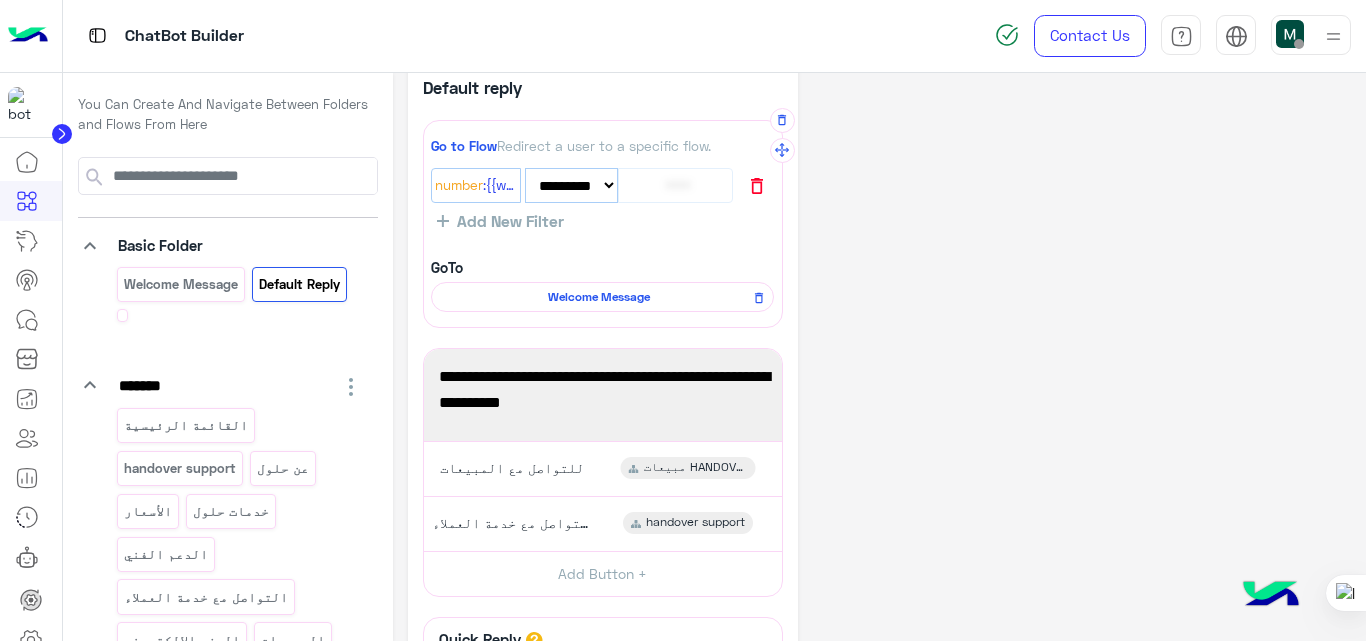 click 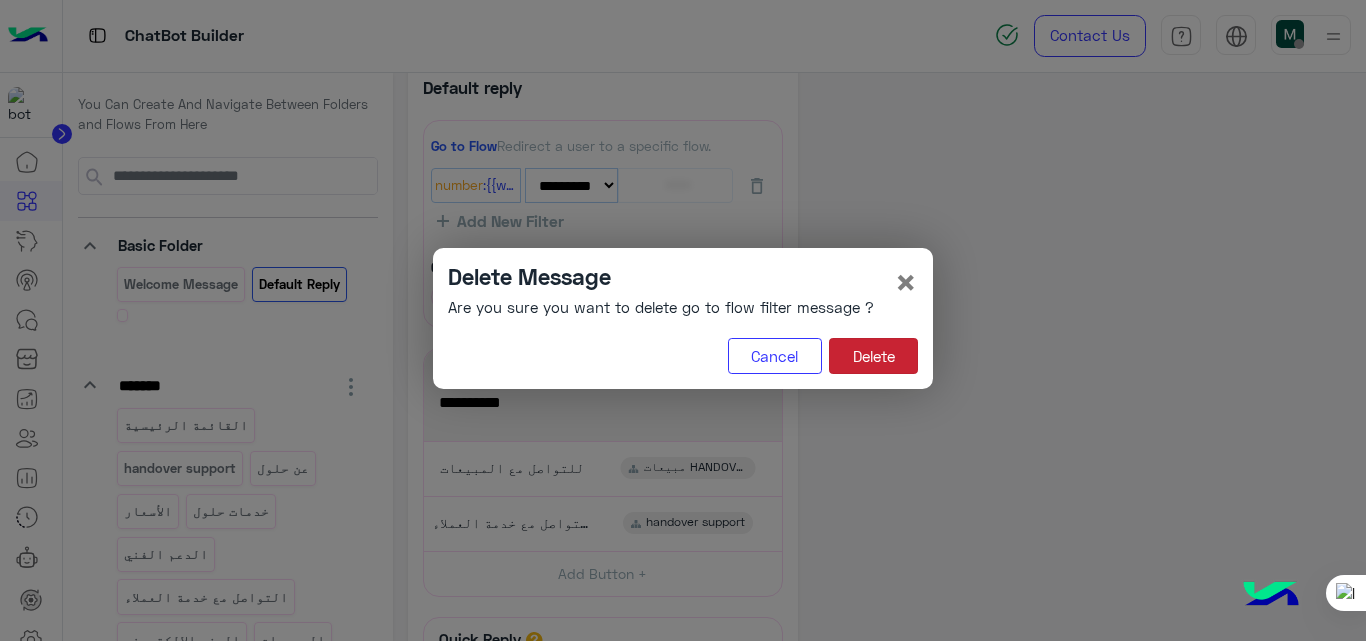 click on "Delete" 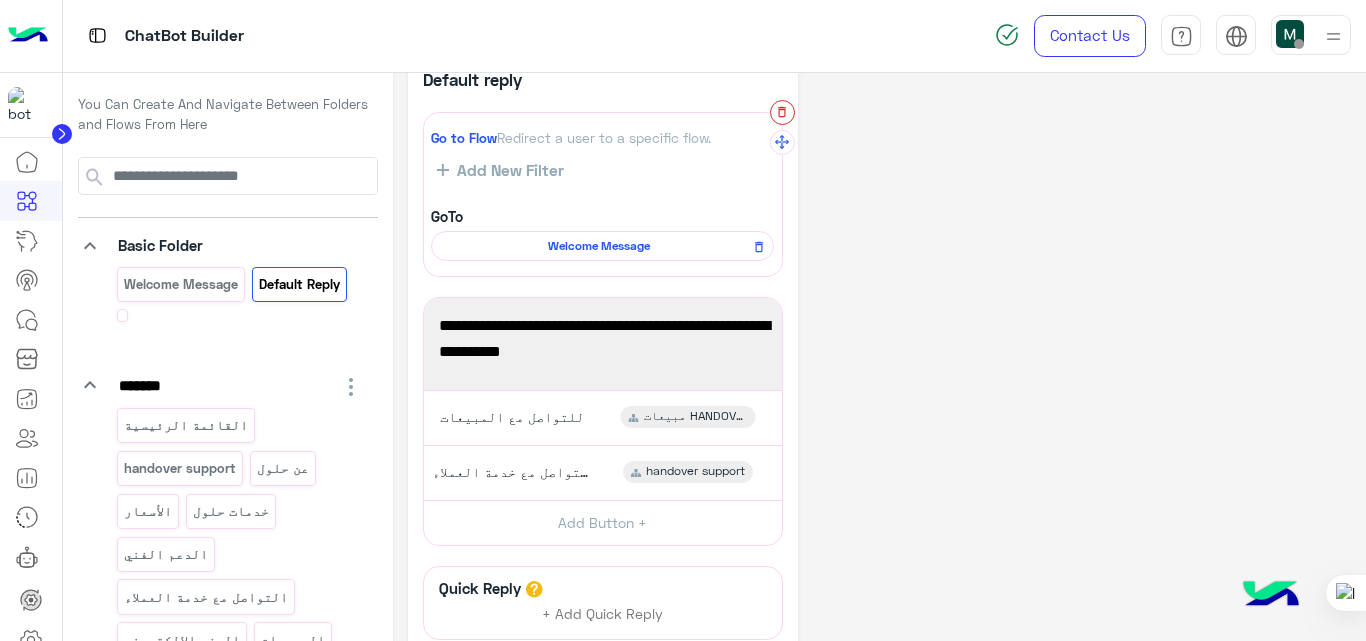 scroll, scrollTop: 0, scrollLeft: 0, axis: both 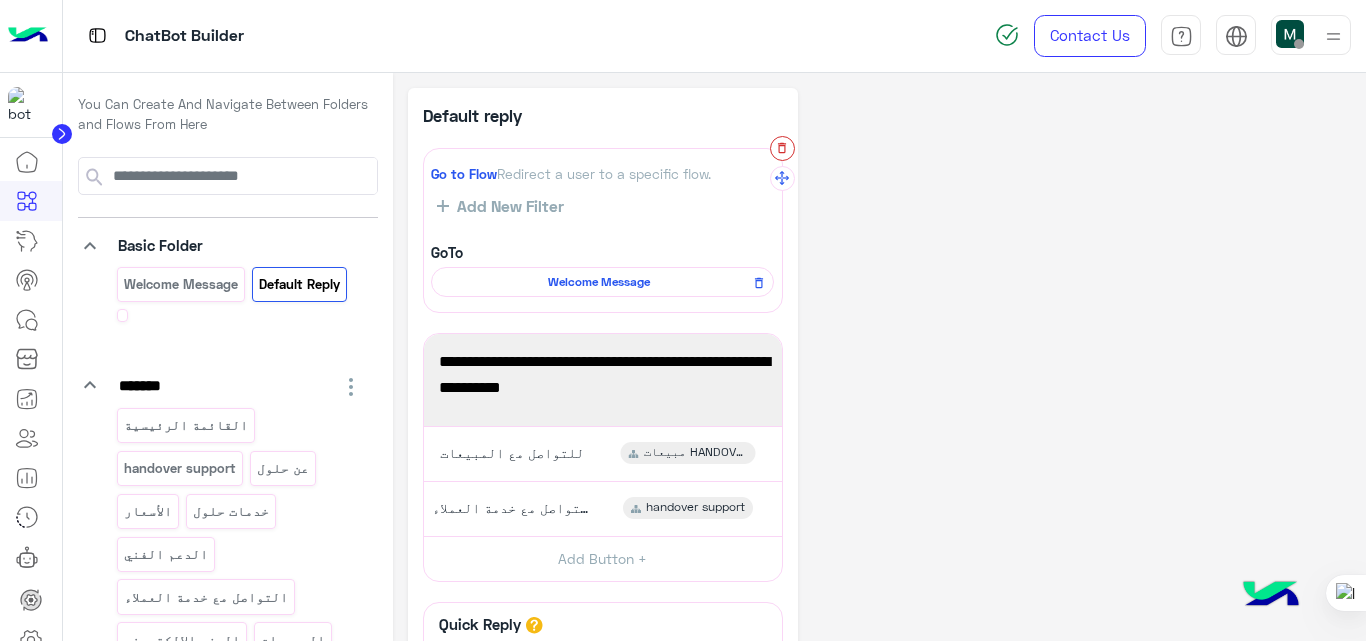 click 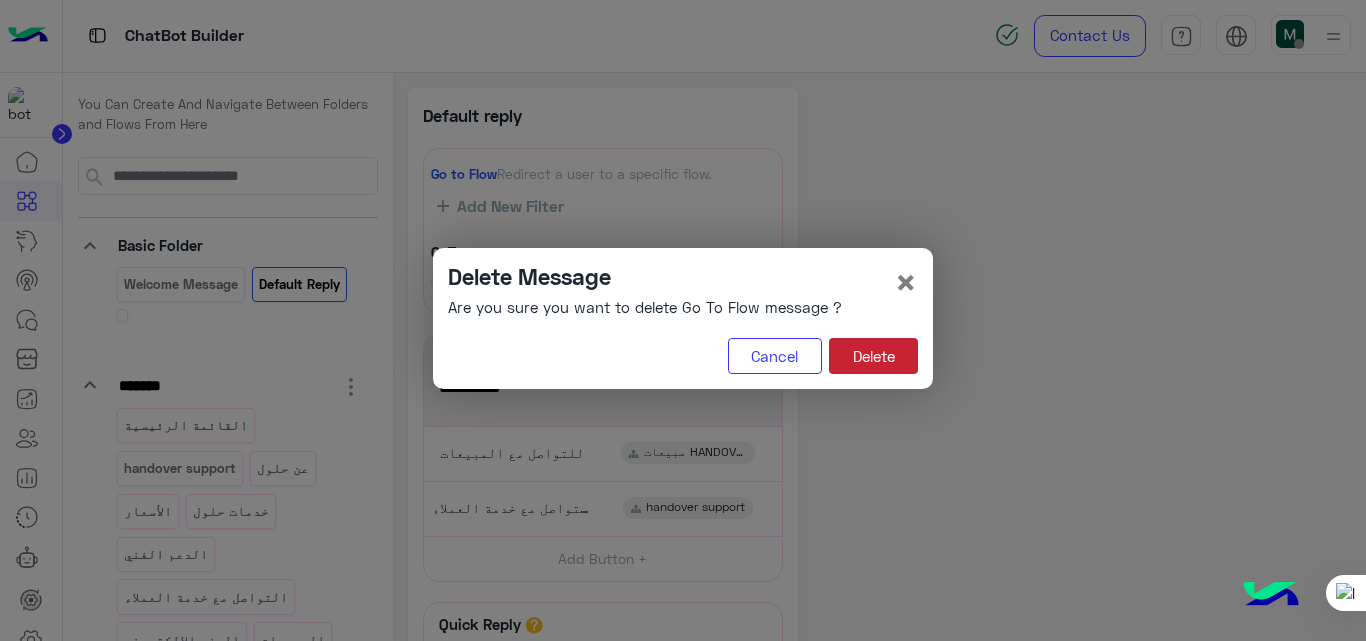 click on "Delete" 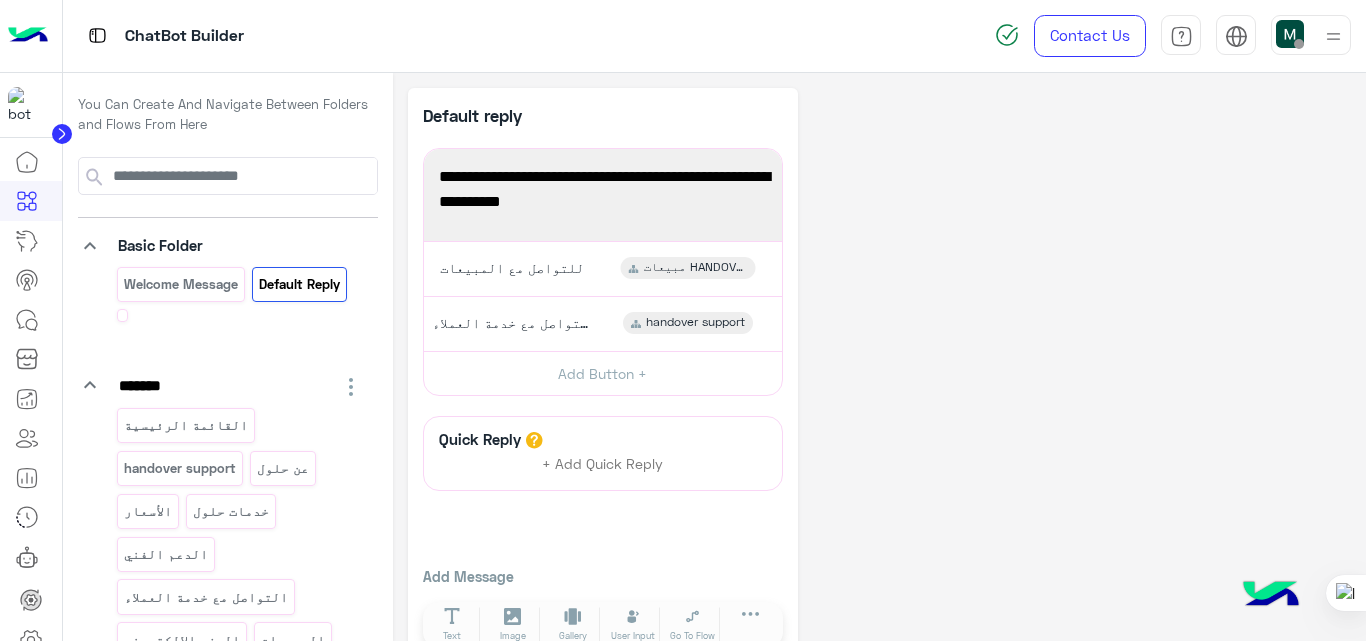 click on "**********" 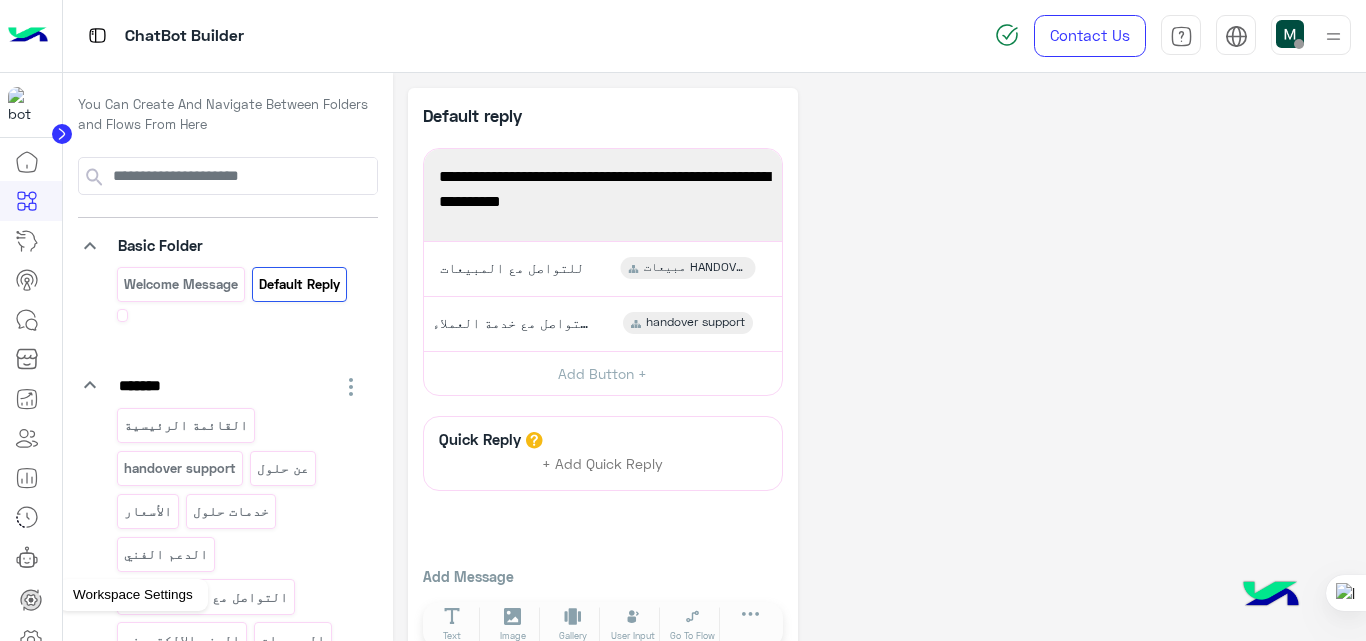 click 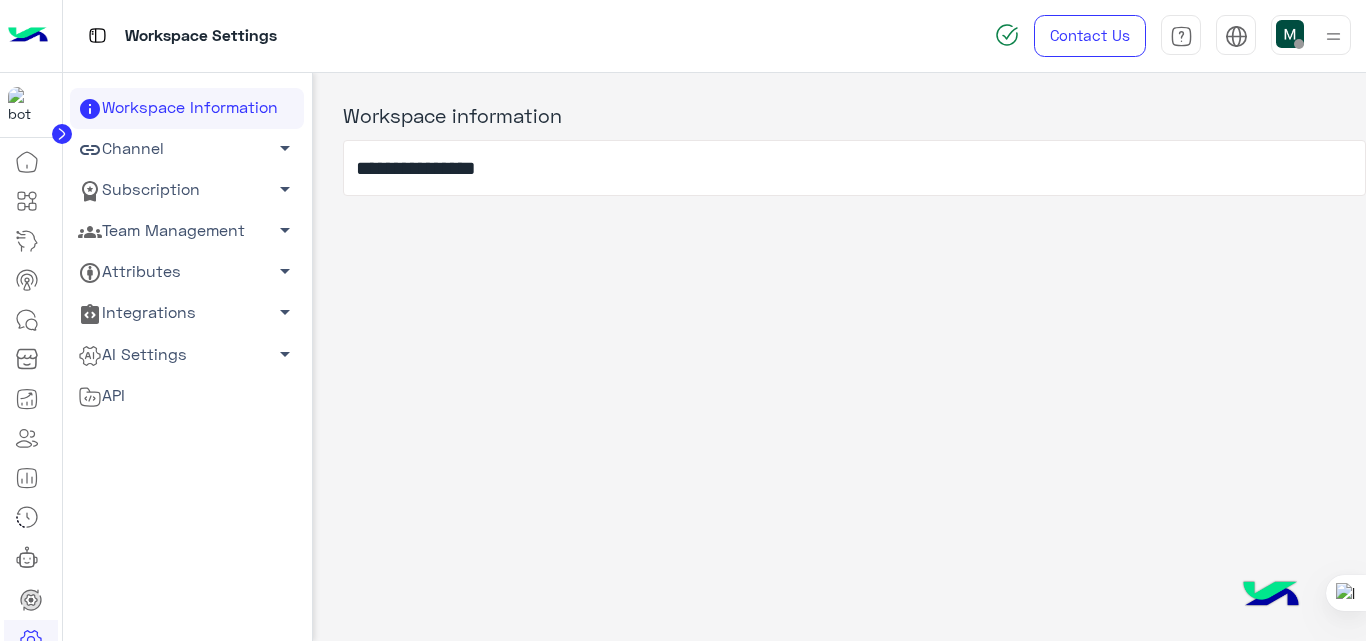 click on "AI Settings   arrow_drop_down" 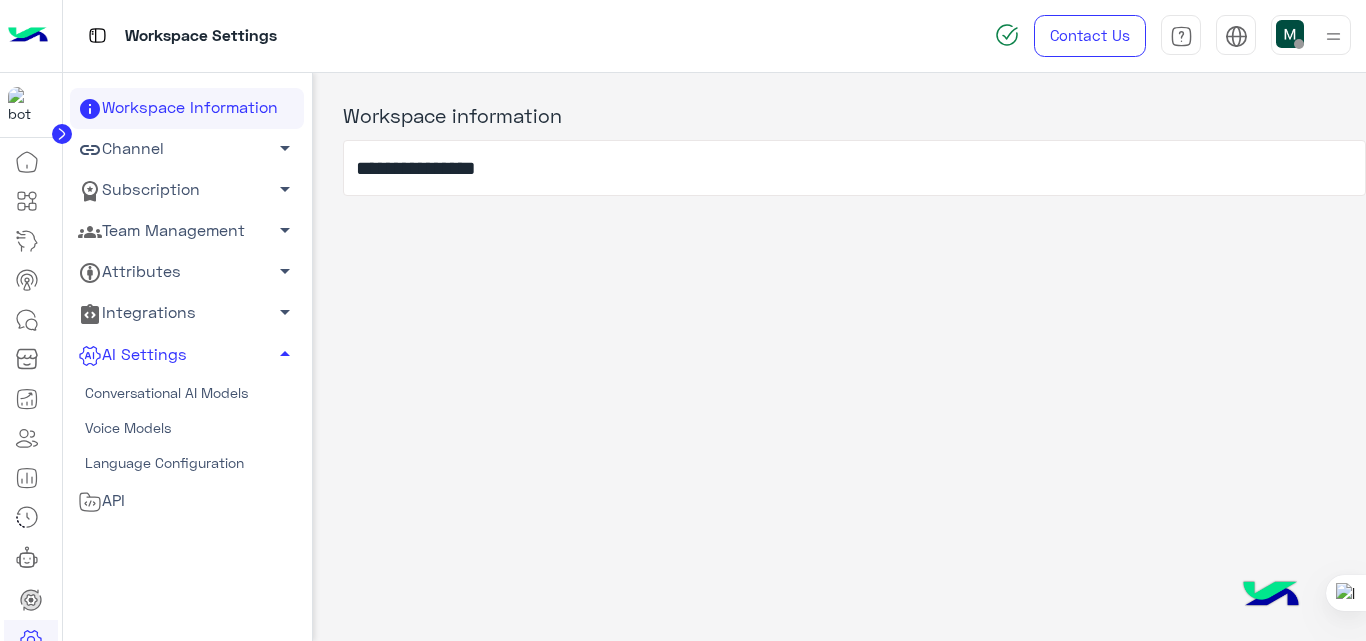 click on "Conversational AI Models" 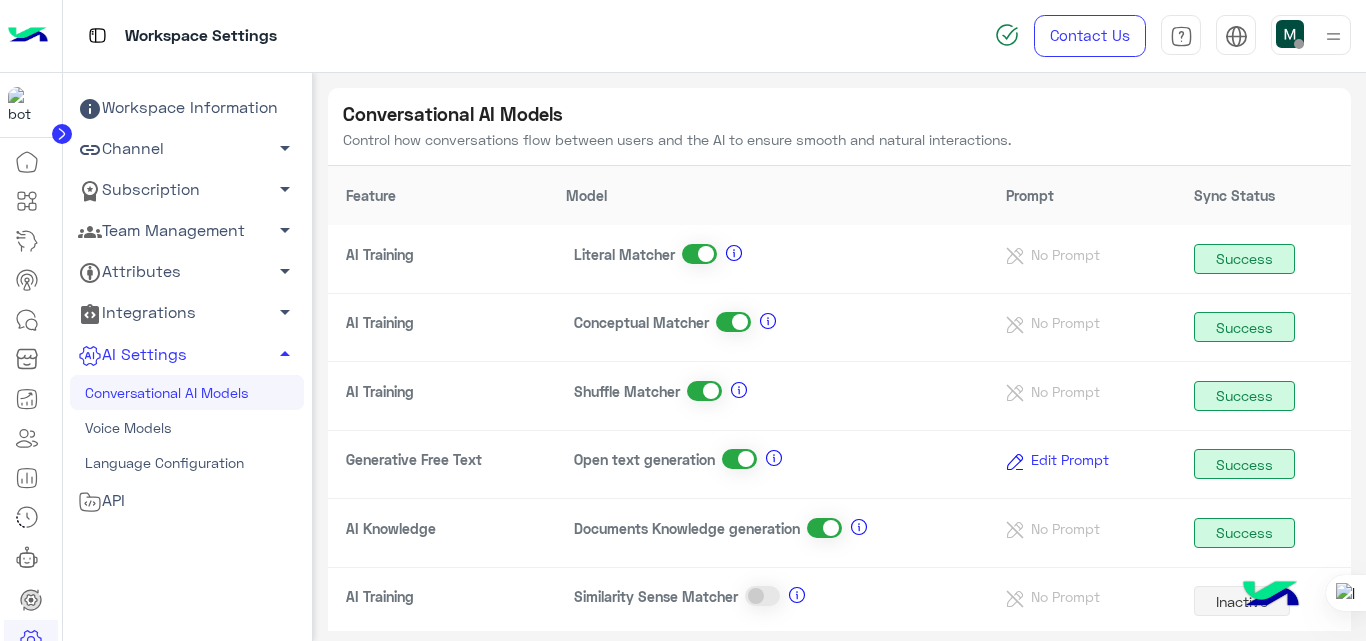 click on "Edit Prompt" 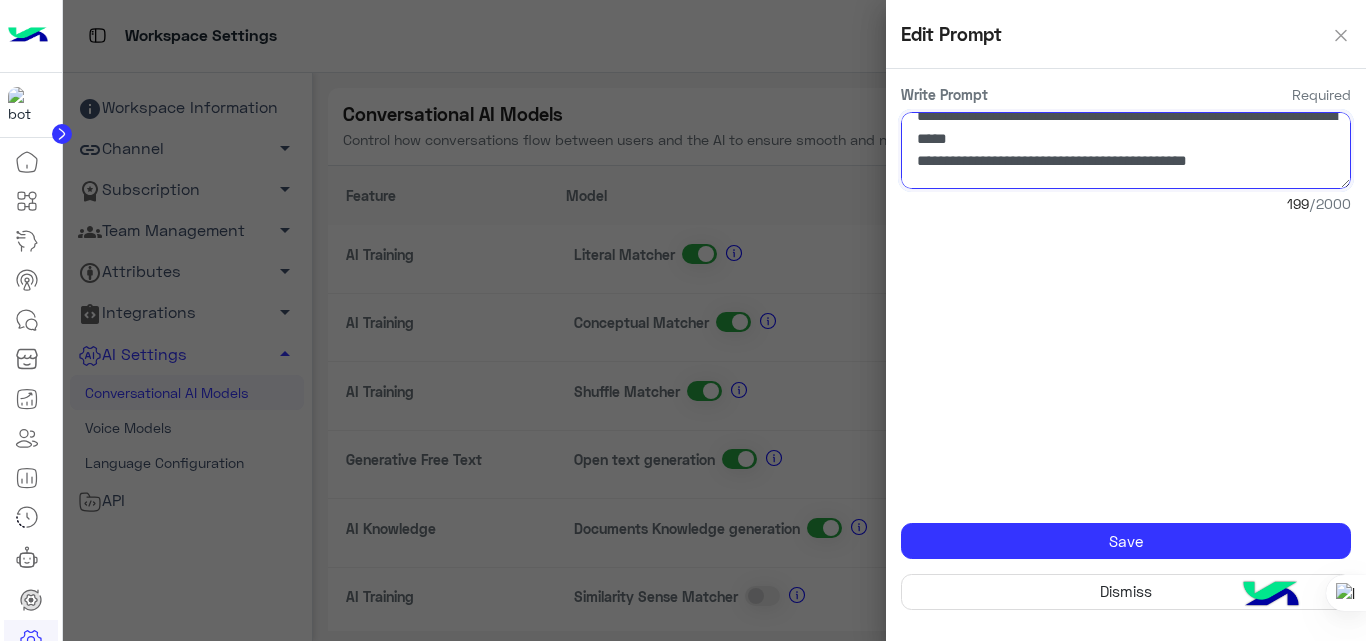 scroll, scrollTop: 0, scrollLeft: 0, axis: both 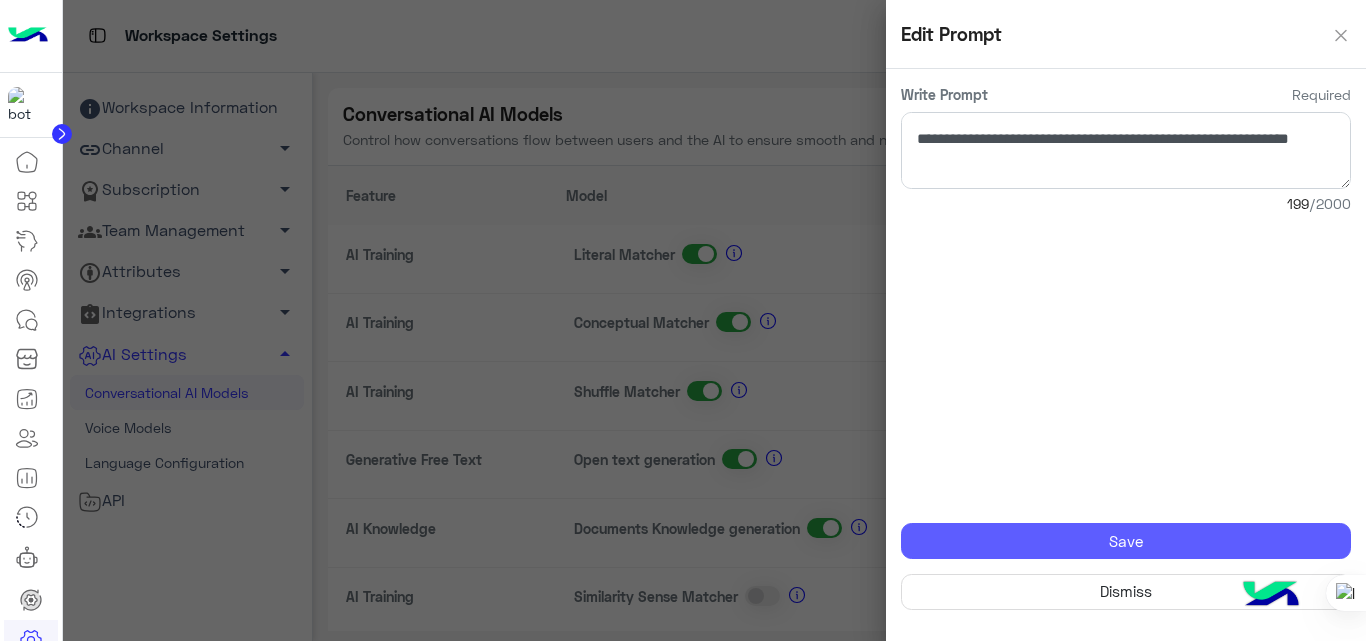 click on "Save" 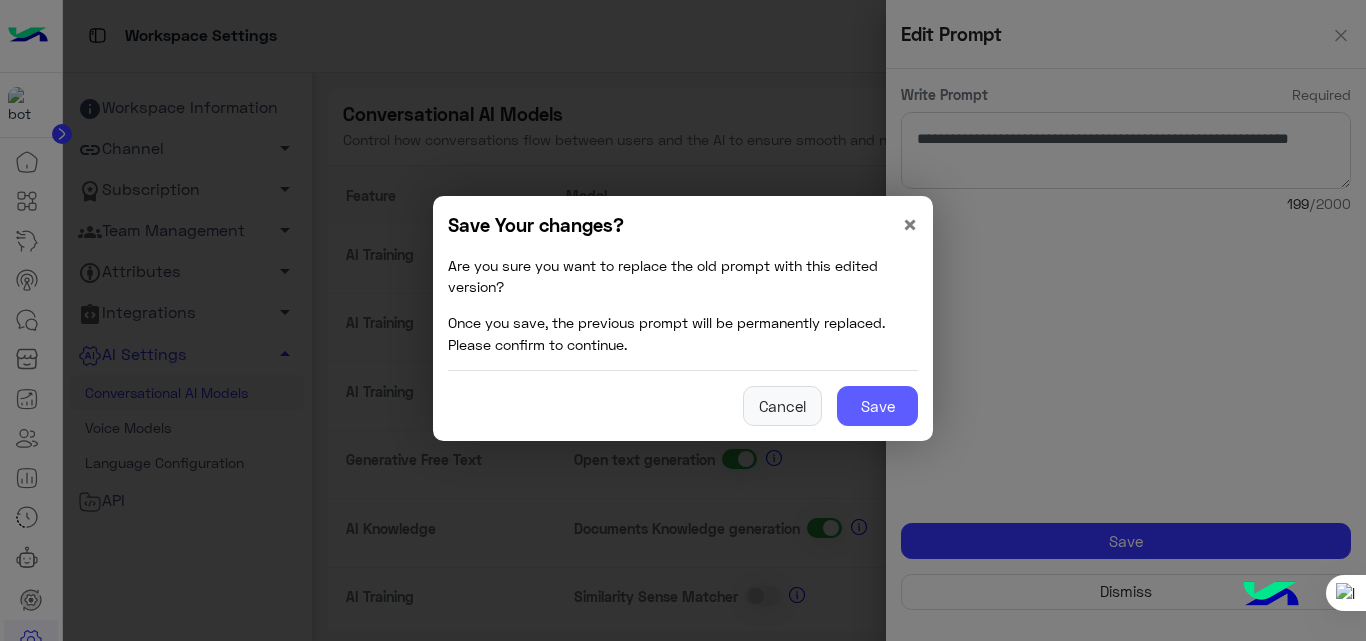 click on "Save" 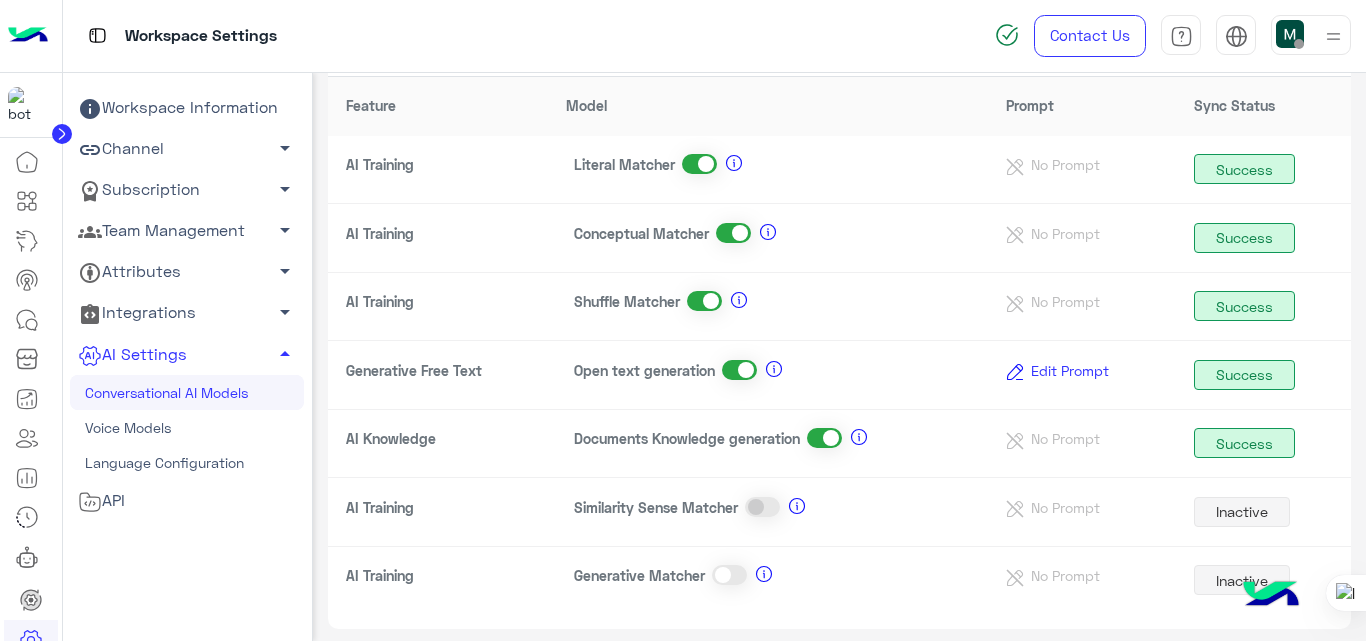 scroll, scrollTop: 240, scrollLeft: 0, axis: vertical 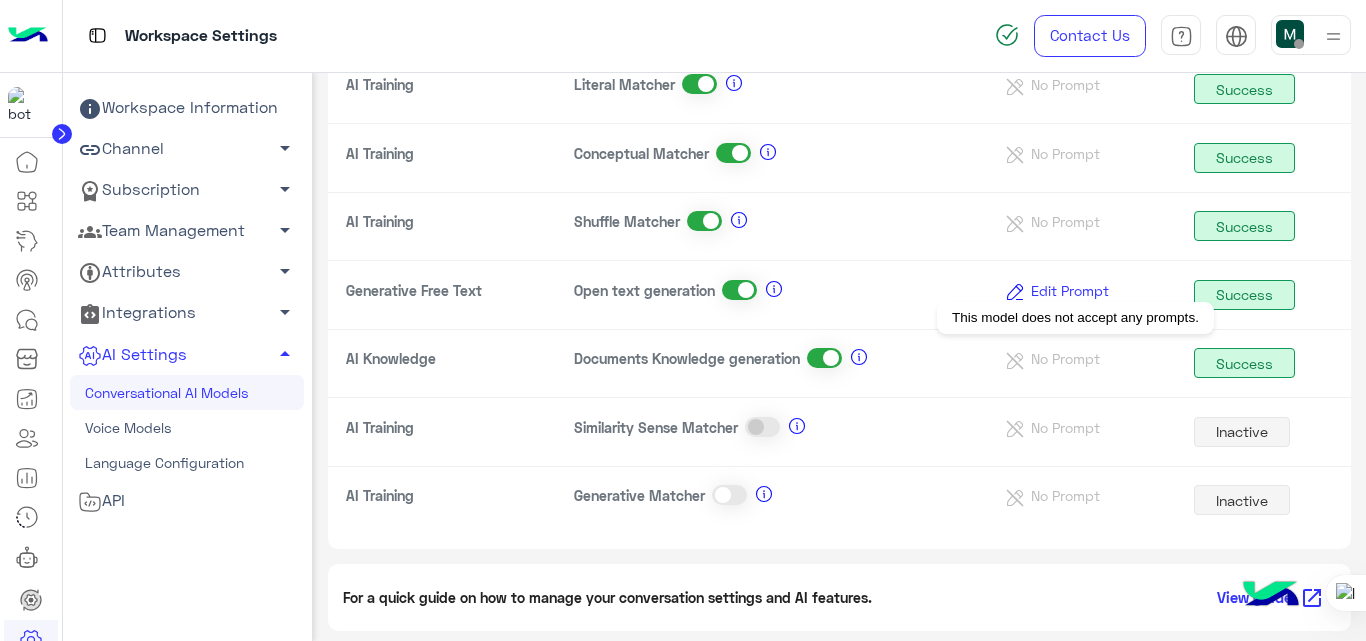 click on "This model does not accept any prompts." at bounding box center [1075, 318] 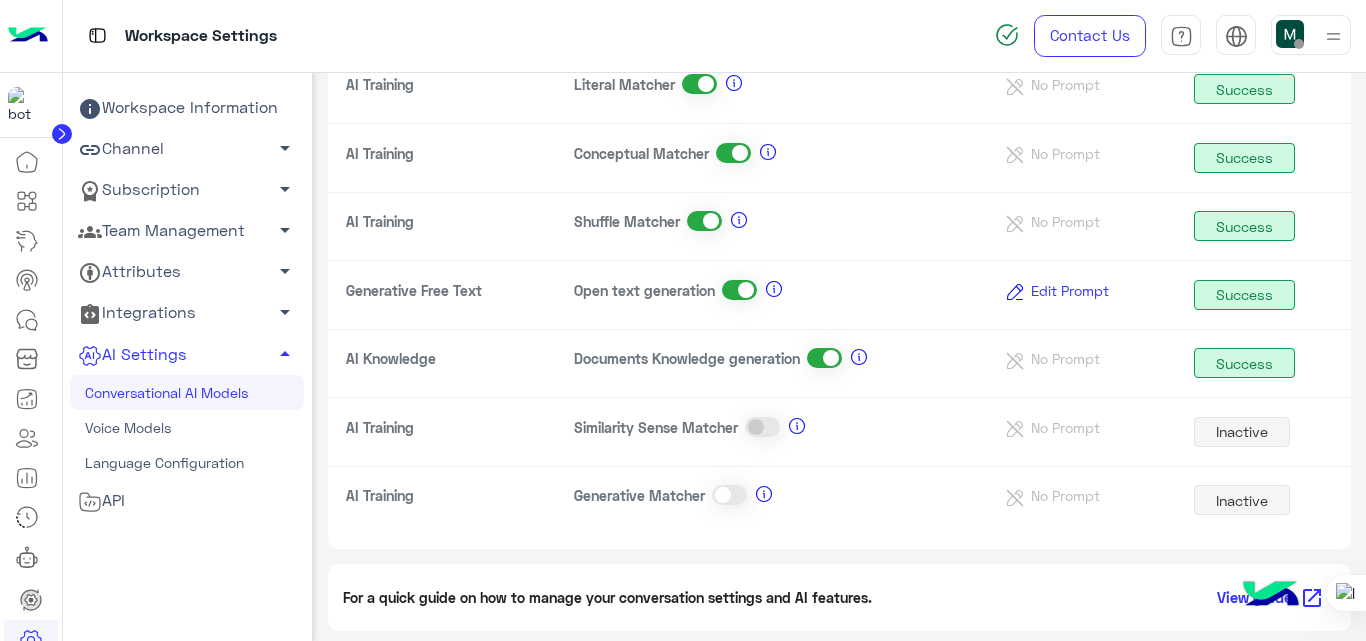 click 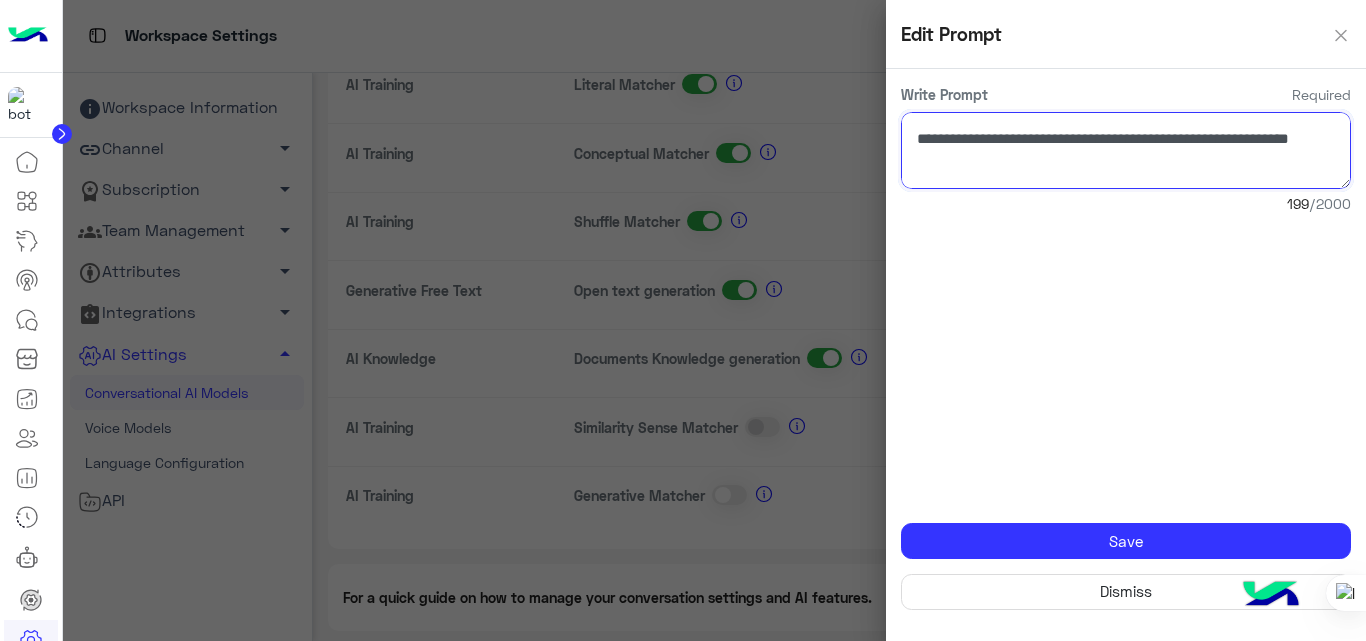 scroll, scrollTop: 113, scrollLeft: 0, axis: vertical 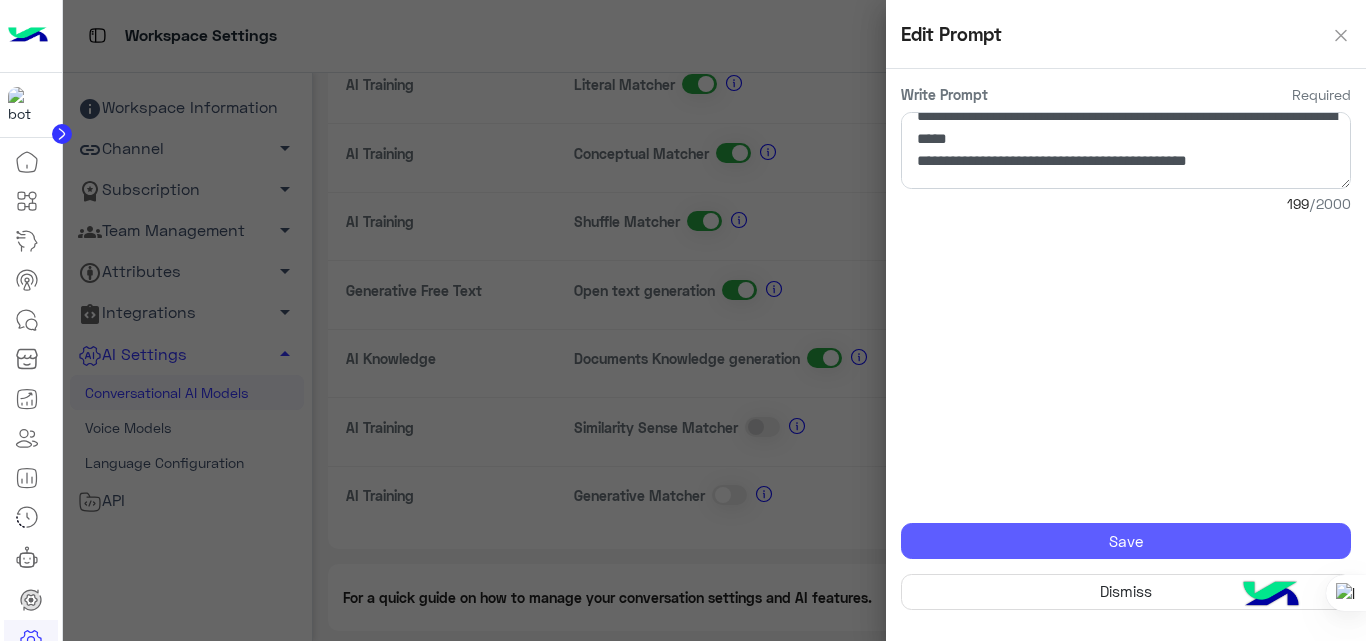 click on "Save" 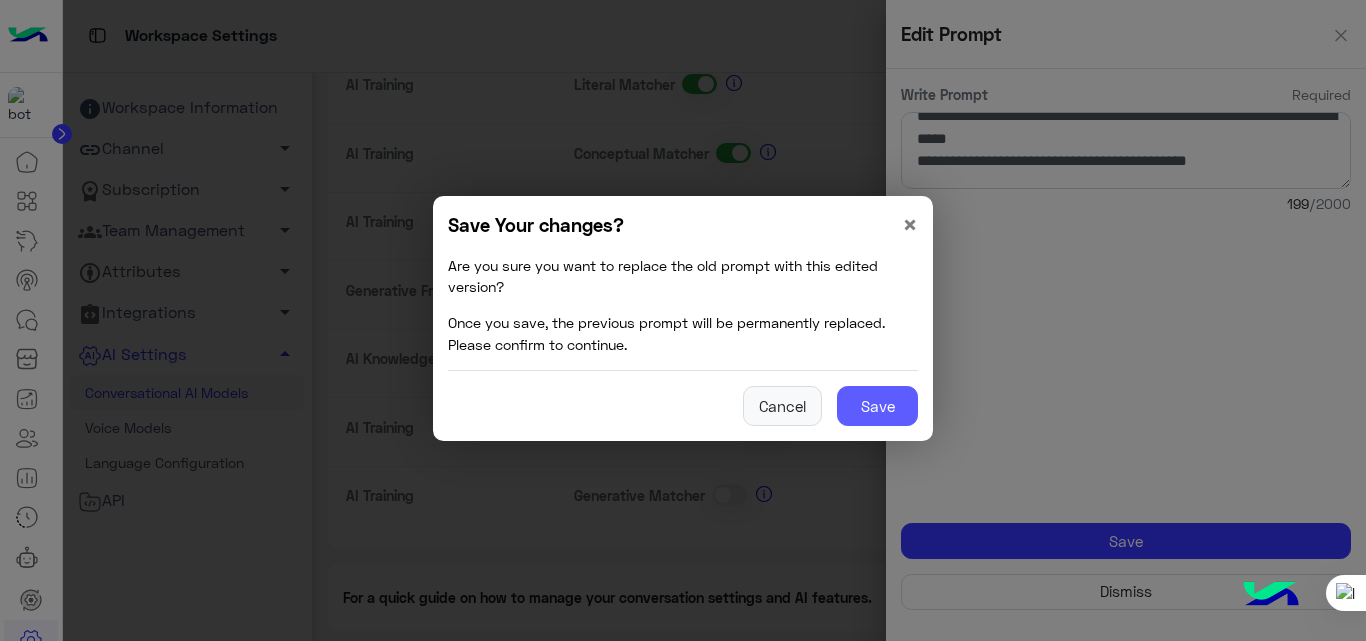 click on "Save" 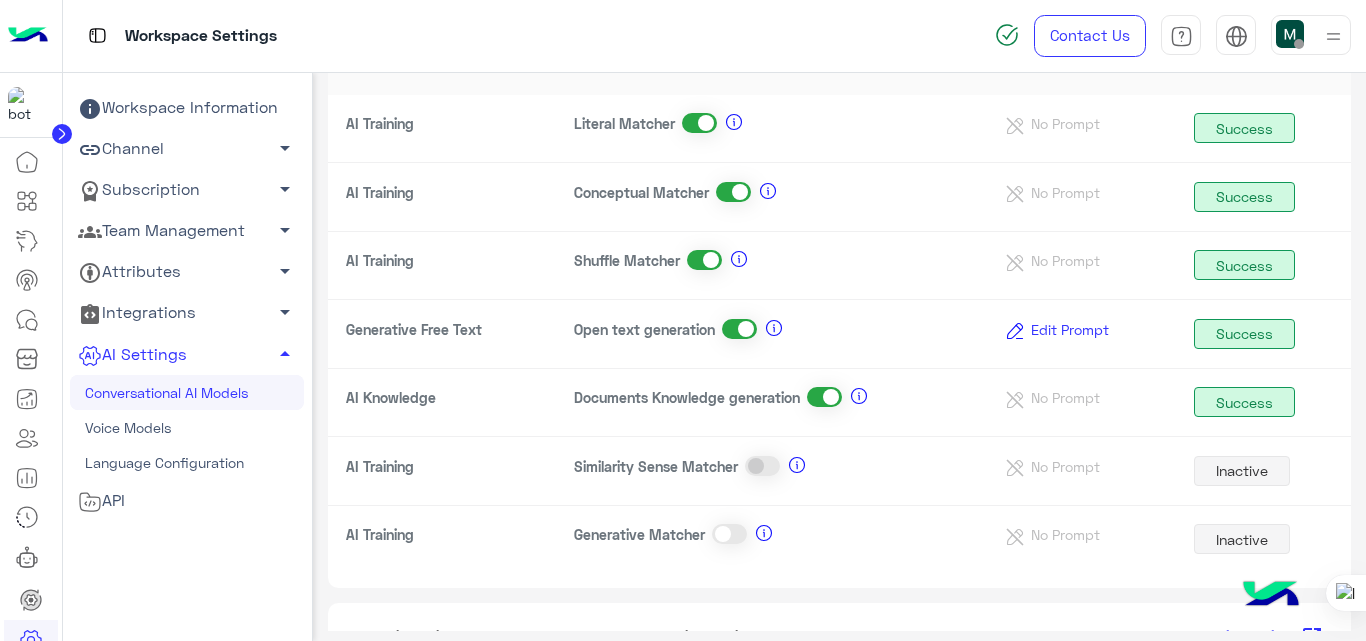 scroll, scrollTop: 200, scrollLeft: 0, axis: vertical 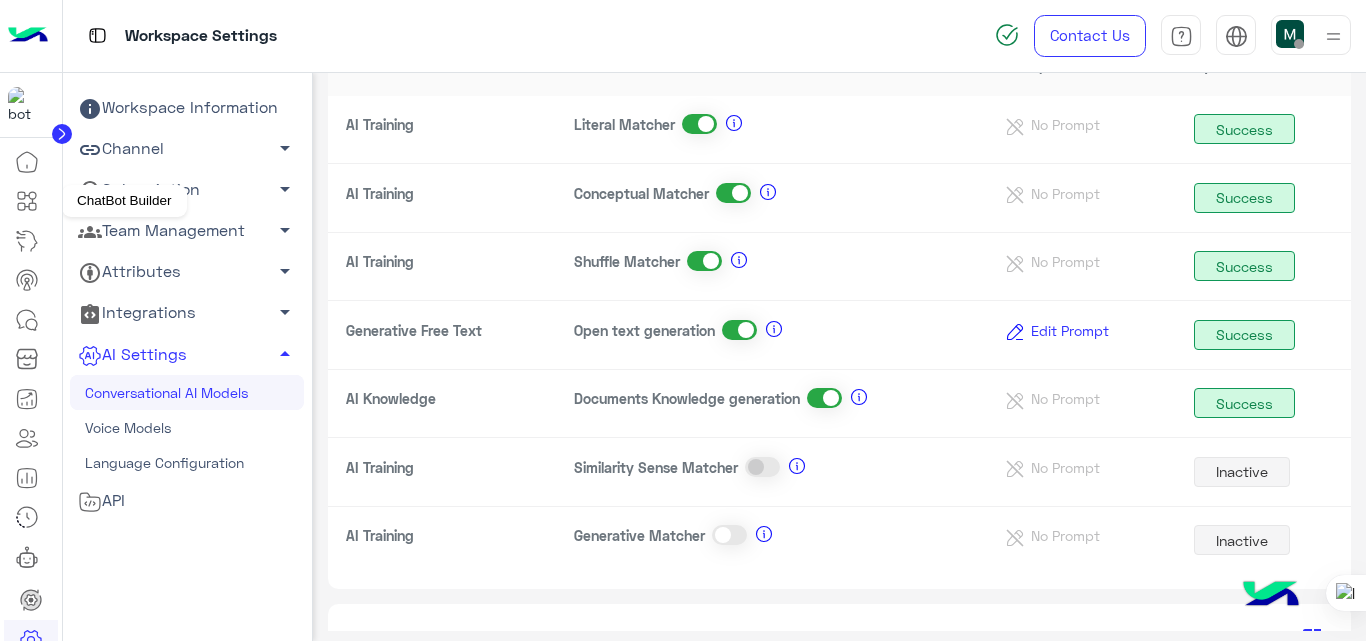 click 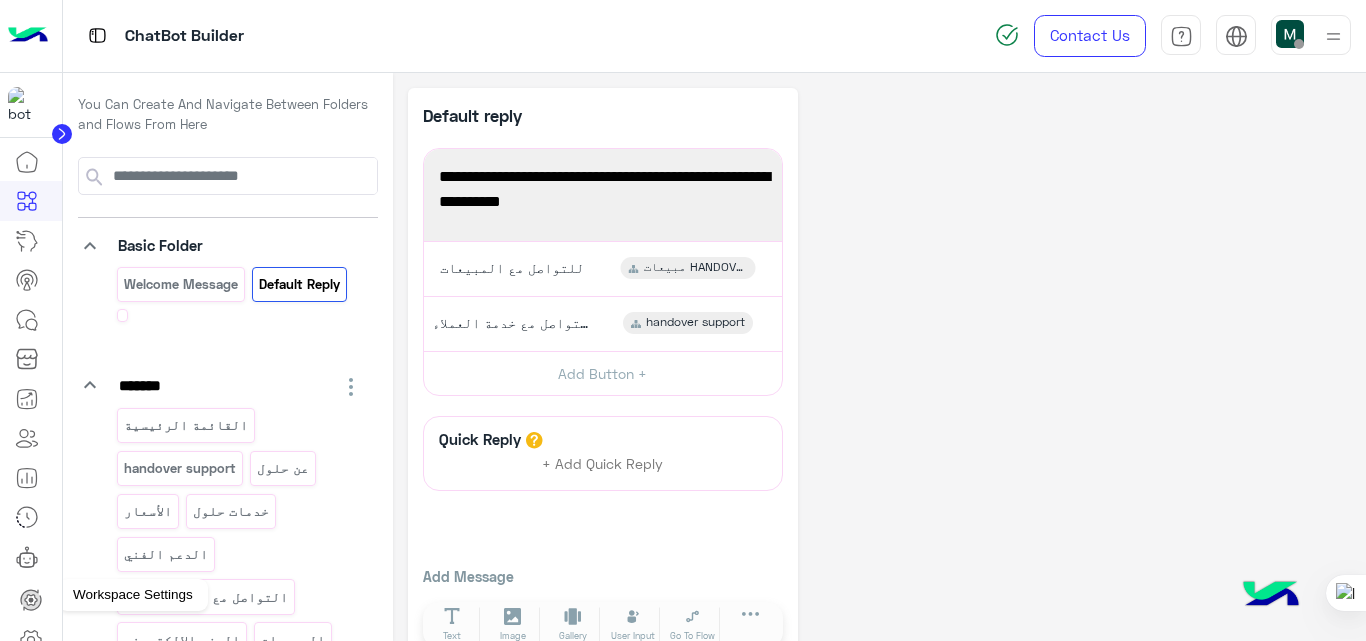click 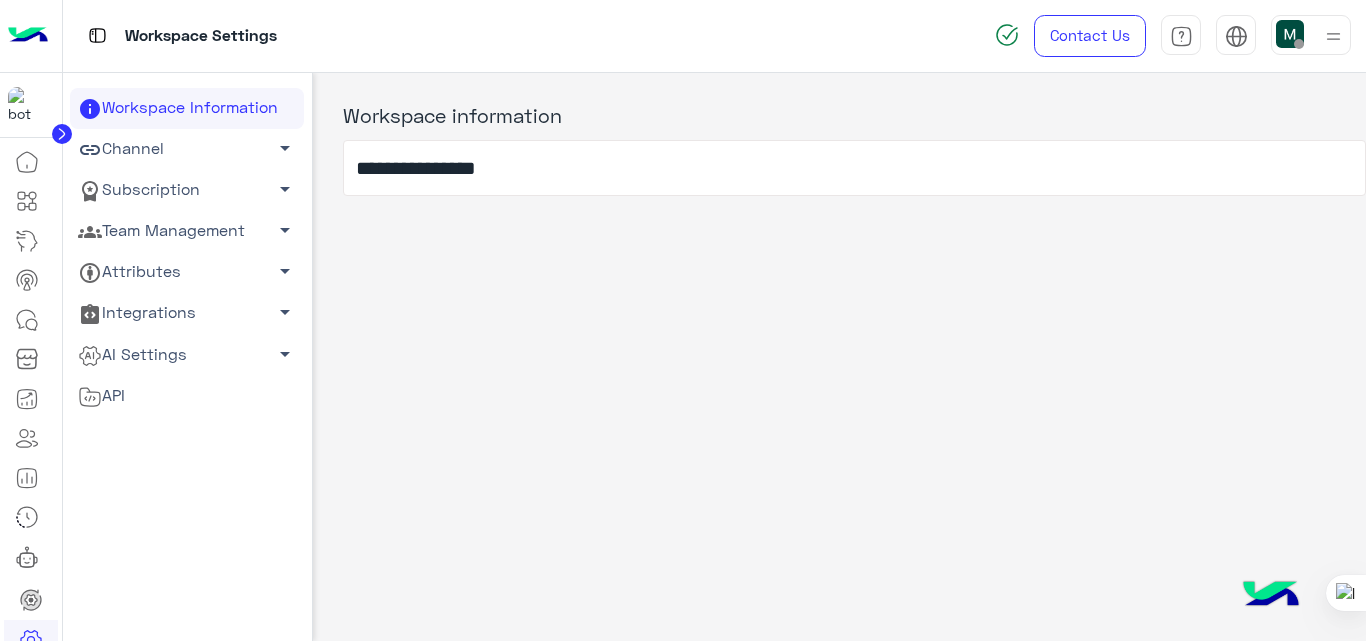 click on "AI Settings   arrow_drop_down" 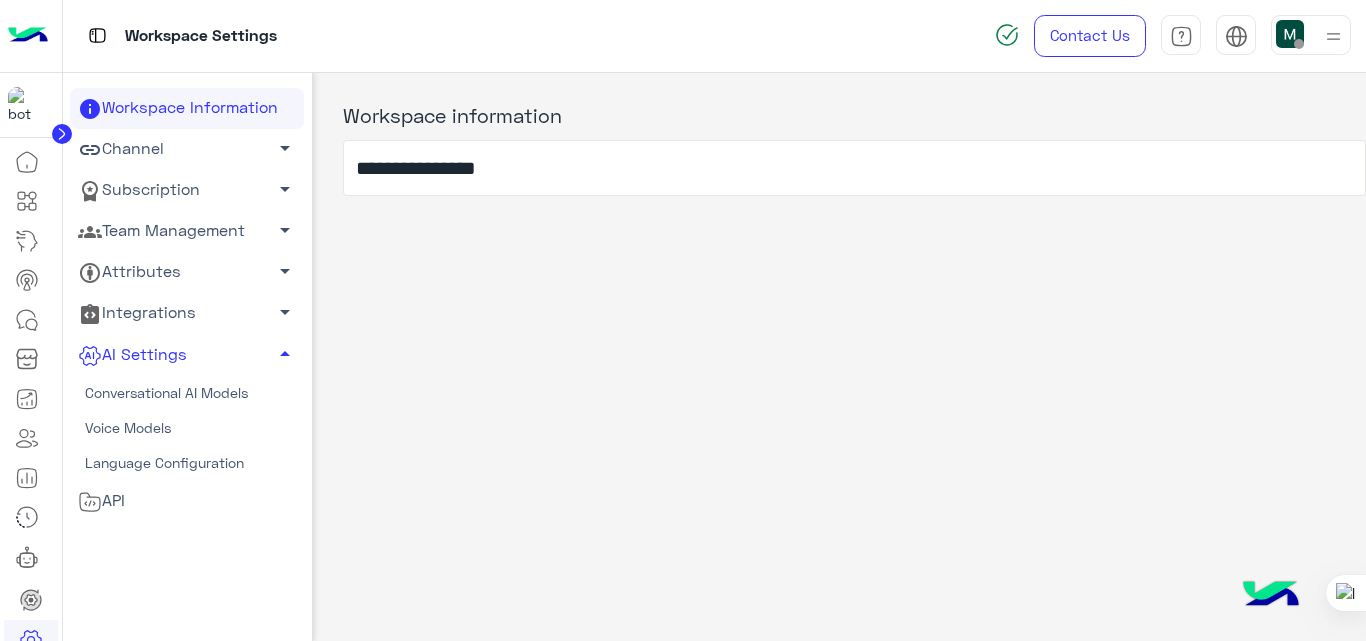 click on "Conversational AI Models" 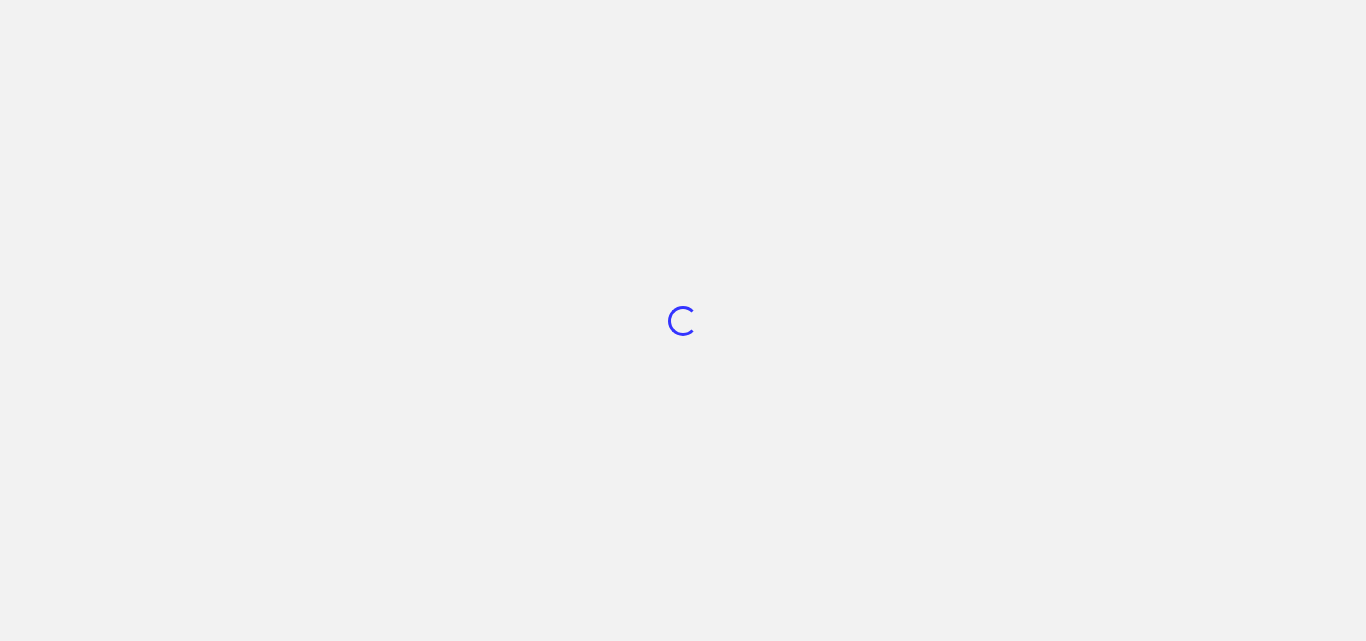 scroll, scrollTop: 0, scrollLeft: 0, axis: both 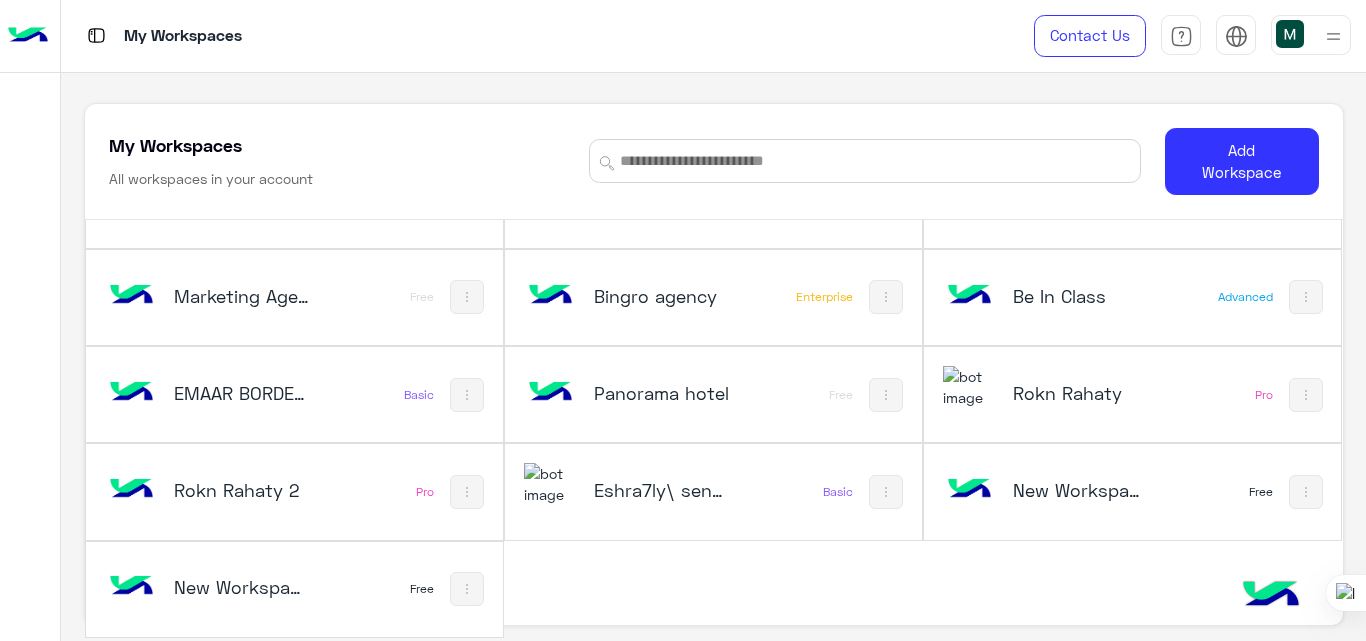 click on "New Workspace 1" at bounding box center (1081, 490) 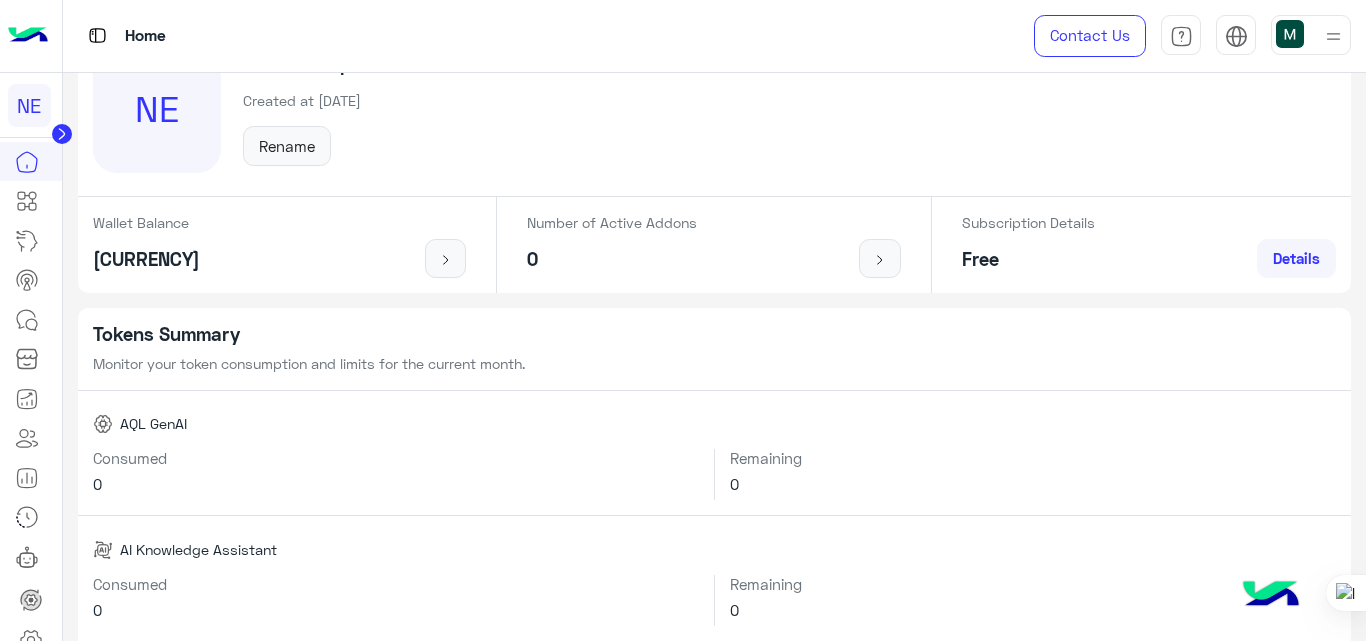 scroll, scrollTop: 0, scrollLeft: 0, axis: both 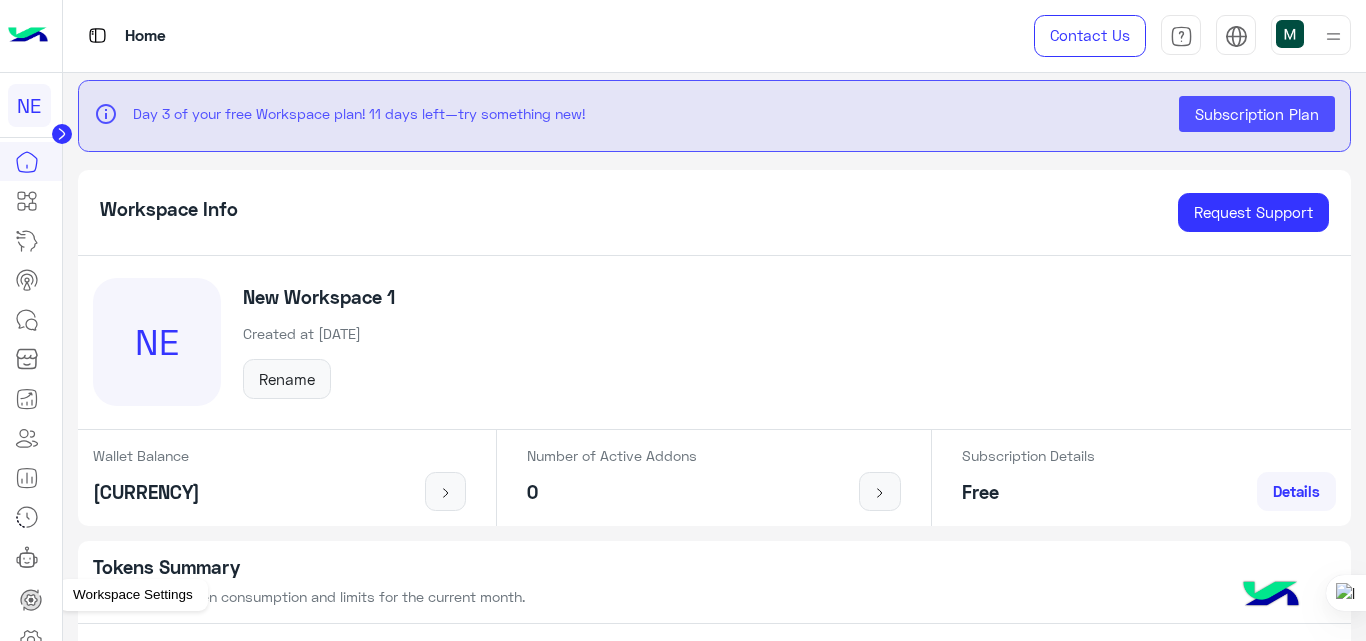 click 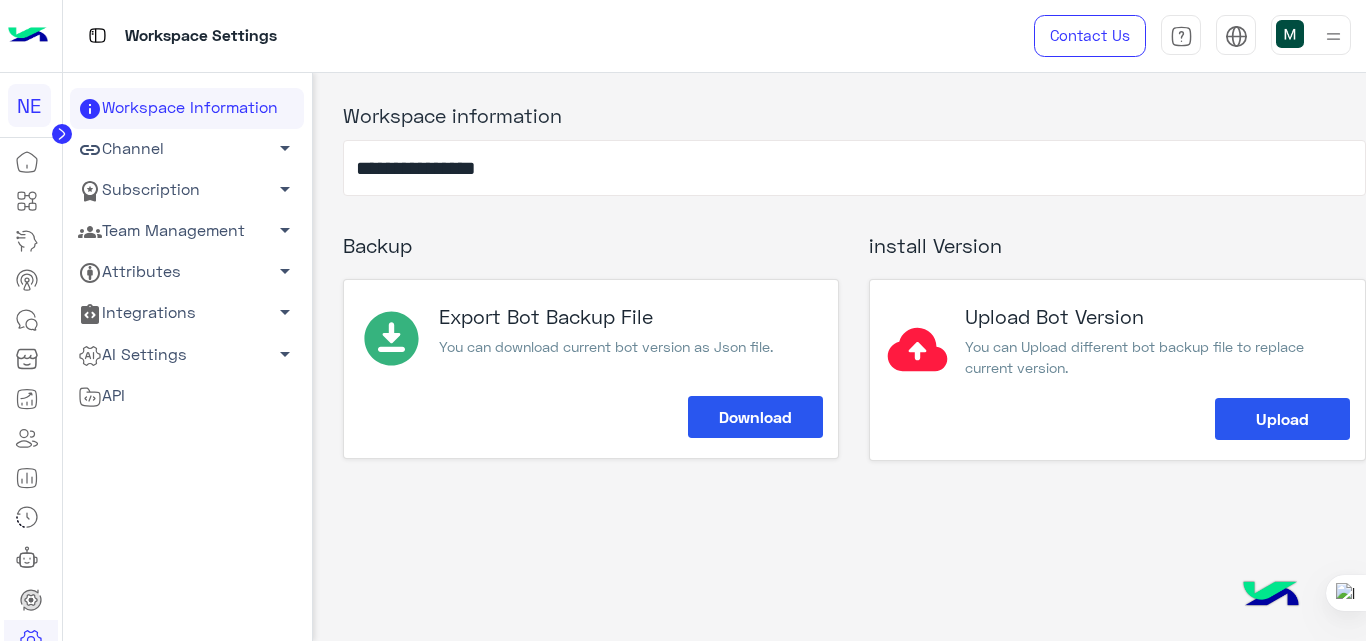 click on "Channel   arrow_drop_down" 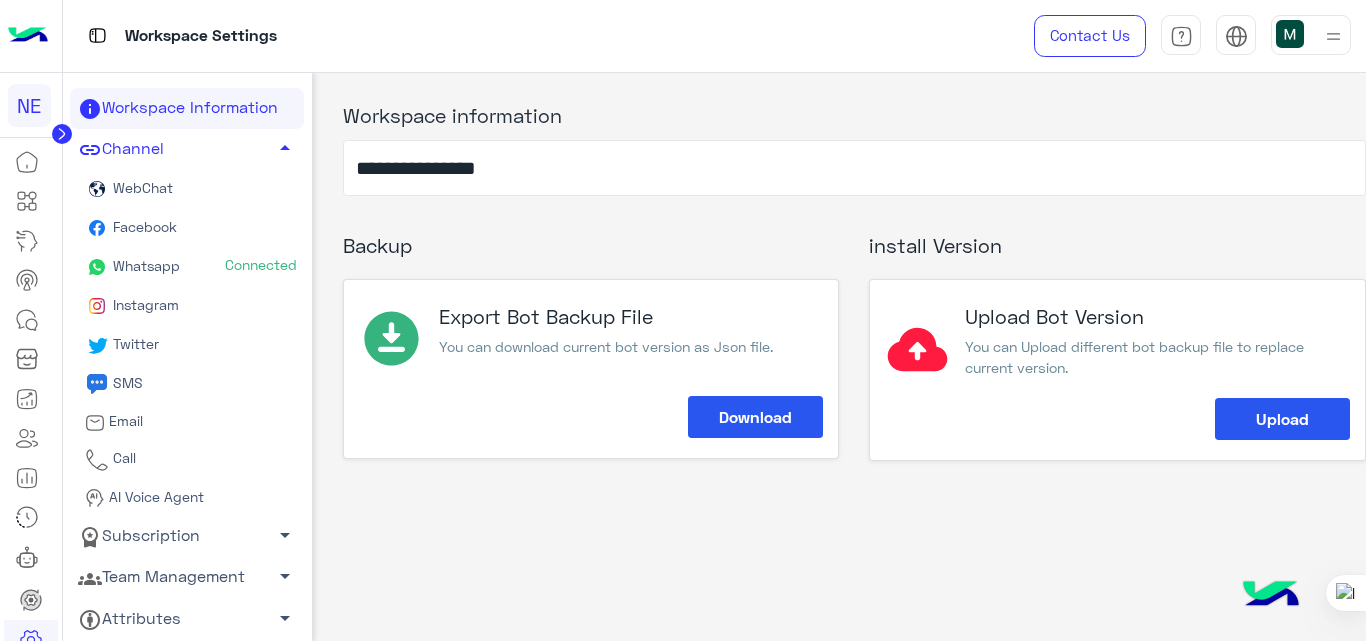 click on "Whatsapp  Connected" 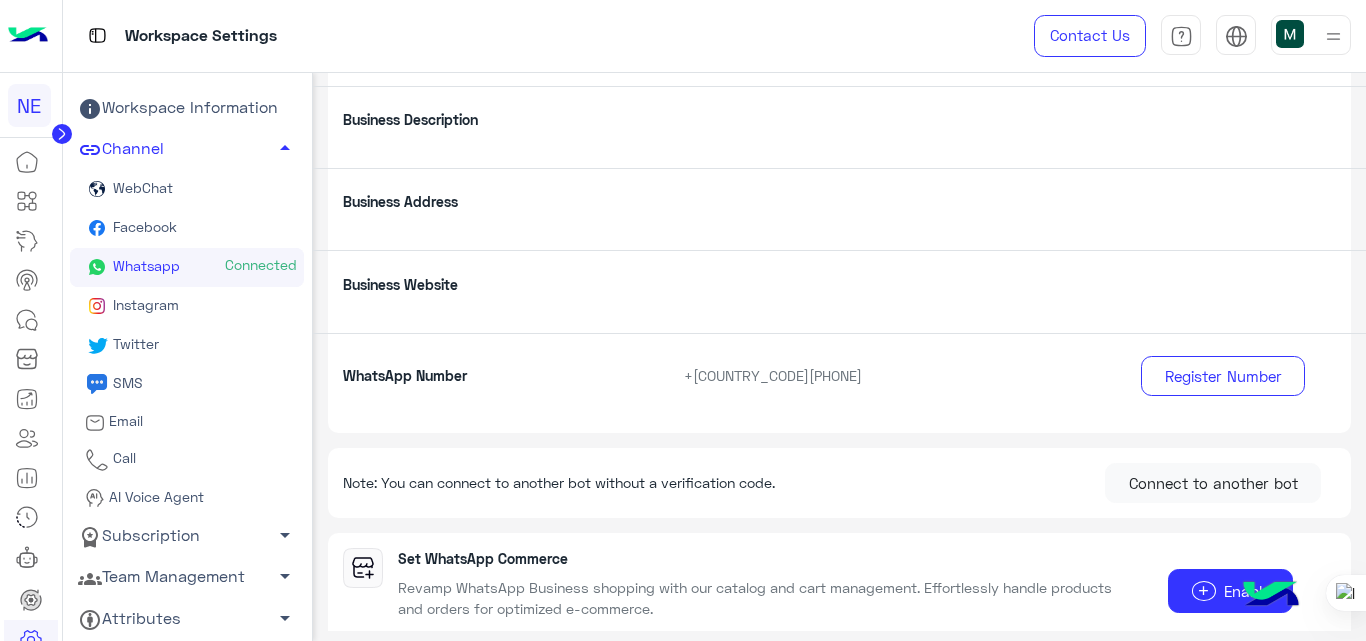 scroll, scrollTop: 250, scrollLeft: 0, axis: vertical 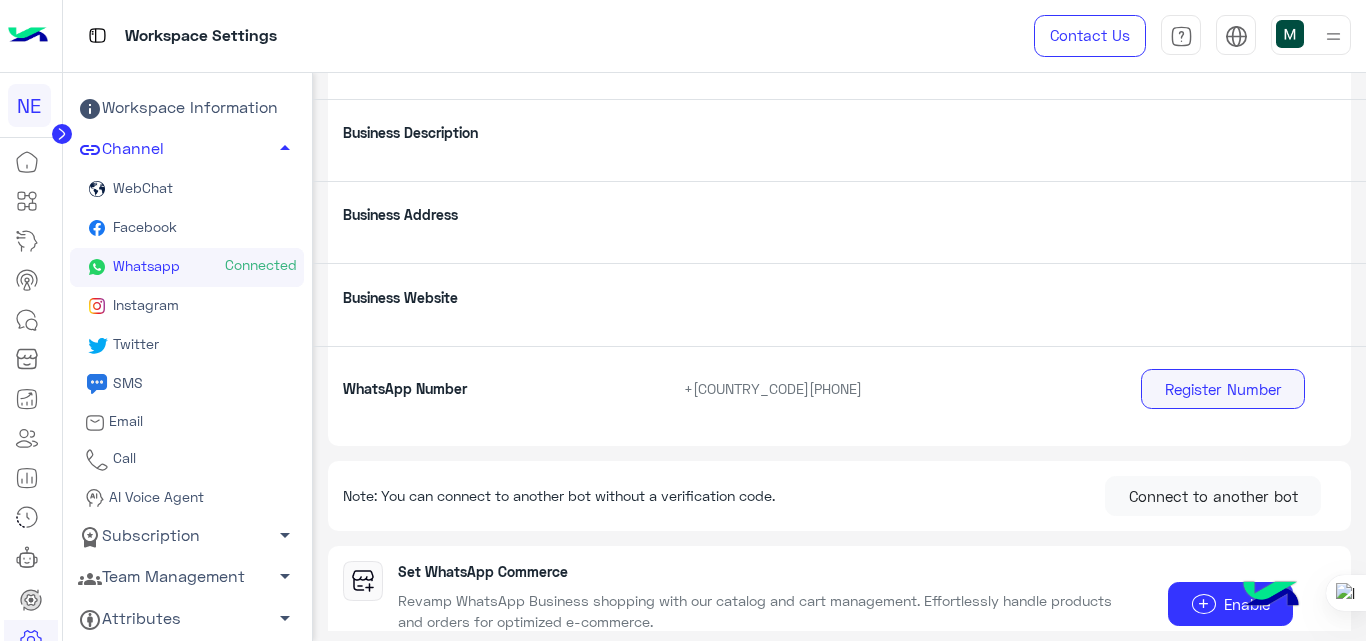 click on "Register Number" 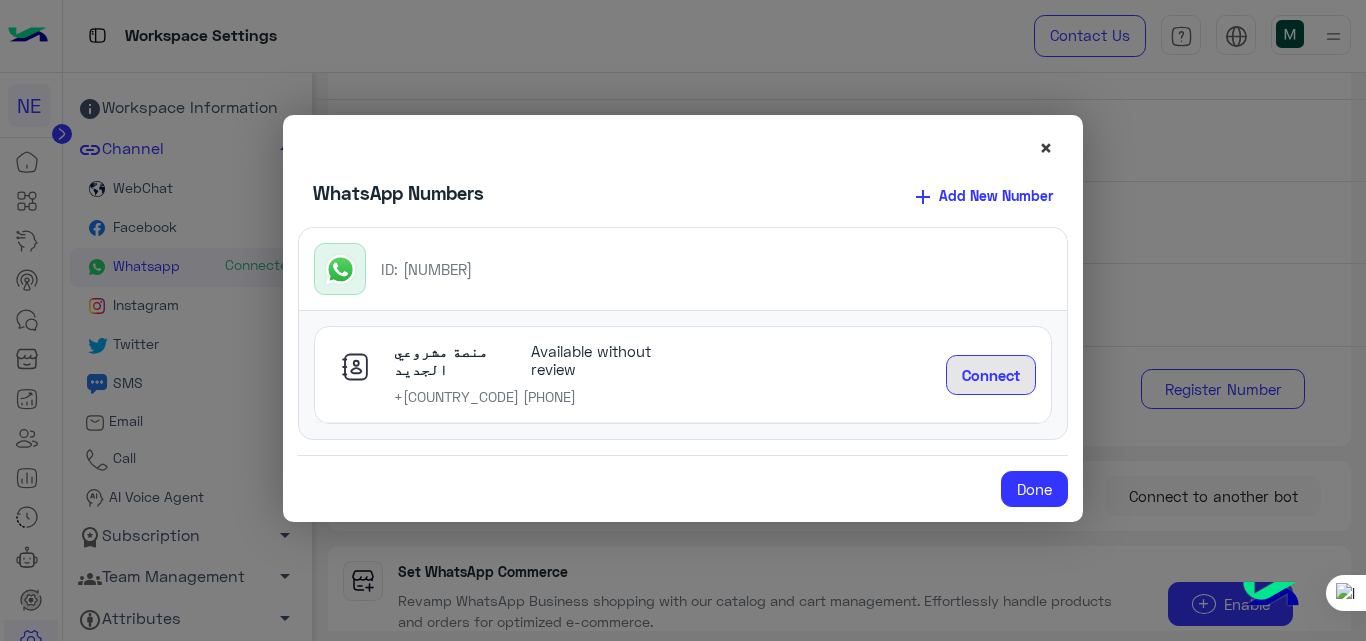 click on "×" 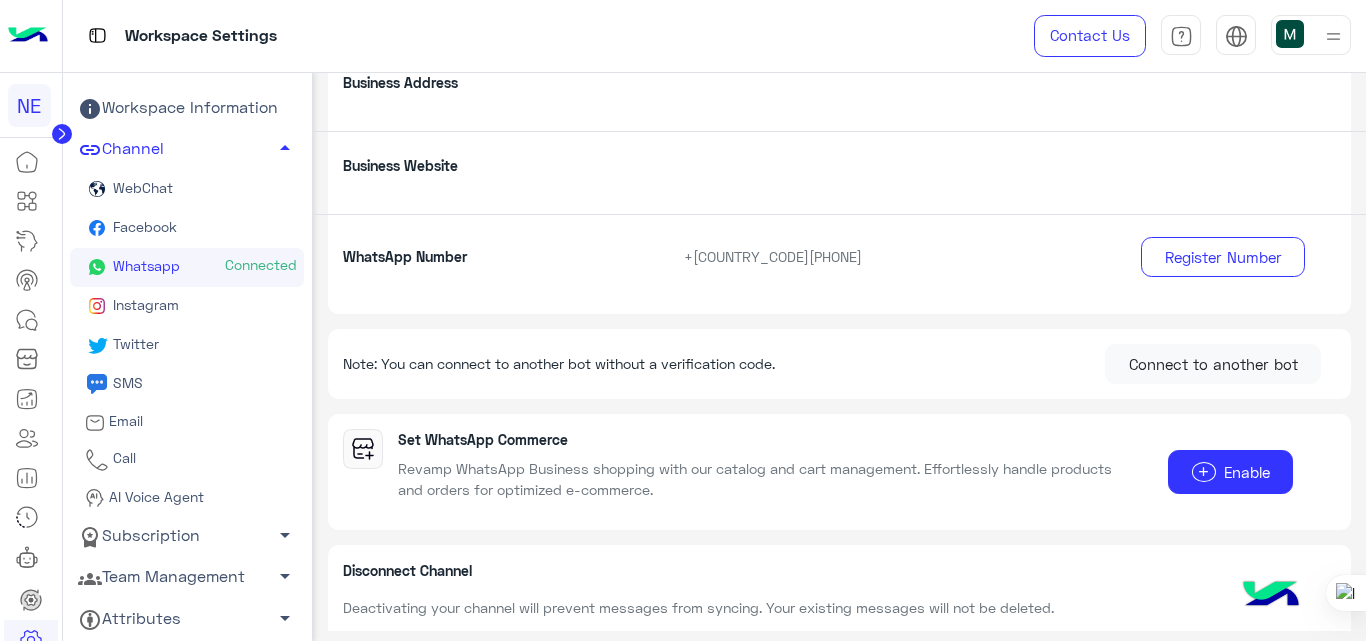 scroll, scrollTop: 383, scrollLeft: 0, axis: vertical 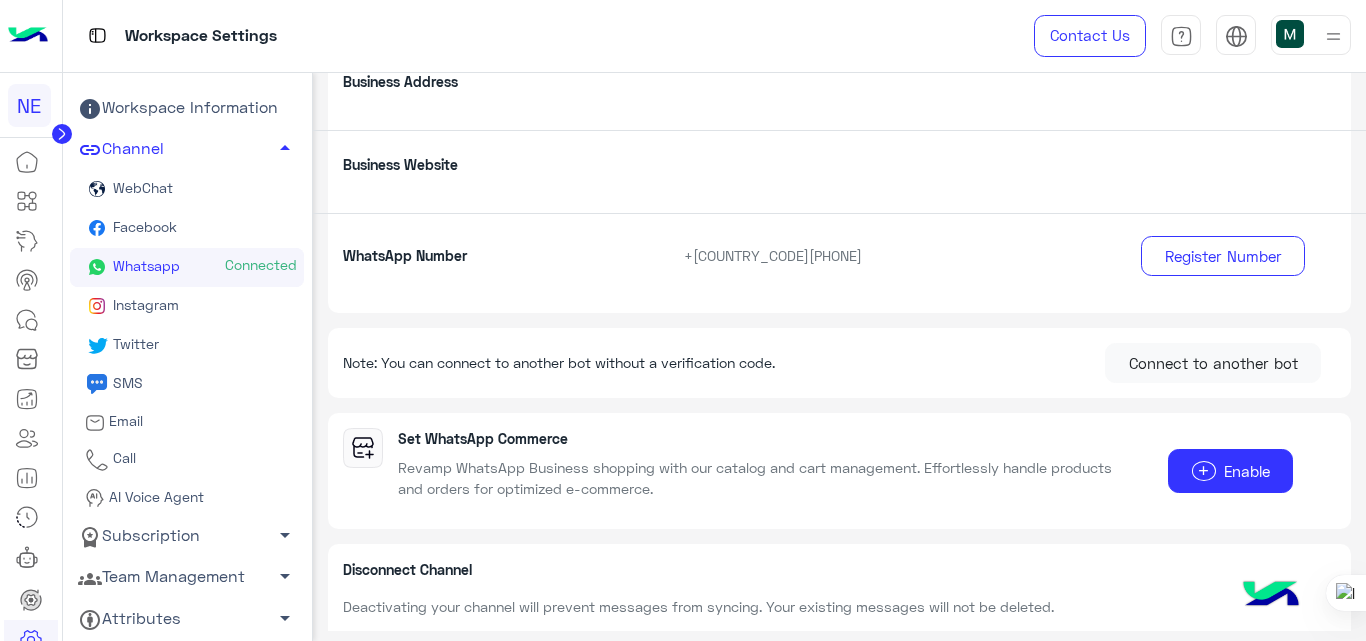 click on "WhatsApp Number +966592050602  Register Number" 